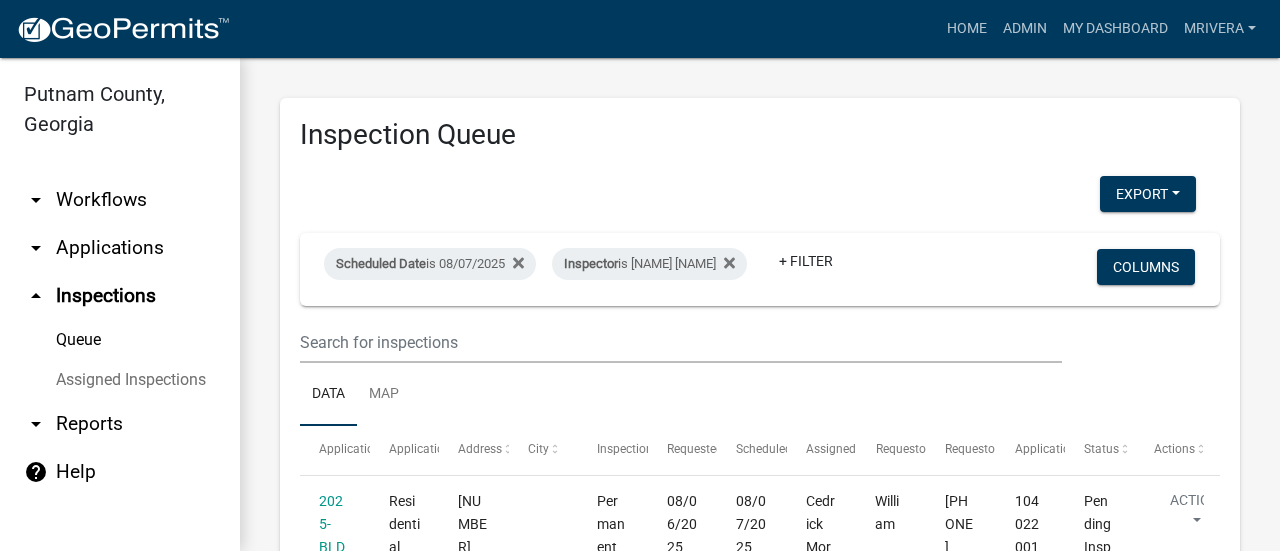scroll, scrollTop: 0, scrollLeft: 0, axis: both 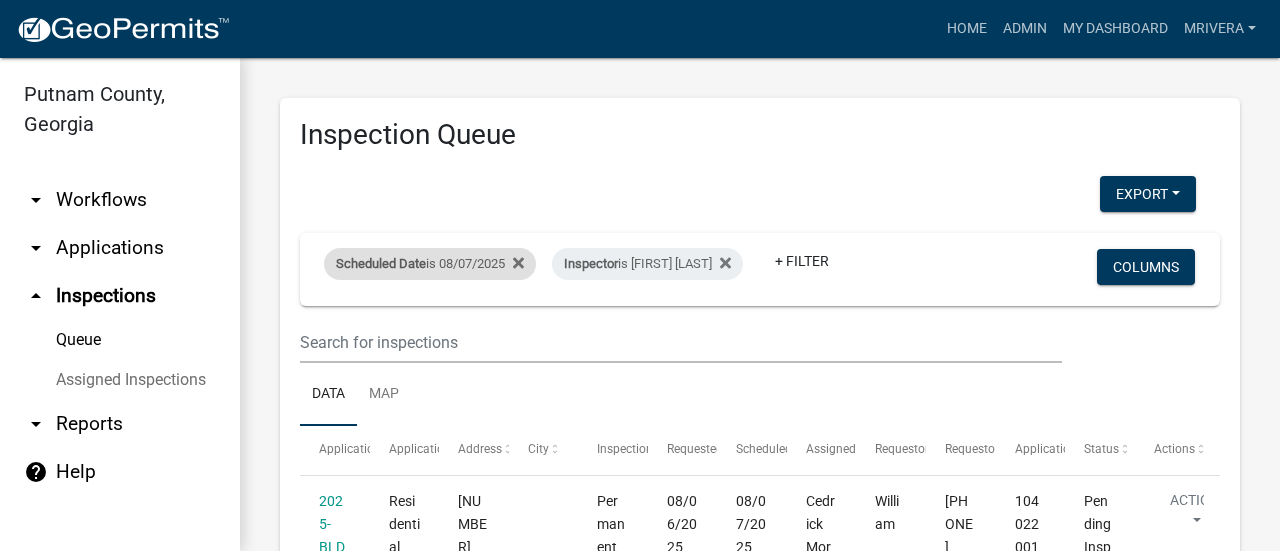 click on "Scheduled Date  is 08/07/2025" at bounding box center [430, 264] 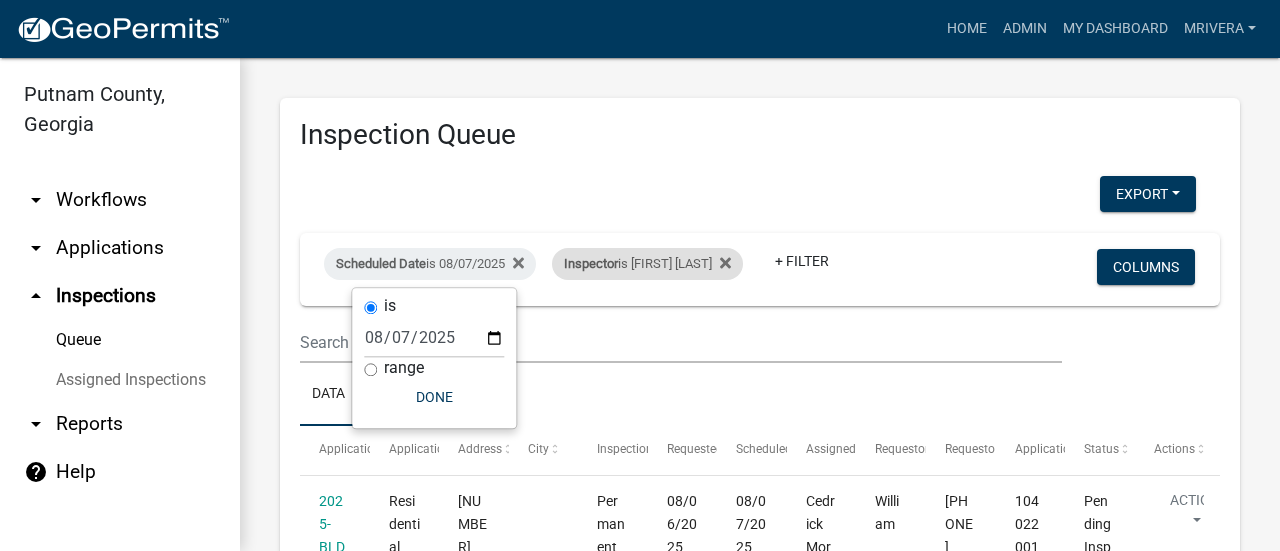 click on "Inspector  is [FIRST] [LAST]" at bounding box center (647, 264) 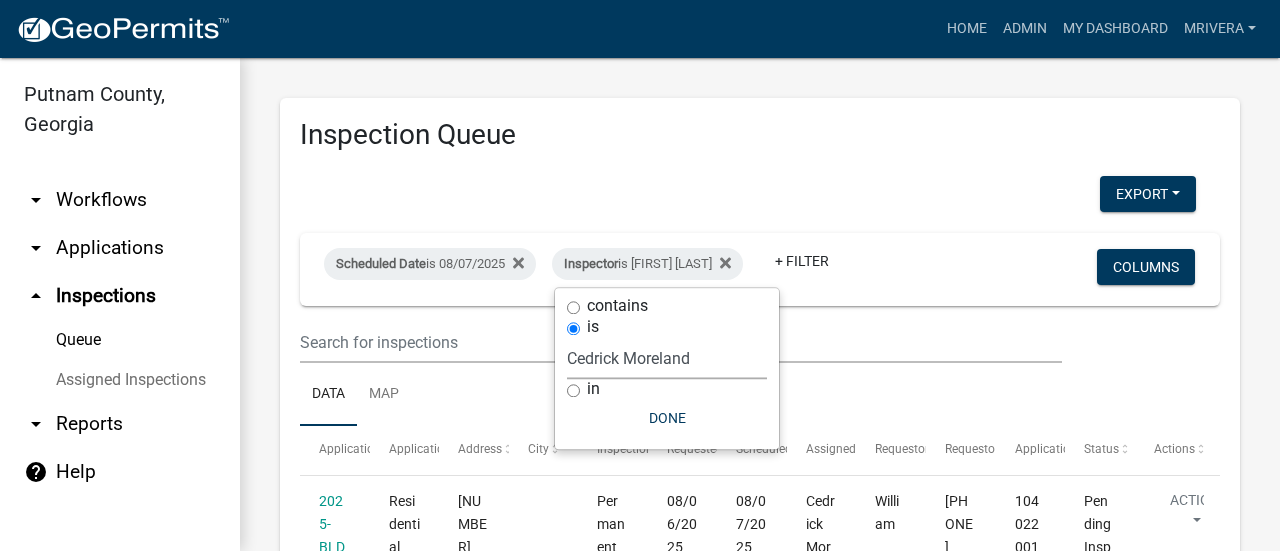 click on "Select an option   None   [FIRST] [LAST]   [FIRST] [LAST]   [FIRST] [LAST]   [FIRST] [LAST]   [FIRST] [LAST]   [FIRST] [LAST]   [FIRST] [LAST]   [FIRST] [LAST]   [FIRST] [LAST]   [FIRST] [LAST]   [FIRST] [LAST]   [FIRST] [LAST]" at bounding box center [667, 358] 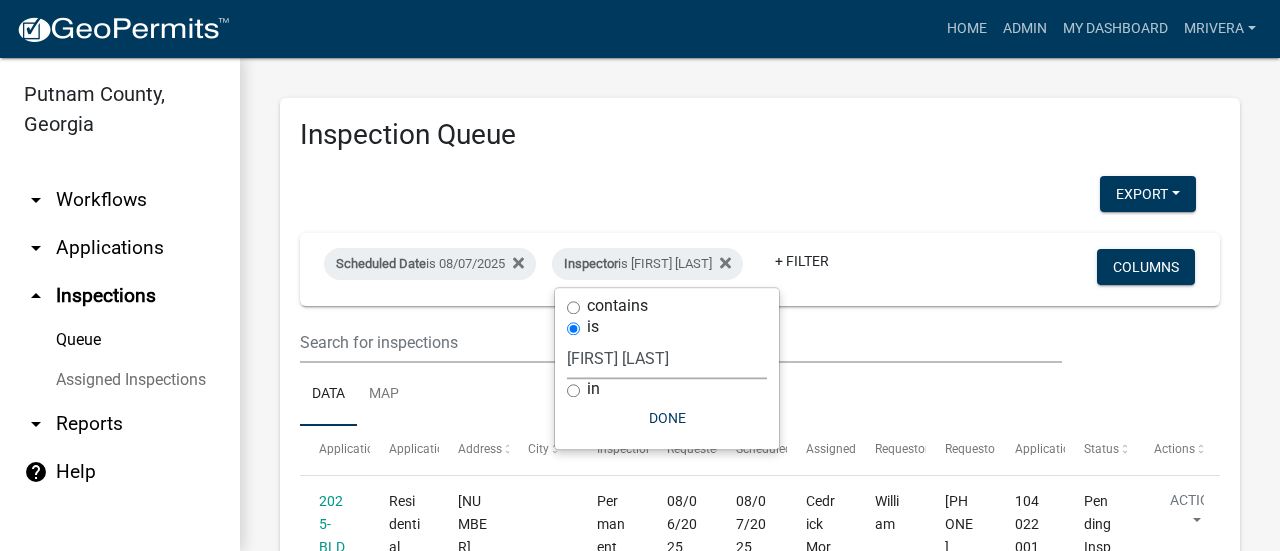 click on "Select an option   None   [FIRST] [LAST]   [FIRST] [LAST]   [FIRST] [LAST]   [FIRST] [LAST]   [FIRST] [LAST]   [FIRST] [LAST]   [FIRST] [LAST]   [FIRST] [LAST]   [FIRST] [LAST]   [FIRST] [LAST]   [FIRST] [LAST]   [FIRST] [LAST]" at bounding box center [667, 358] 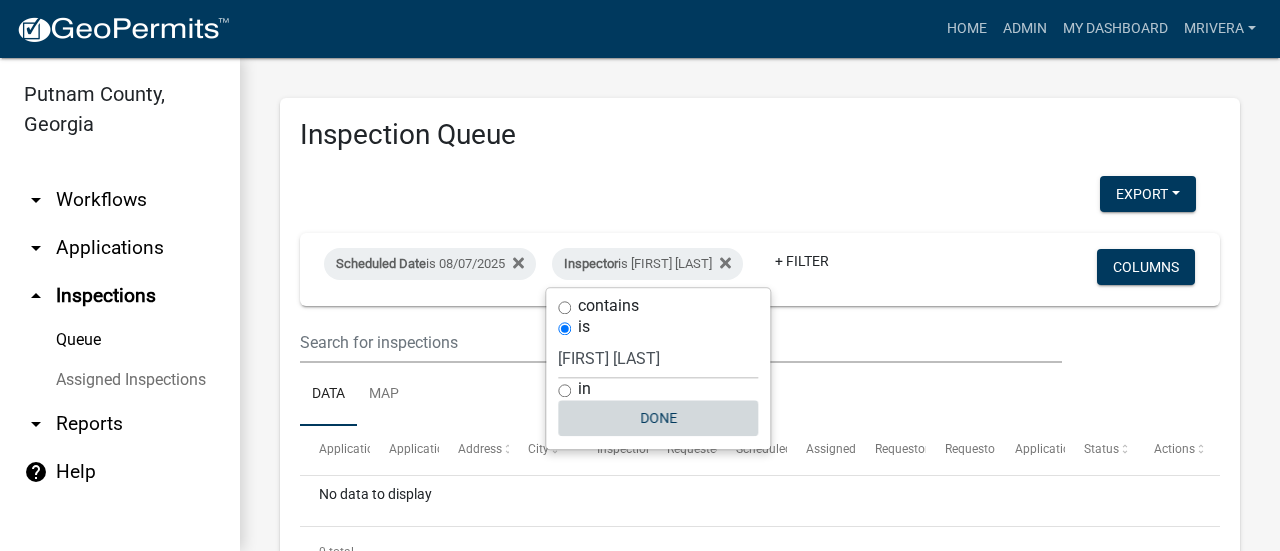 click on "Done" at bounding box center [658, 418] 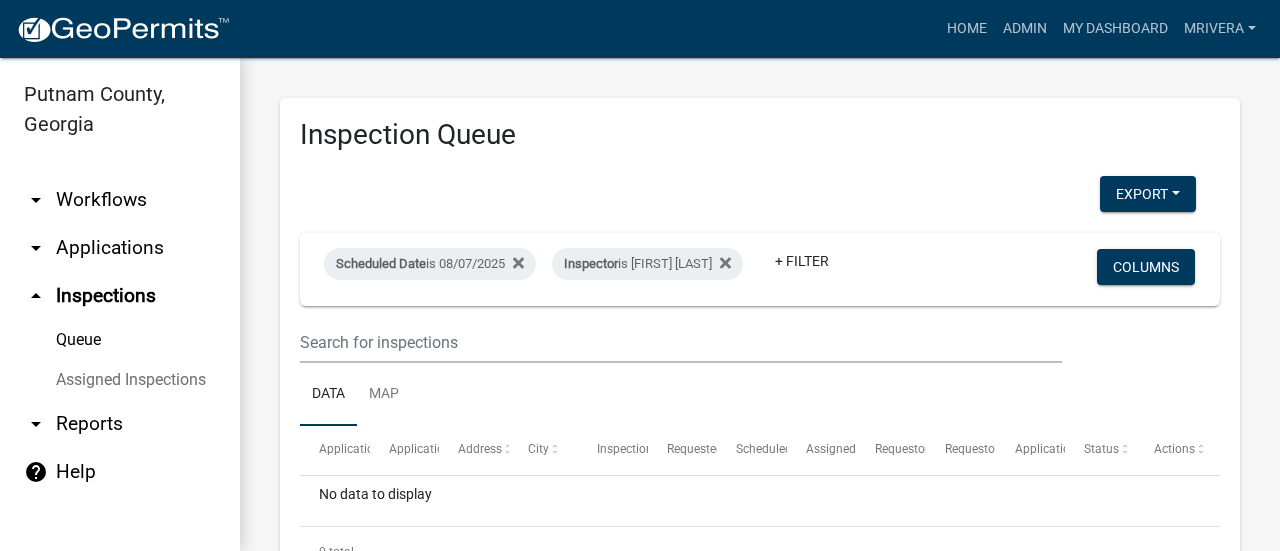 scroll, scrollTop: 106, scrollLeft: 0, axis: vertical 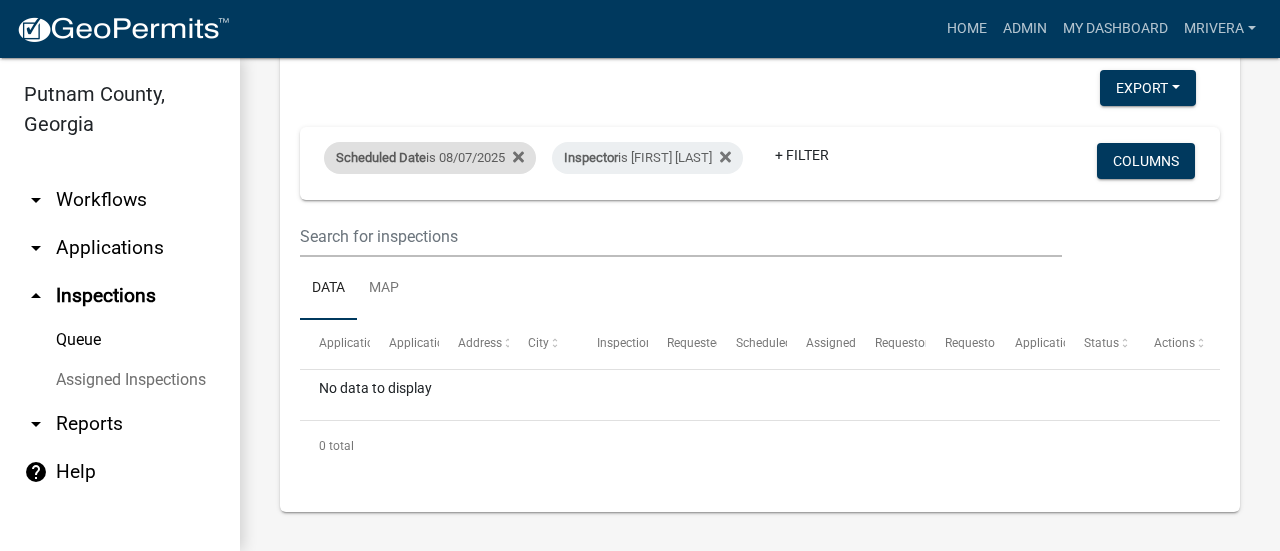 click on "Scheduled Date  is 08/07/2025" at bounding box center [430, 158] 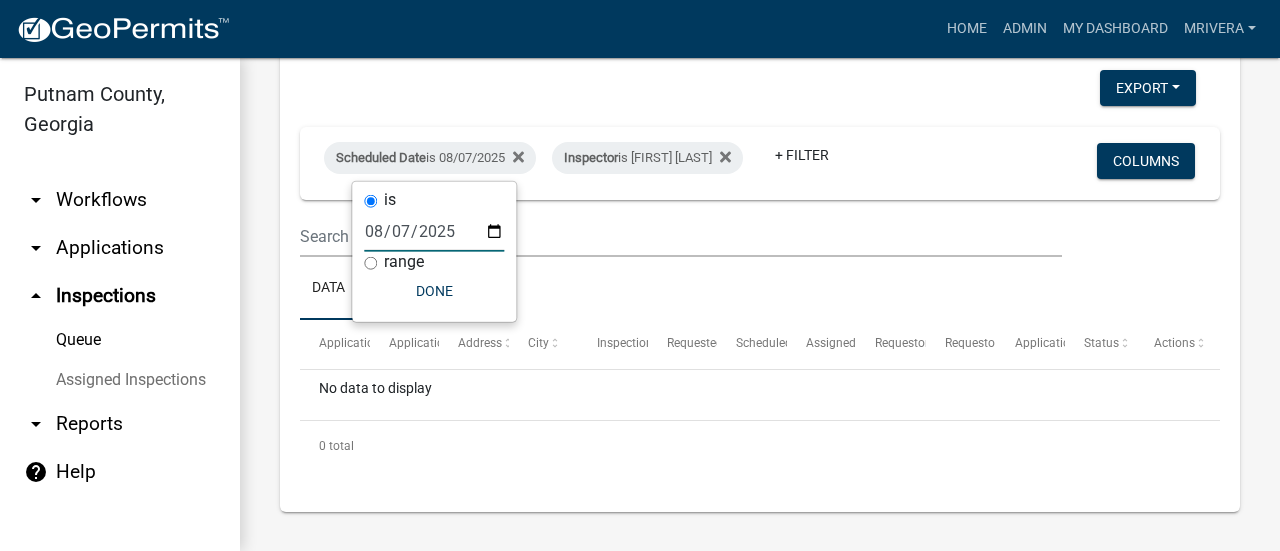 click on "2025-08-07" at bounding box center (434, 231) 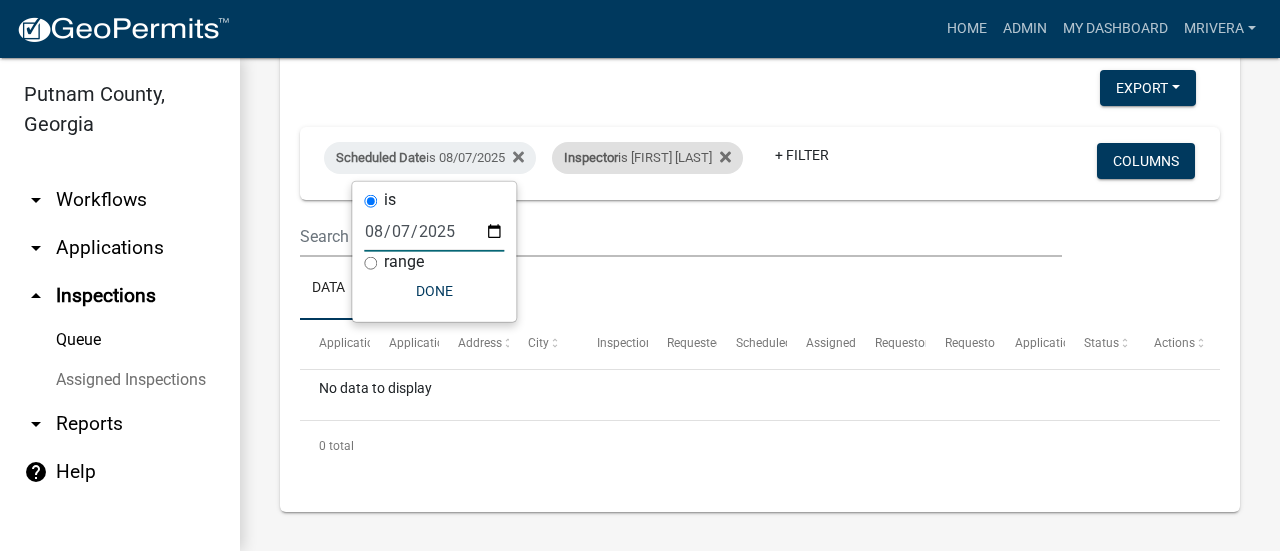 click on "Inspector  is [FIRST] [LAST]" at bounding box center (647, 158) 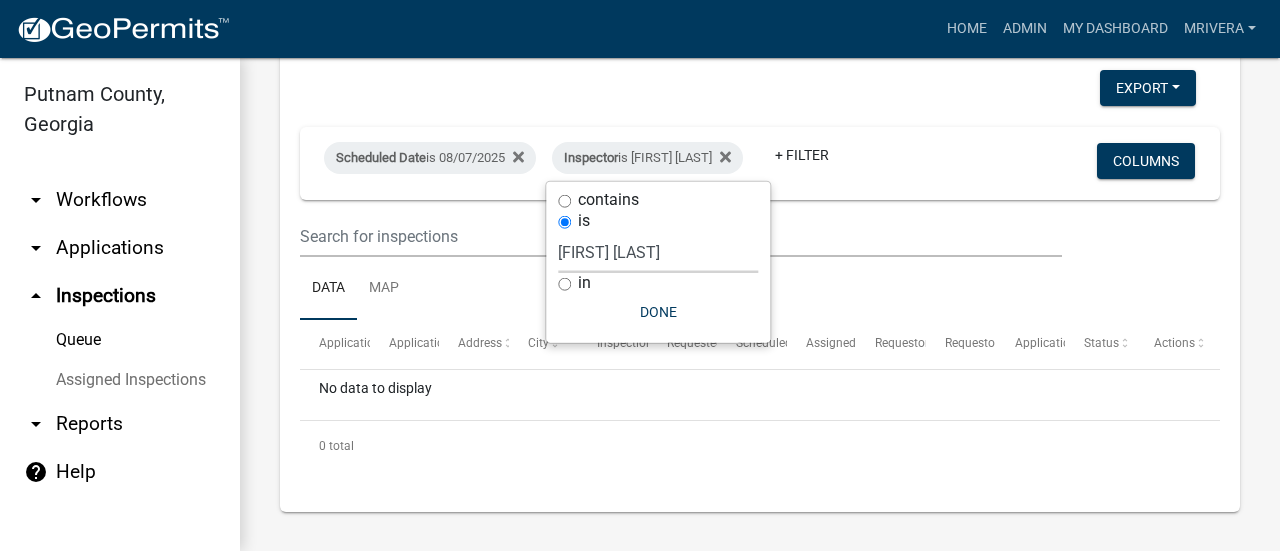 click on "Select an option   None   [FIRST] [LAST]   [FIRST] [LAST]   [FIRST] [LAST]   [FIRST] [LAST]   [FIRST] [LAST]   [FIRST] [LAST]   [FIRST] [LAST]   [FIRST] [LAST]   [FIRST] [LAST]   [FIRST] [LAST]   [FIRST] [LAST]   [FIRST] [LAST]" at bounding box center [658, 252] 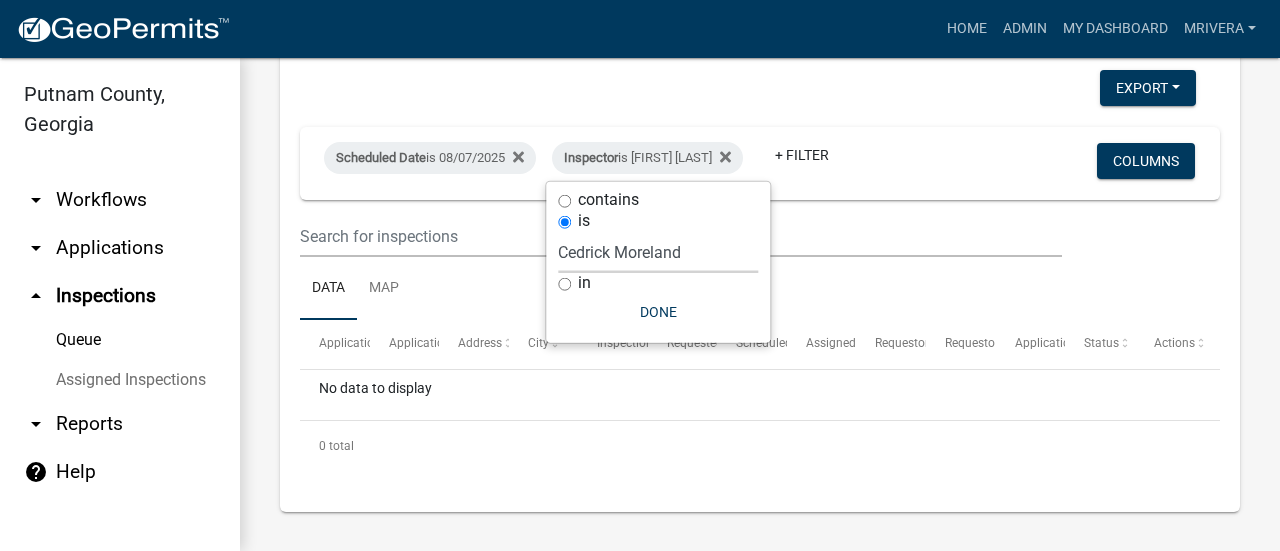 click on "Select an option   None   [FIRST] [LAST]   [FIRST] [LAST]   [FIRST] [LAST]   [FIRST] [LAST]   [FIRST] [LAST]   [FIRST] [LAST]   [FIRST] [LAST]   [FIRST] [LAST]   [FIRST] [LAST]   [FIRST] [LAST]   [FIRST] [LAST]   [FIRST] [LAST]" at bounding box center (658, 252) 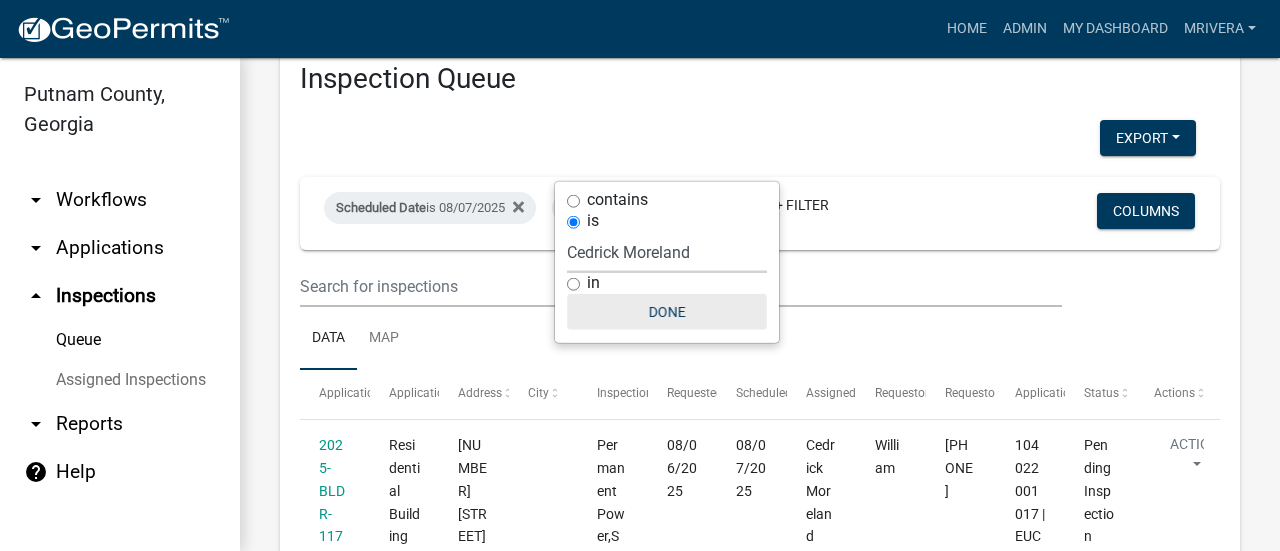 scroll, scrollTop: 106, scrollLeft: 0, axis: vertical 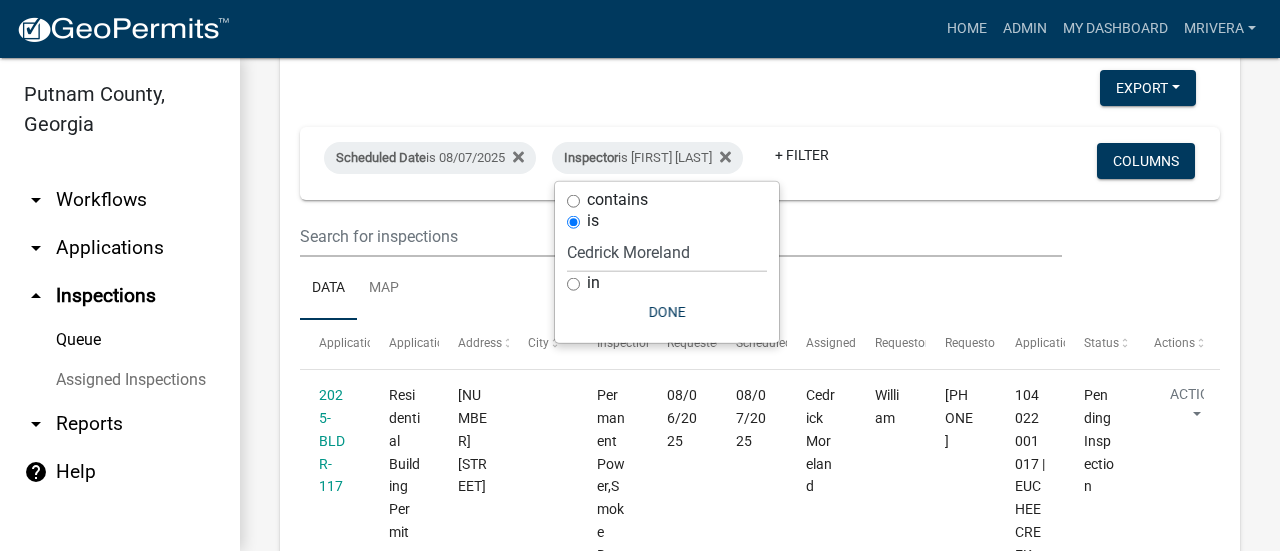 click on "in" at bounding box center (667, 283) 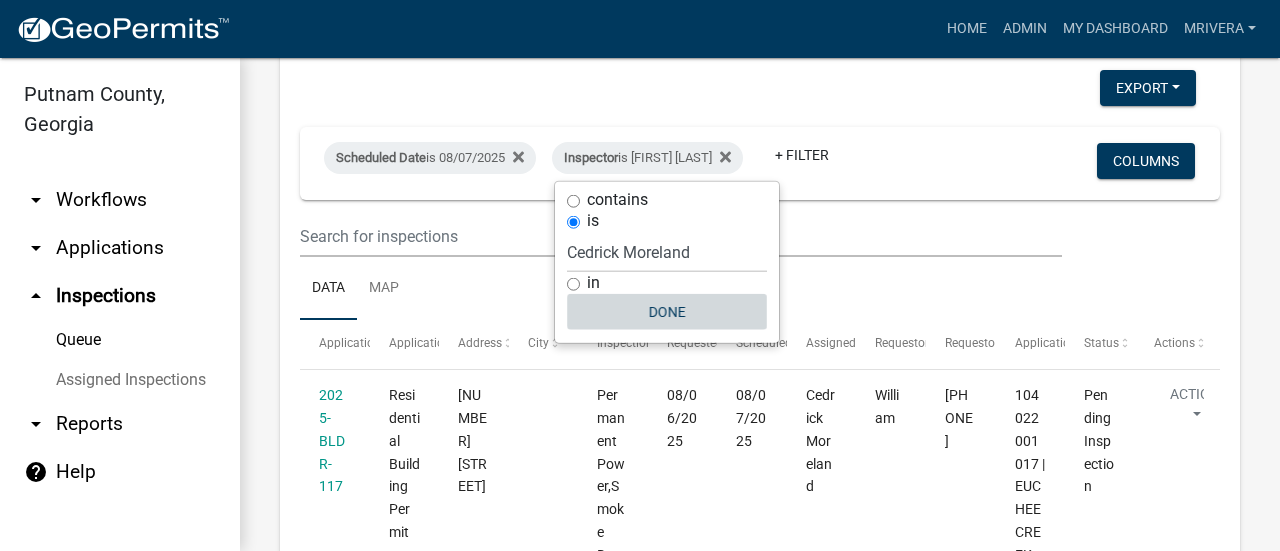 click on "Done" at bounding box center (667, 312) 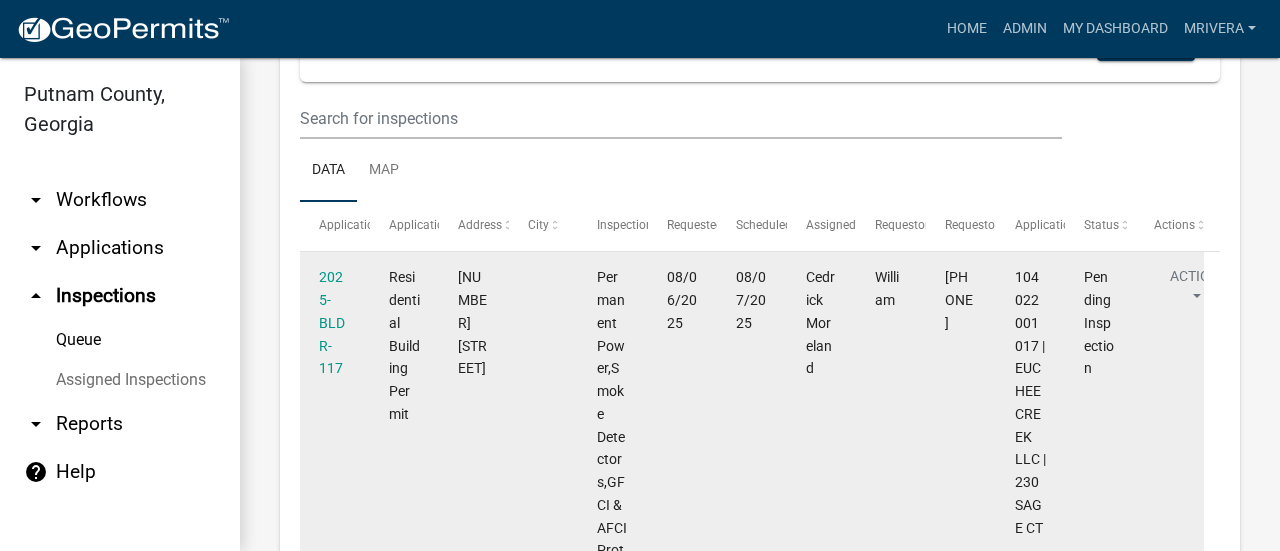 scroll, scrollTop: 0, scrollLeft: 0, axis: both 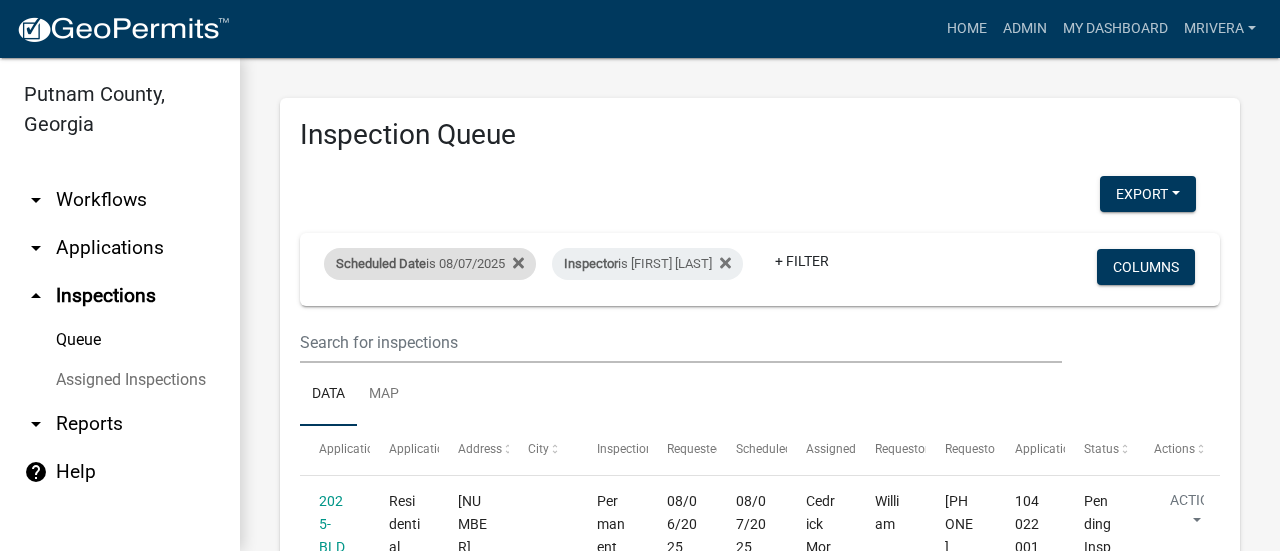 click on "Scheduled Date  is 08/07/2025" at bounding box center [430, 264] 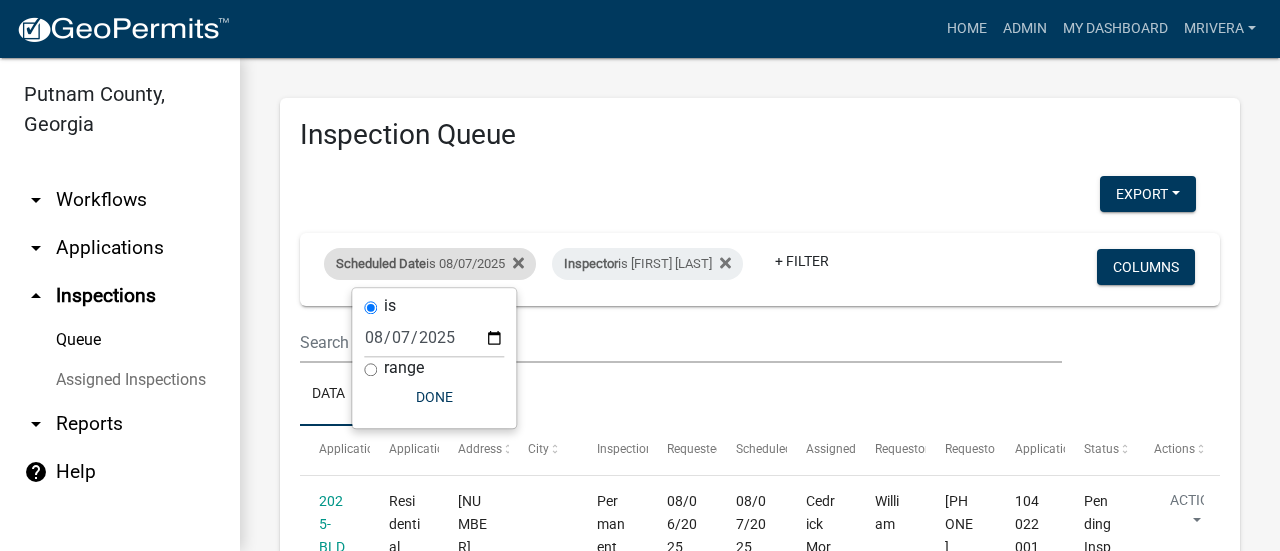 click on "Scheduled Date  is 08/07/2025" at bounding box center (430, 264) 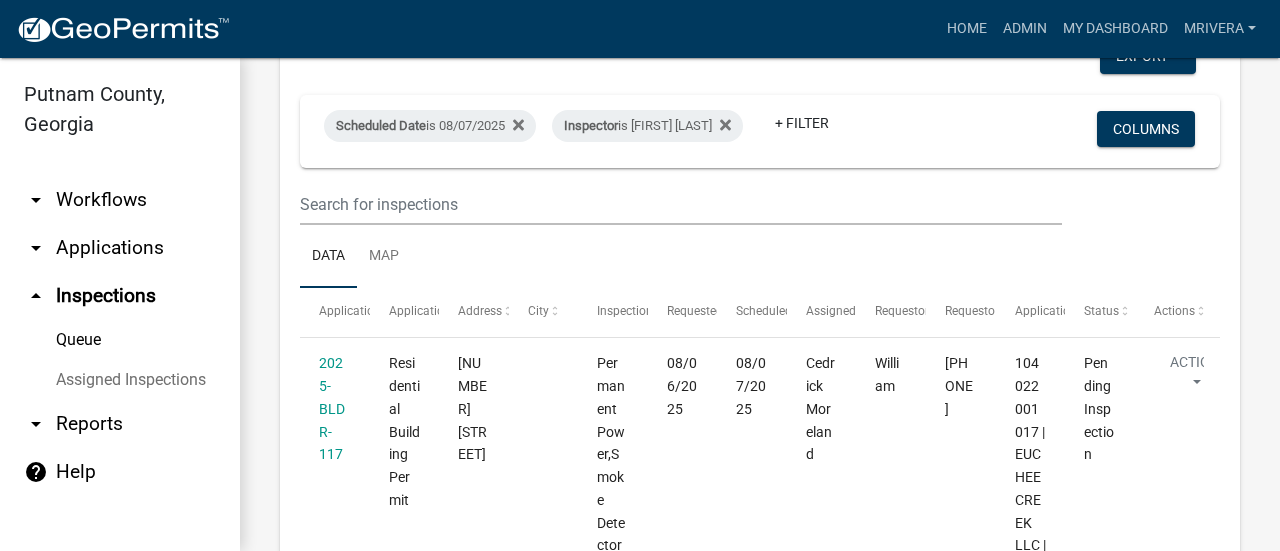 scroll, scrollTop: 0, scrollLeft: 0, axis: both 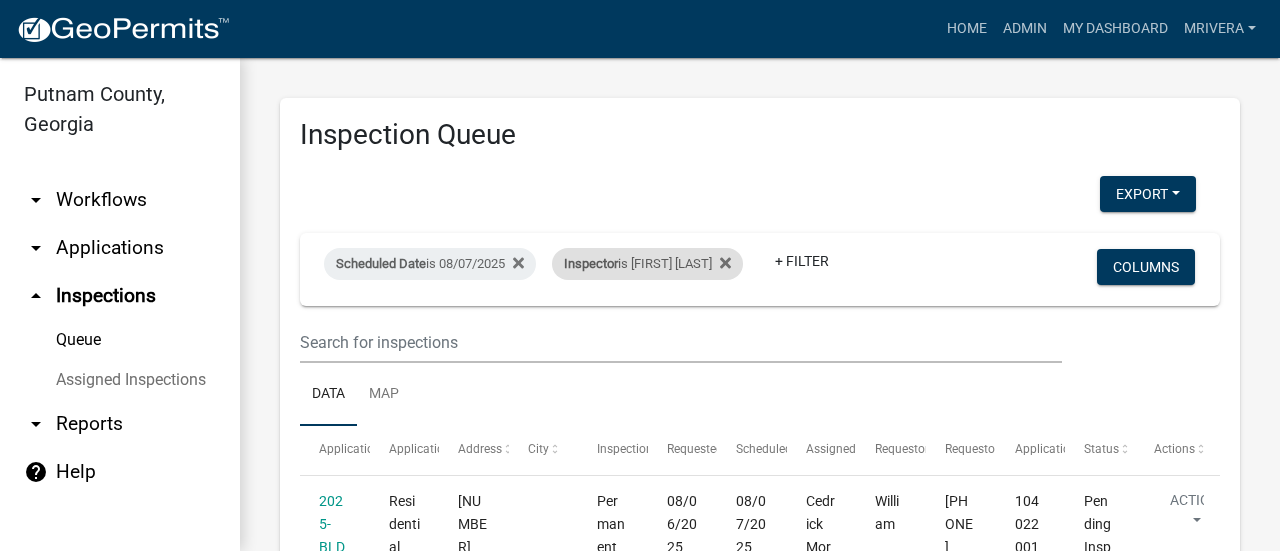 click on "Inspector  is [FIRST] [LAST]" at bounding box center [647, 264] 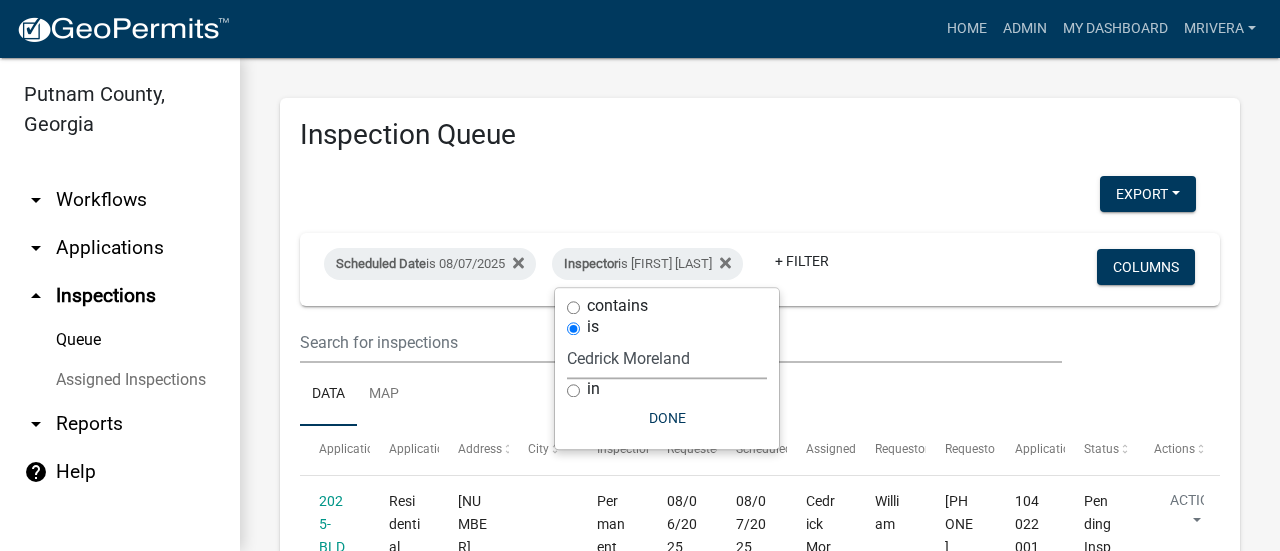 click on "Select an option   None   [FIRST] [LAST]   [FIRST] [LAST]   [FIRST] [LAST]   [FIRST] [LAST]   [FIRST] [LAST]   [FIRST] [LAST]   [FIRST] [LAST]   [FIRST] [LAST]   [FIRST] [LAST]   [FIRST] [LAST]   [FIRST] [LAST]   [FIRST] [LAST]" at bounding box center [667, 358] 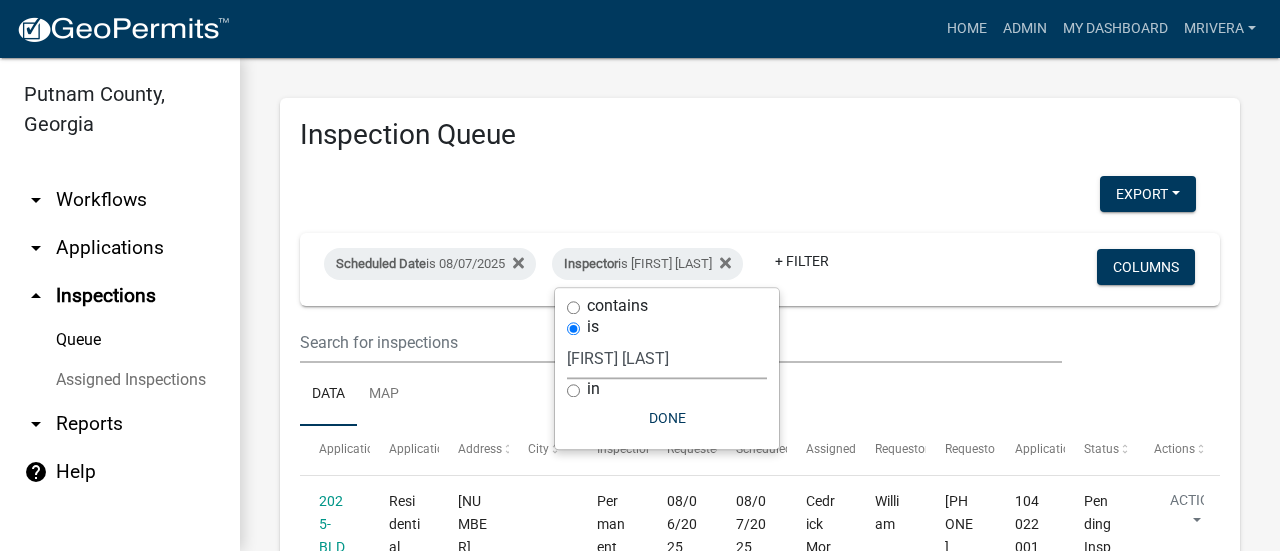 click on "Select an option   None   [FIRST] [LAST]   [FIRST] [LAST]   [FIRST] [LAST]   [FIRST] [LAST]   [FIRST] [LAST]   [FIRST] [LAST]   [FIRST] [LAST]   [FIRST] [LAST]   [FIRST] [LAST]   [FIRST] [LAST]   [FIRST] [LAST]   [FIRST] [LAST]" at bounding box center (667, 358) 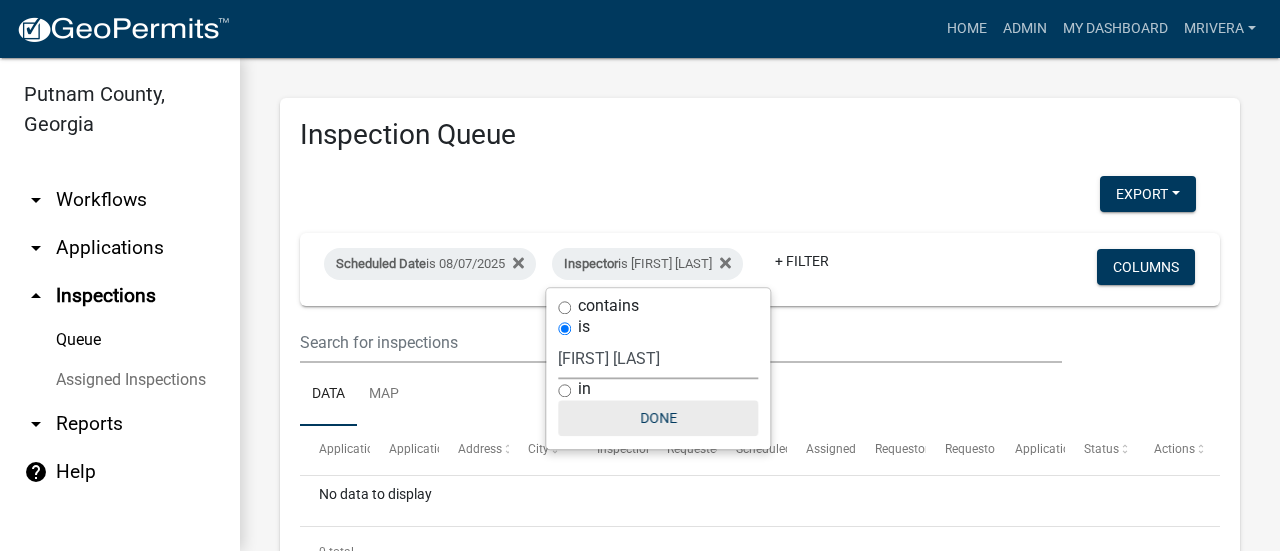 click on "Done" at bounding box center (658, 418) 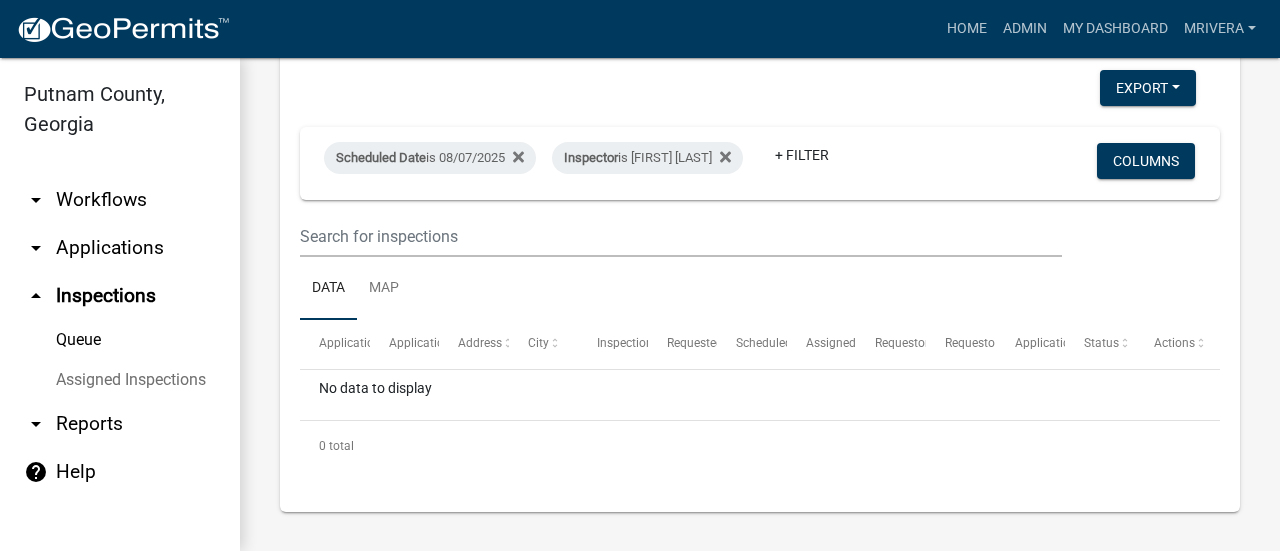 scroll, scrollTop: 106, scrollLeft: 0, axis: vertical 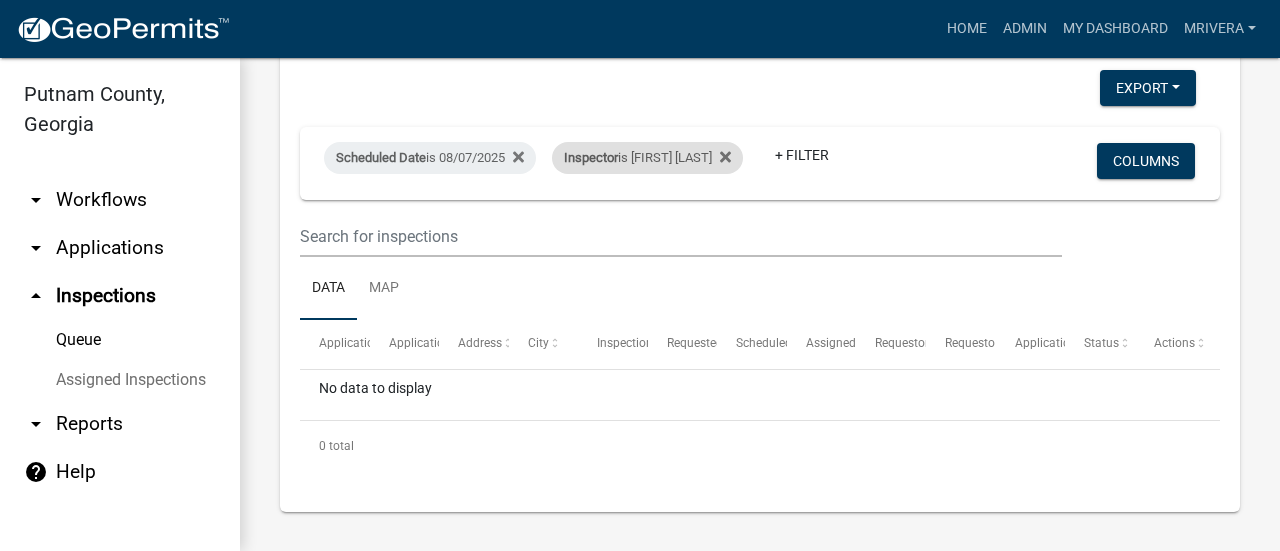 click on "Inspector  is [FIRST] [LAST]" at bounding box center (647, 158) 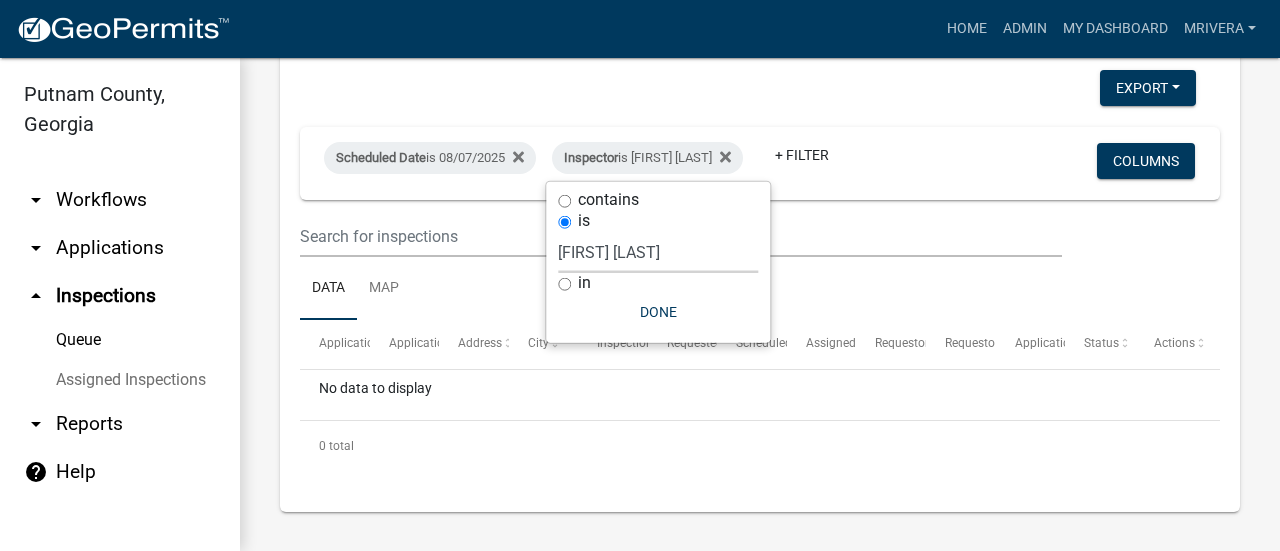 click on "Select an option   None   [FIRST] [LAST]   [FIRST] [LAST]   [FIRST] [LAST]   [FIRST] [LAST]   [FIRST] [LAST]   [FIRST] [LAST]   [FIRST] [LAST]   [FIRST] [LAST]   [FIRST] [LAST]   [FIRST] [LAST]   [FIRST] [LAST]   [FIRST] [LAST]" at bounding box center [658, 252] 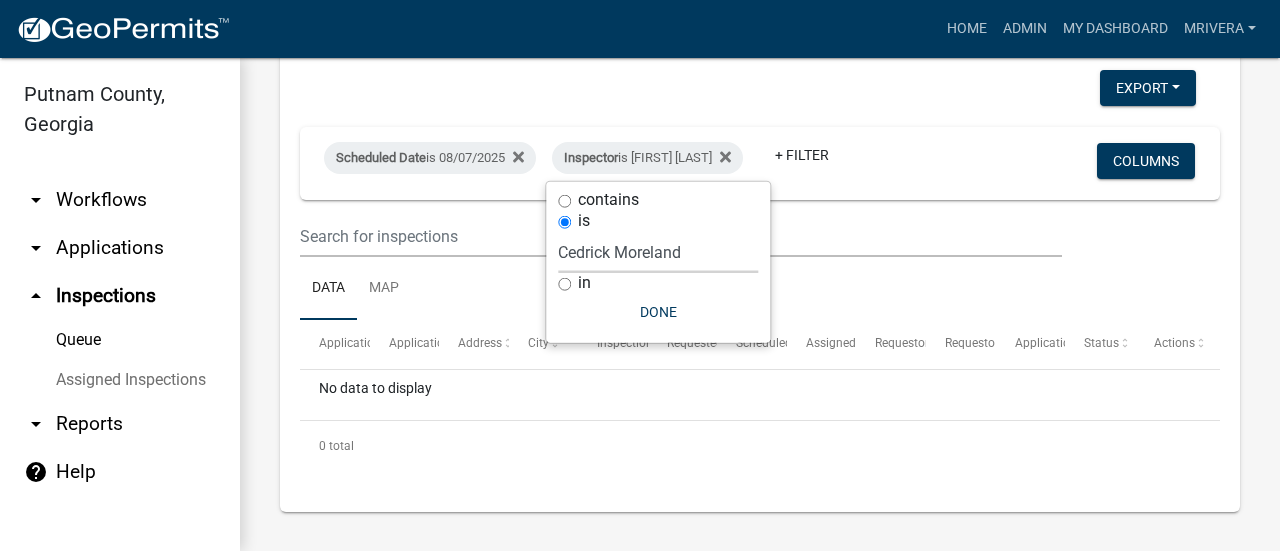 click on "Select an option   None   [FIRST] [LAST]   [FIRST] [LAST]   [FIRST] [LAST]   [FIRST] [LAST]   [FIRST] [LAST]   [FIRST] [LAST]   [FIRST] [LAST]   [FIRST] [LAST]   [FIRST] [LAST]   [FIRST] [LAST]   [FIRST] [LAST]   [FIRST] [LAST]" at bounding box center (658, 252) 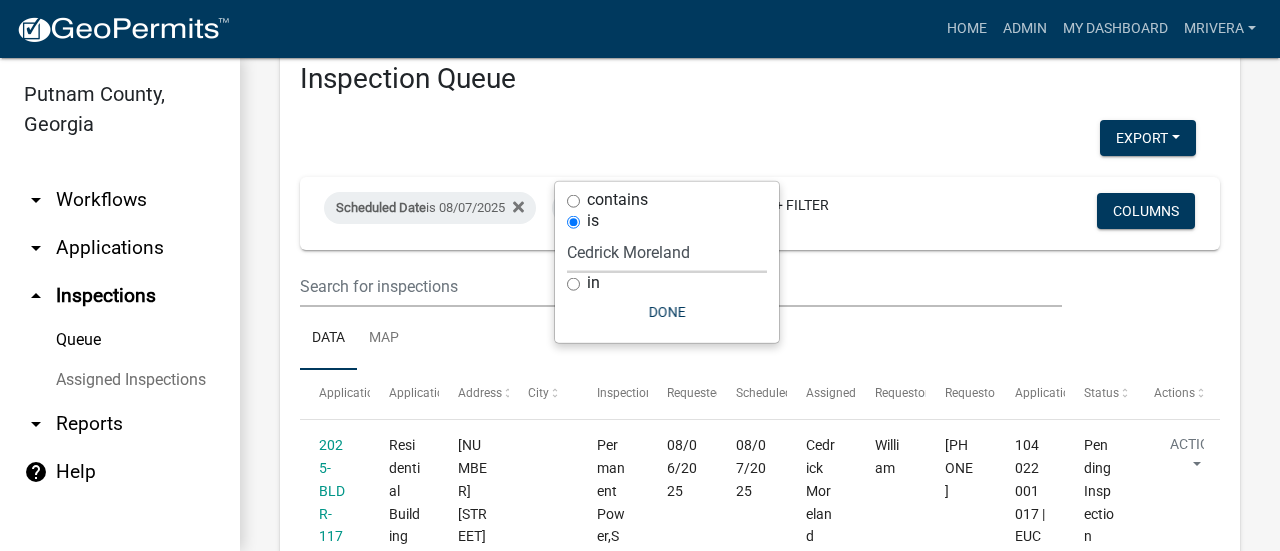 scroll, scrollTop: 106, scrollLeft: 0, axis: vertical 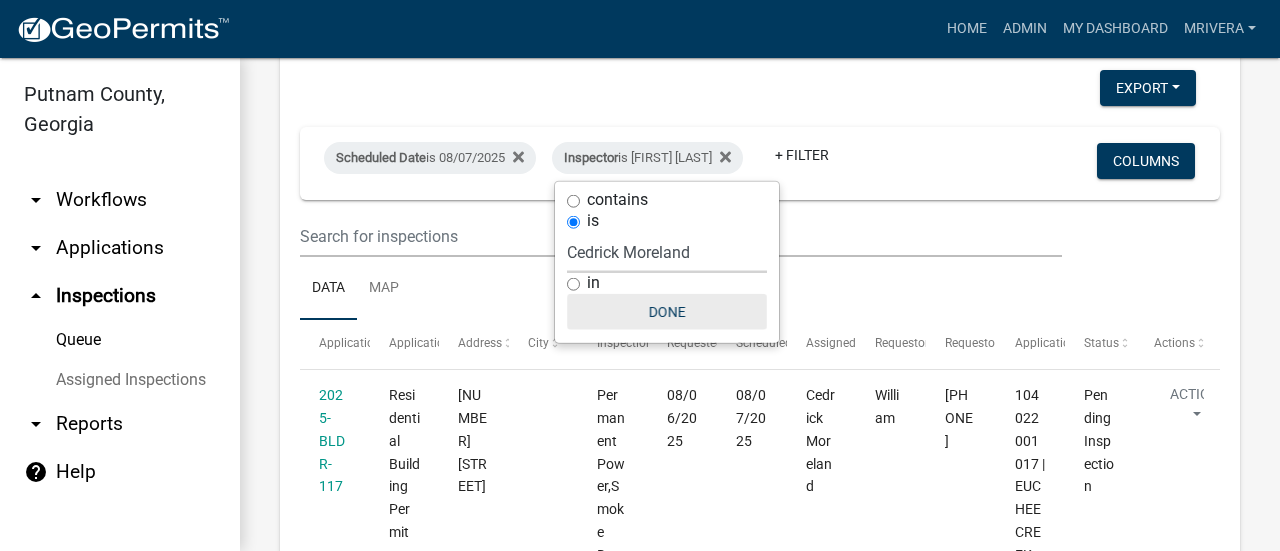 click on "Done" at bounding box center (667, 312) 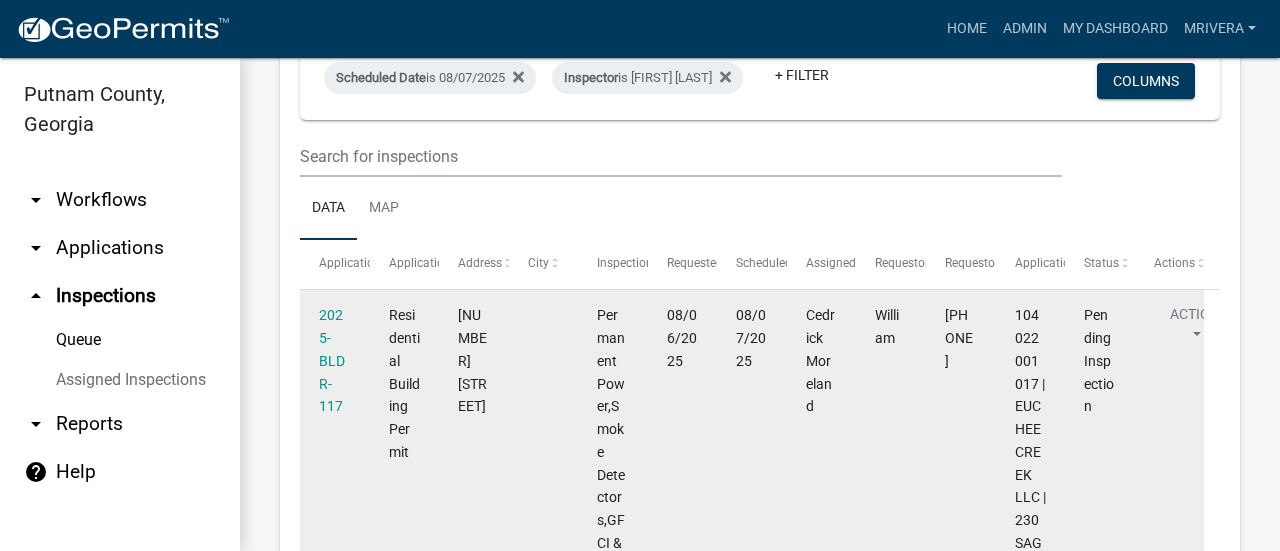 scroll, scrollTop: 0, scrollLeft: 0, axis: both 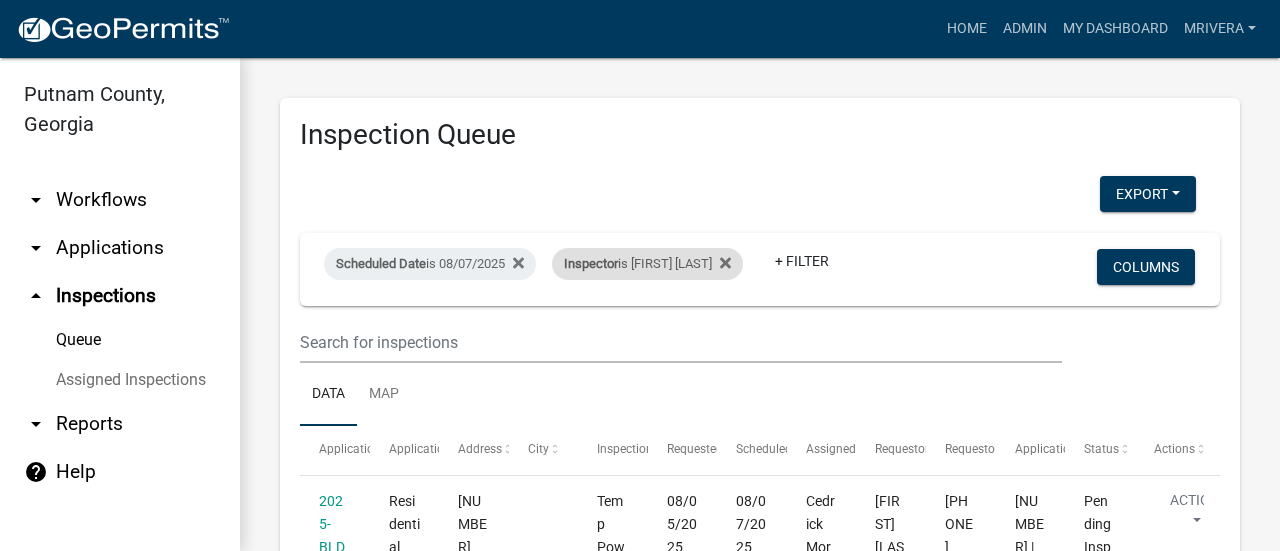 click on "Inspector is [FIRST] [LAST]" at bounding box center (647, 264) 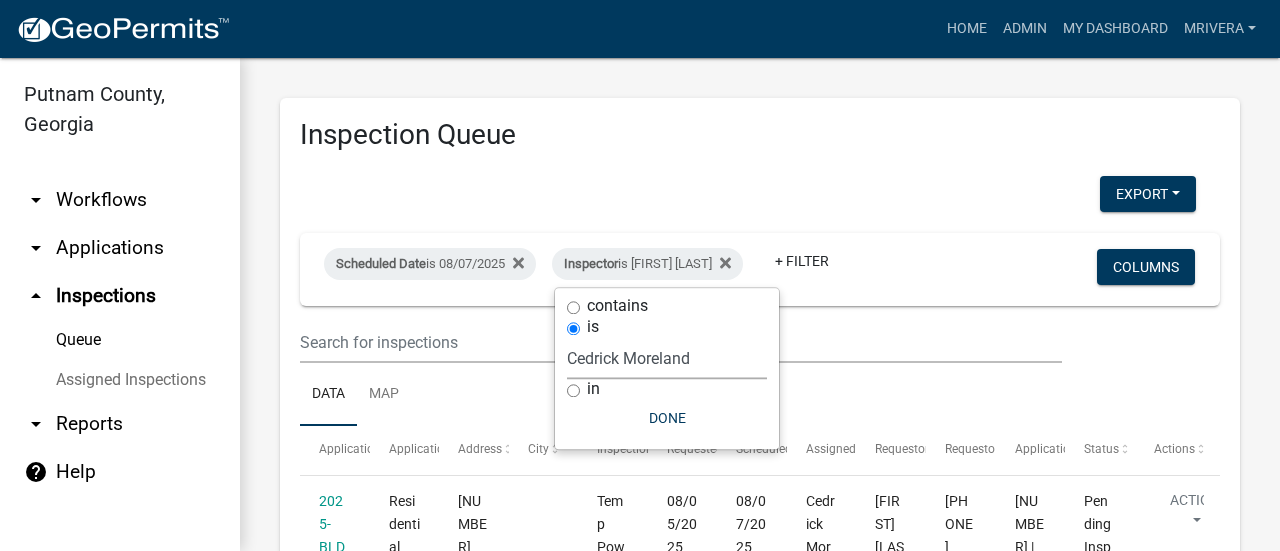 click on "Select an option   None   [FIRST] [LAST]   [FIRST] [LAST]   [FIRST] [LAST]   [FIRST] [LAST]   [FIRST] [LAST]   [FIRST] [LAST]   [FIRST] [LAST]   [FIRST] [LAST]   [FIRST] [LAST]   [FIRST] [LAST]   [FIRST] [LAST]   [FIRST] [LAST]" at bounding box center [667, 358] 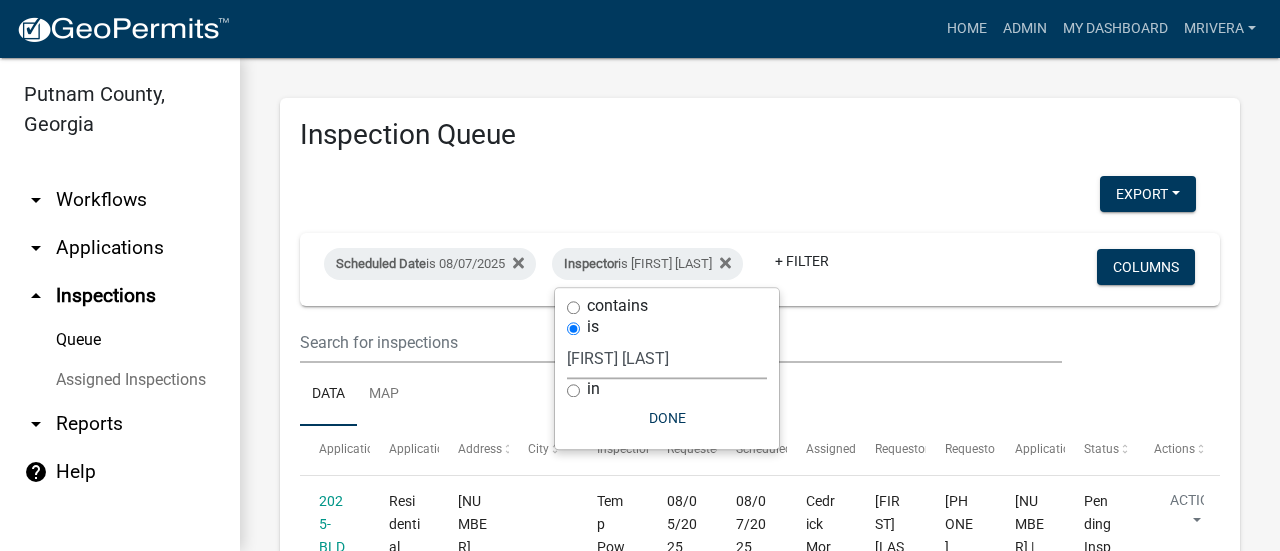 click on "Select an option   None   [FIRST] [LAST]   [FIRST] [LAST]   [FIRST] [LAST]   [FIRST] [LAST]   [FIRST] [LAST]   [FIRST] [LAST]   [FIRST] [LAST]   [FIRST] [LAST]   [FIRST] [LAST]   [FIRST] [LAST]   [FIRST] [LAST]   [FIRST] [LAST]" at bounding box center (667, 358) 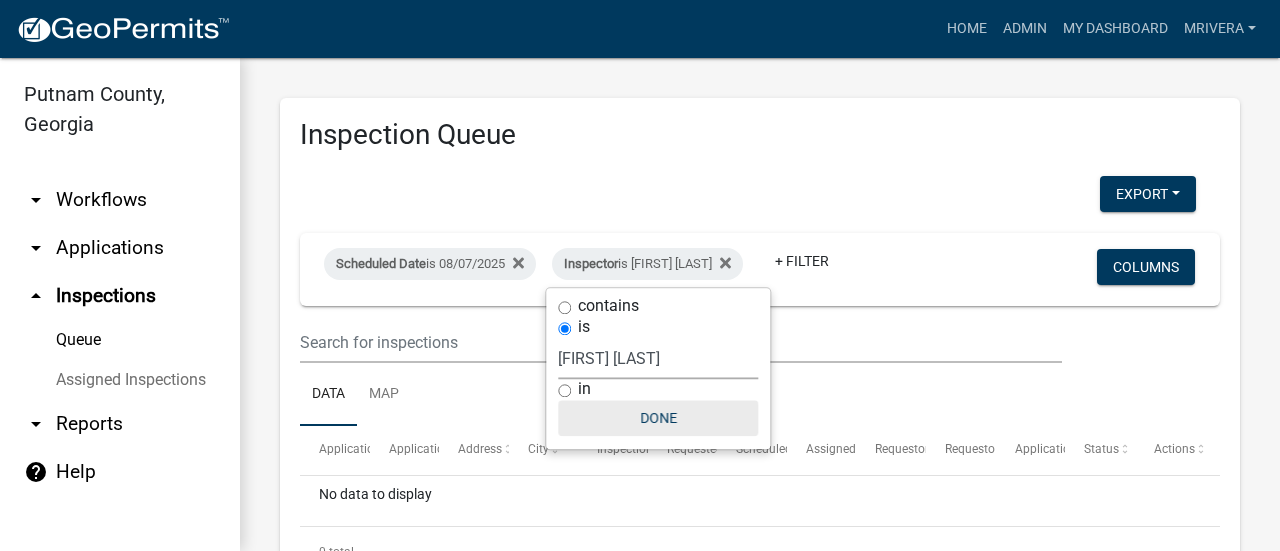 click on "Done" at bounding box center (658, 418) 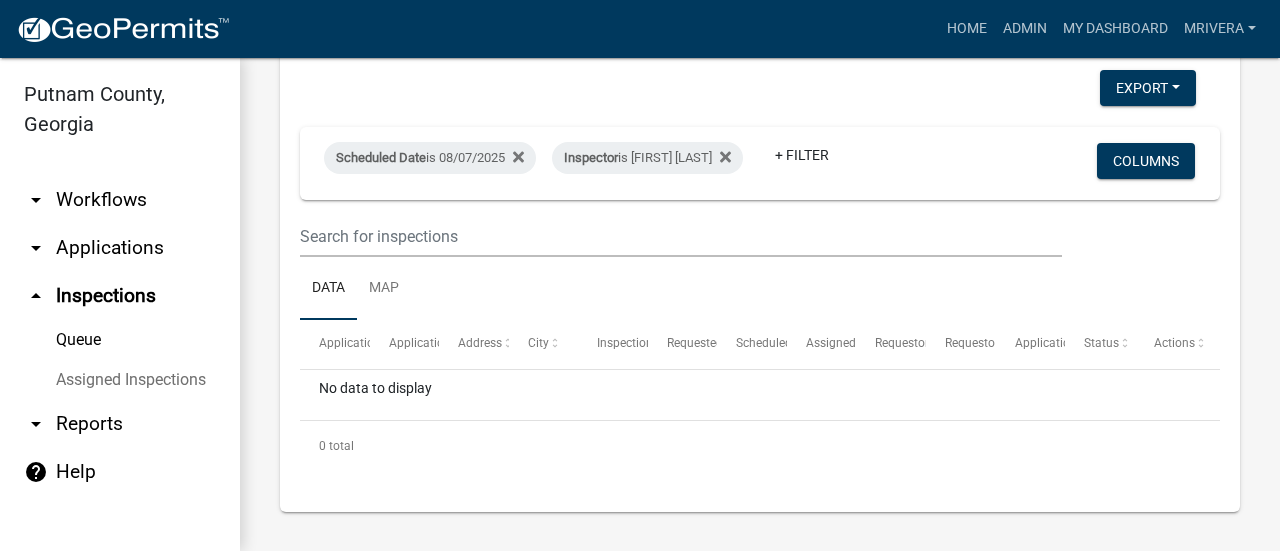 scroll, scrollTop: 0, scrollLeft: 0, axis: both 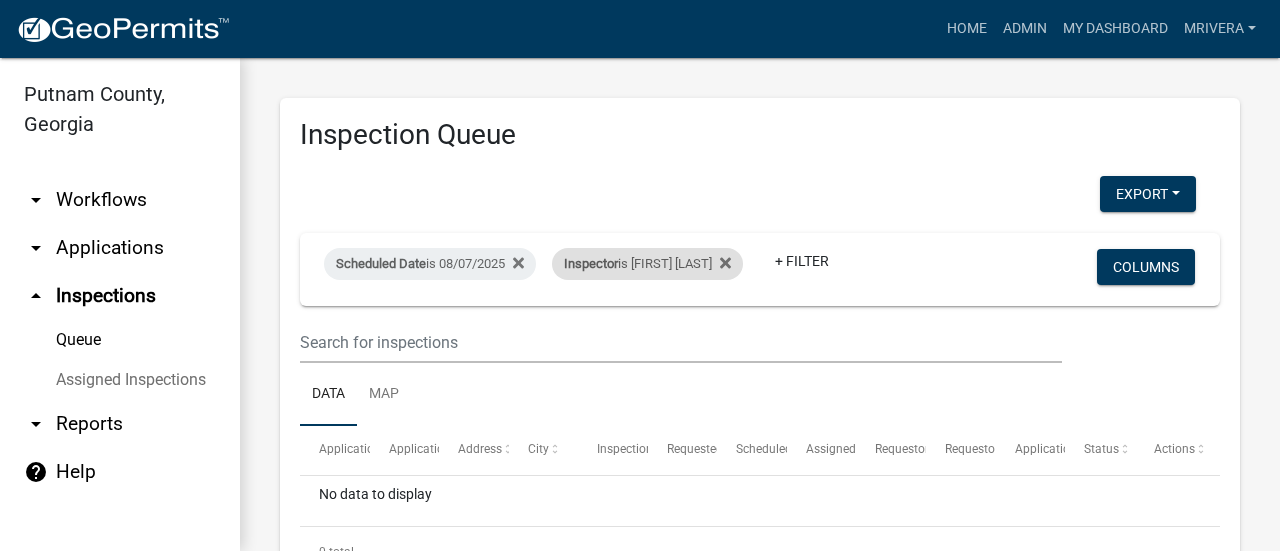 click on "Inspector  is [FIRST] [LAST]" at bounding box center (647, 264) 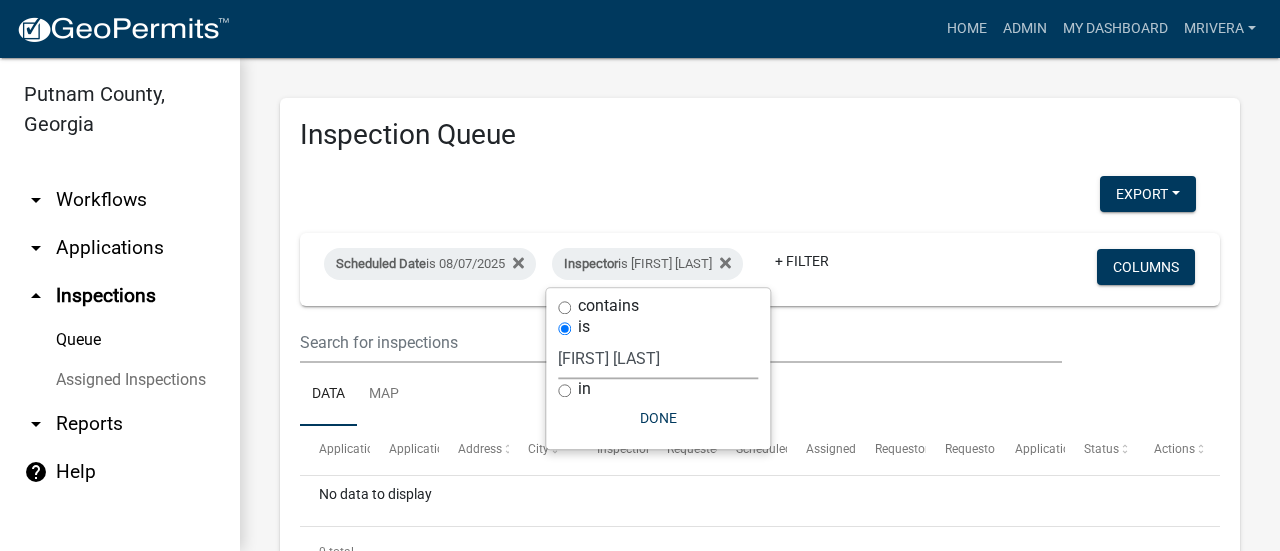click on "Select an option   None   [FIRST] [LAST]   [FIRST] [LAST]   [FIRST] [LAST]   [FIRST] [LAST]   [FIRST] [LAST]   [FIRST] [LAST]   [FIRST] [LAST]   [FIRST] [LAST]   [FIRST] [LAST]   [FIRST] [LAST]   [FIRST] [LAST]   [FIRST] [LAST]" at bounding box center (658, 358) 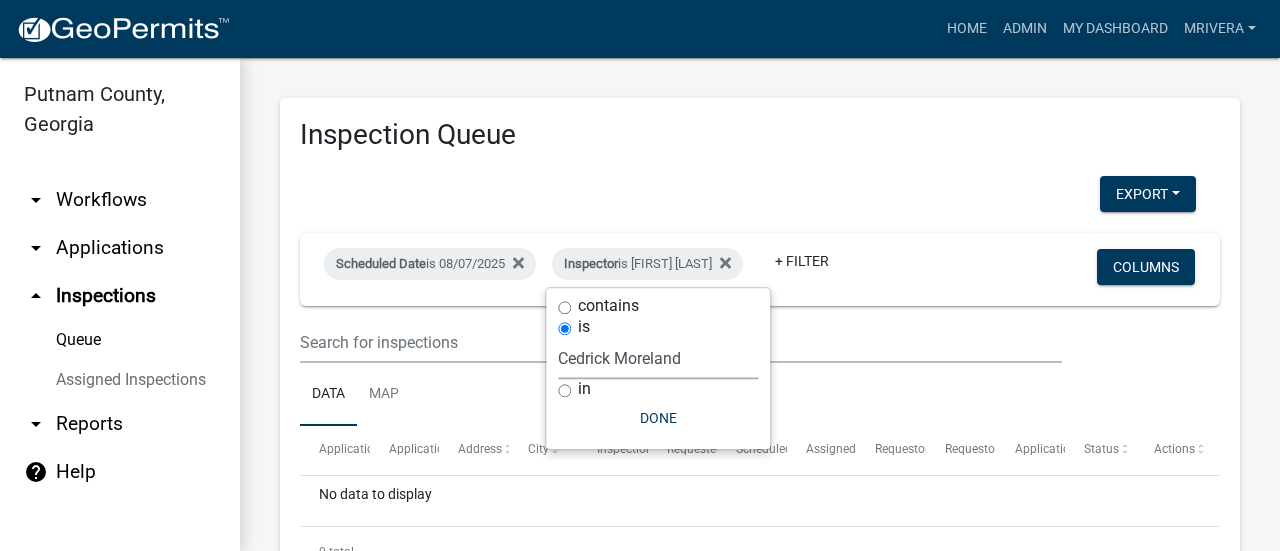 click on "Select an option   None   [FIRST] [LAST]   [FIRST] [LAST]   [FIRST] [LAST]   [FIRST] [LAST]   [FIRST] [LAST]   [FIRST] [LAST]   [FIRST] [LAST]   [FIRST] [LAST]   [FIRST] [LAST]   [FIRST] [LAST]   [FIRST] [LAST]   [FIRST] [LAST]" at bounding box center (658, 358) 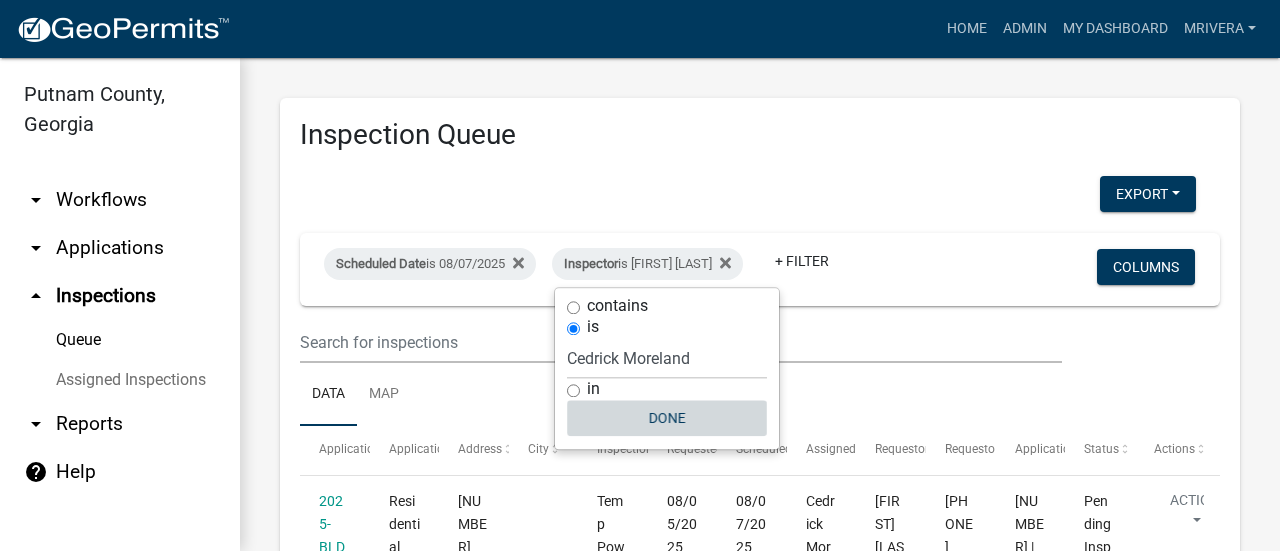 click on "Done" at bounding box center (667, 418) 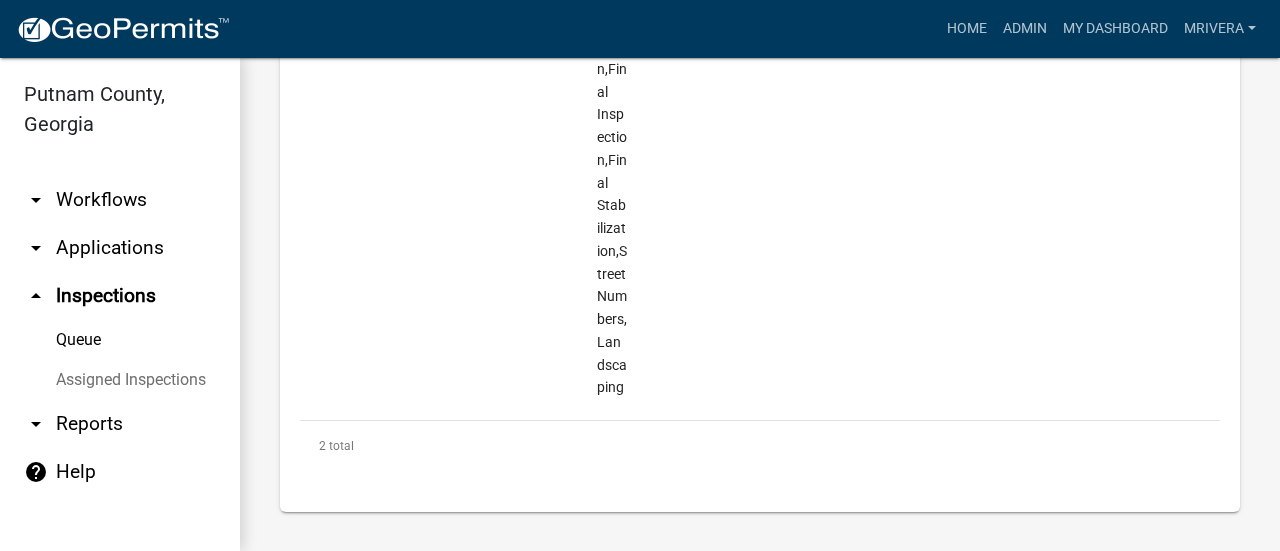 scroll, scrollTop: 1234, scrollLeft: 0, axis: vertical 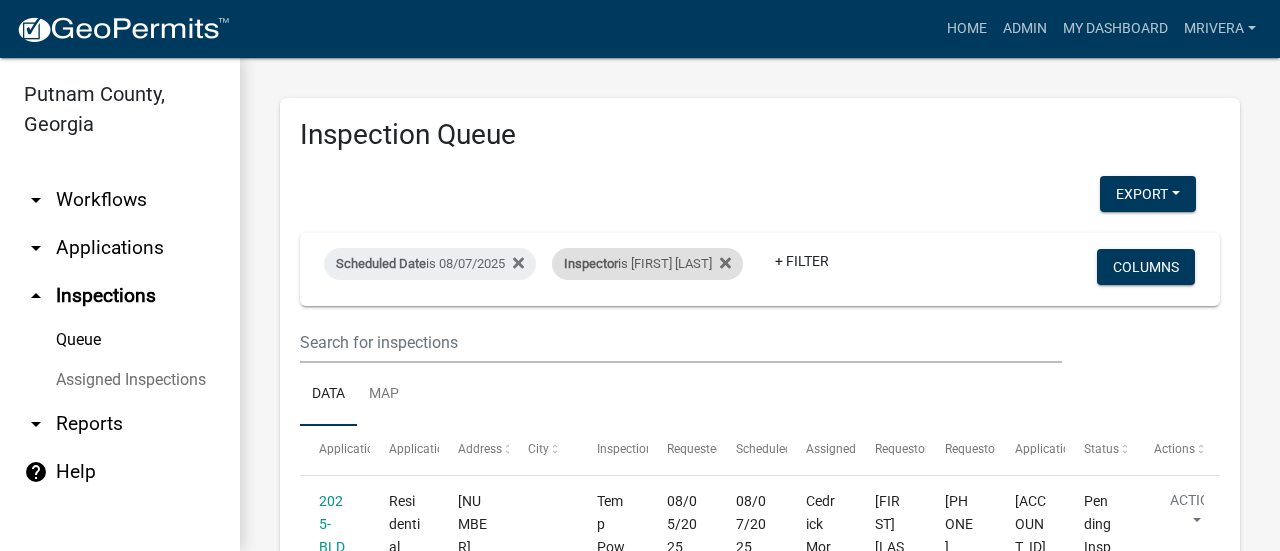 click on "Inspector  is [FIRST] [LAST]" at bounding box center [647, 264] 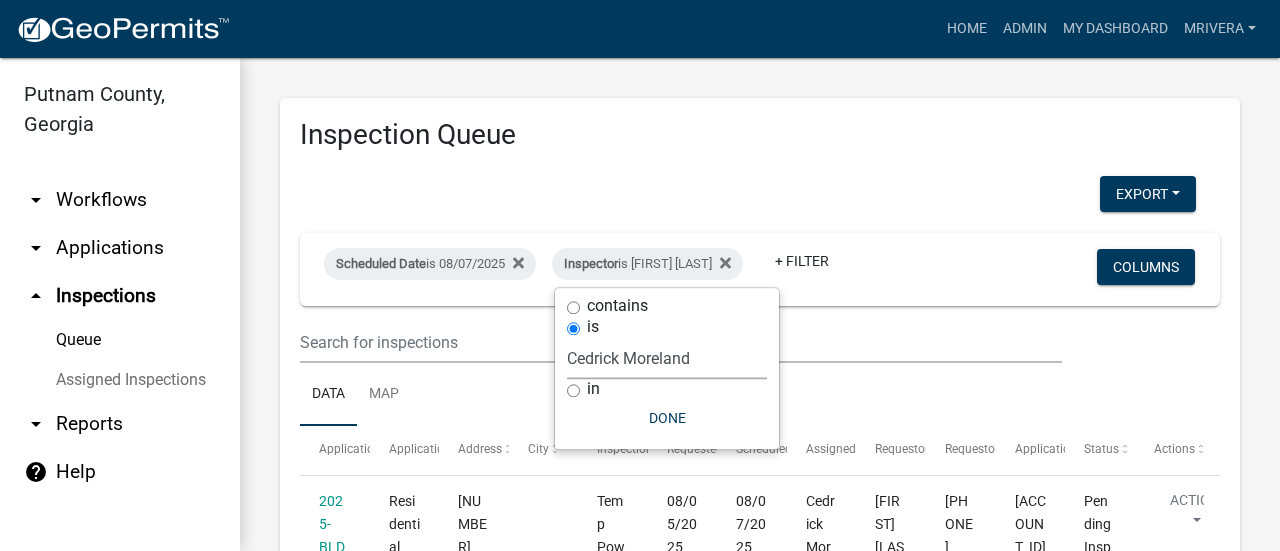 click on "Select an option   None   [FIRST] [LAST]   [FIRST] [LAST]   [FIRST] [LAST]   [FIRST] [LAST]   [FIRST] [LAST]   [FIRST] [LAST]   [FIRST] [LAST]   [FIRST] [LAST]   [FIRST] [LAST]   [FIRST] [LAST]   [FIRST] [LAST]   [FIRST] [LAST]" at bounding box center [667, 358] 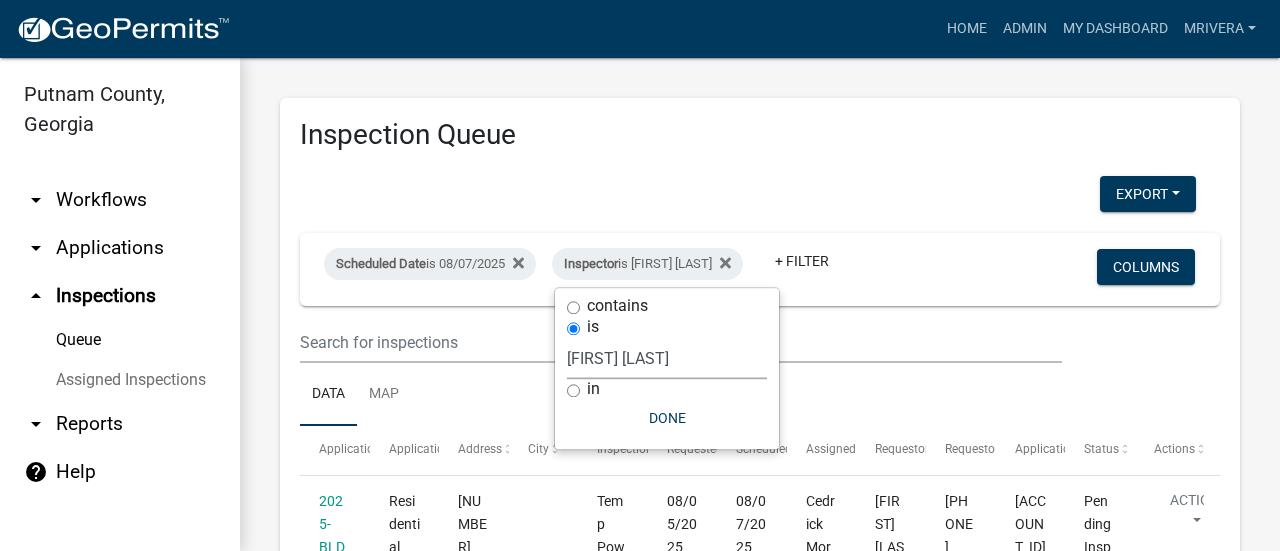 click on "Select an option   None   [FIRST] [LAST]   [FIRST] [LAST]   [FIRST] [LAST]   [FIRST] [LAST]   [FIRST] [LAST]   [FIRST] [LAST]   [FIRST] [LAST]   [FIRST] [LAST]   [FIRST] [LAST]   [FIRST] [LAST]   [FIRST] [LAST]   [FIRST] [LAST]" at bounding box center [667, 358] 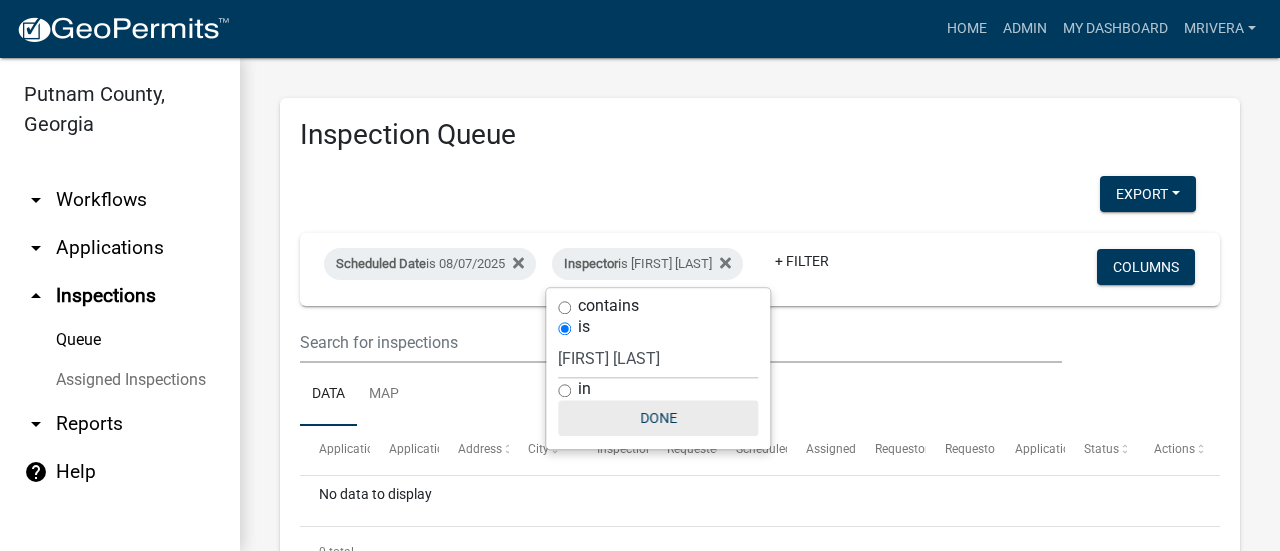 click on "in" at bounding box center (658, 389) 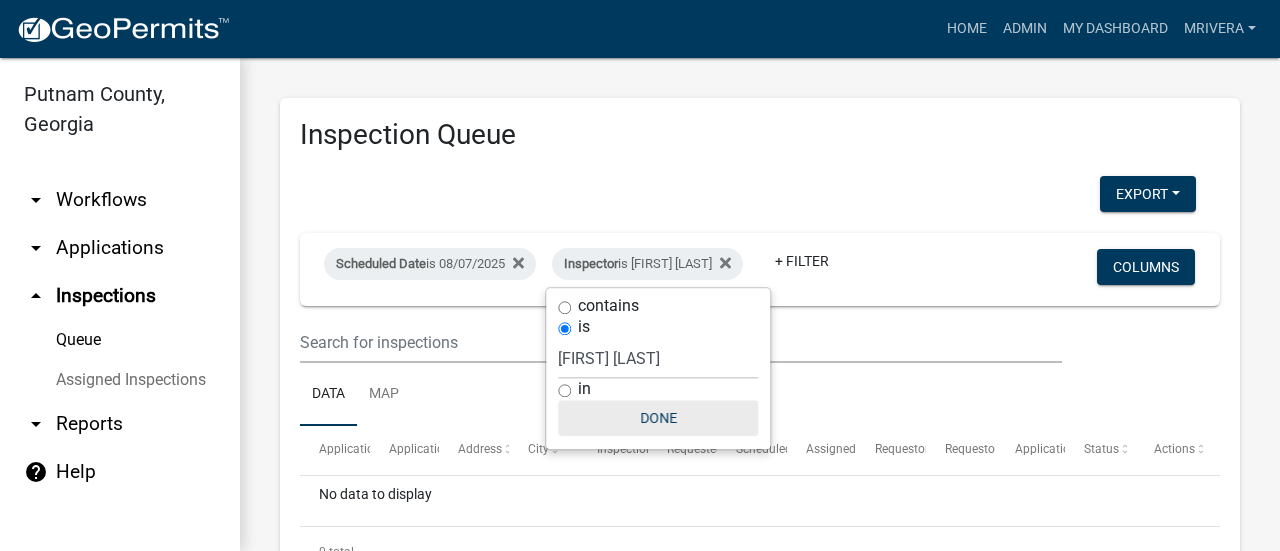 click on "Done" at bounding box center (658, 418) 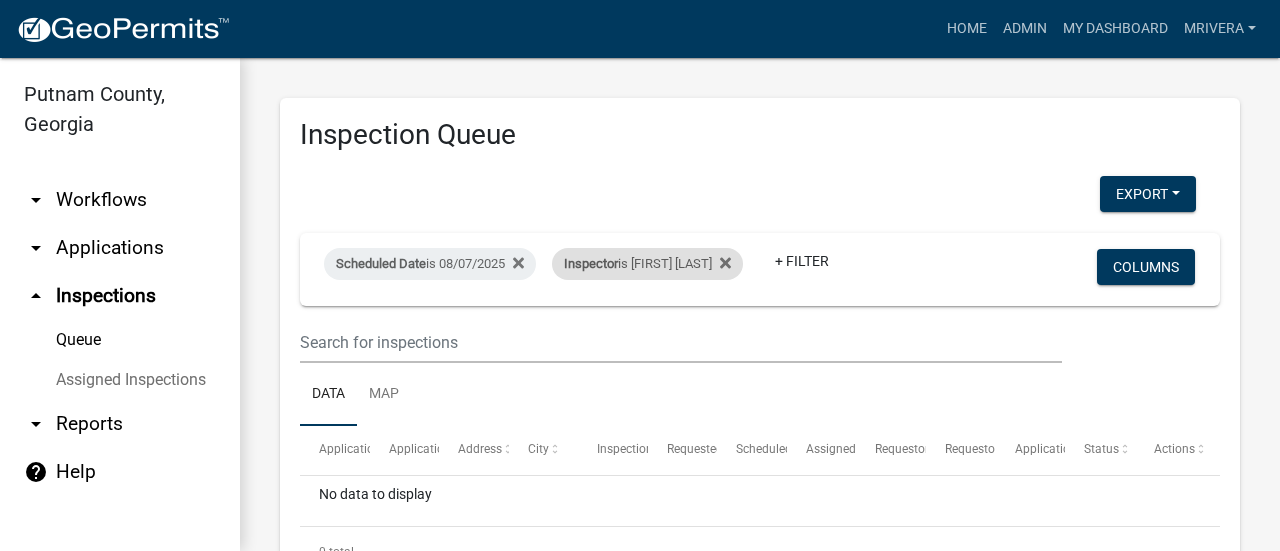 click on "Inspector  is [FIRST] [LAST]" at bounding box center [647, 264] 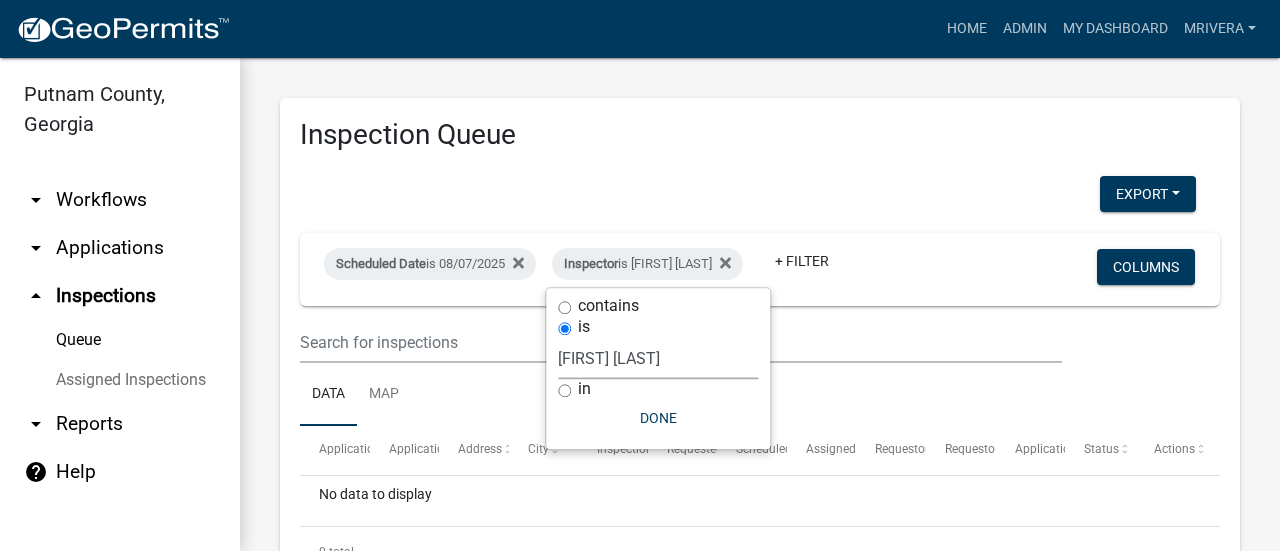 click on "Select an option   None   [FIRST] [LAST]   [FIRST] [LAST]   [FIRST] [LAST]   [FIRST] [LAST]   [FIRST] [LAST]   [FIRST] [LAST]   [FIRST] [LAST]   [FIRST] [LAST]   [FIRST] [LAST]   [FIRST] [LAST]   [FIRST] [LAST]   [FIRST] [LAST]" at bounding box center [658, 358] 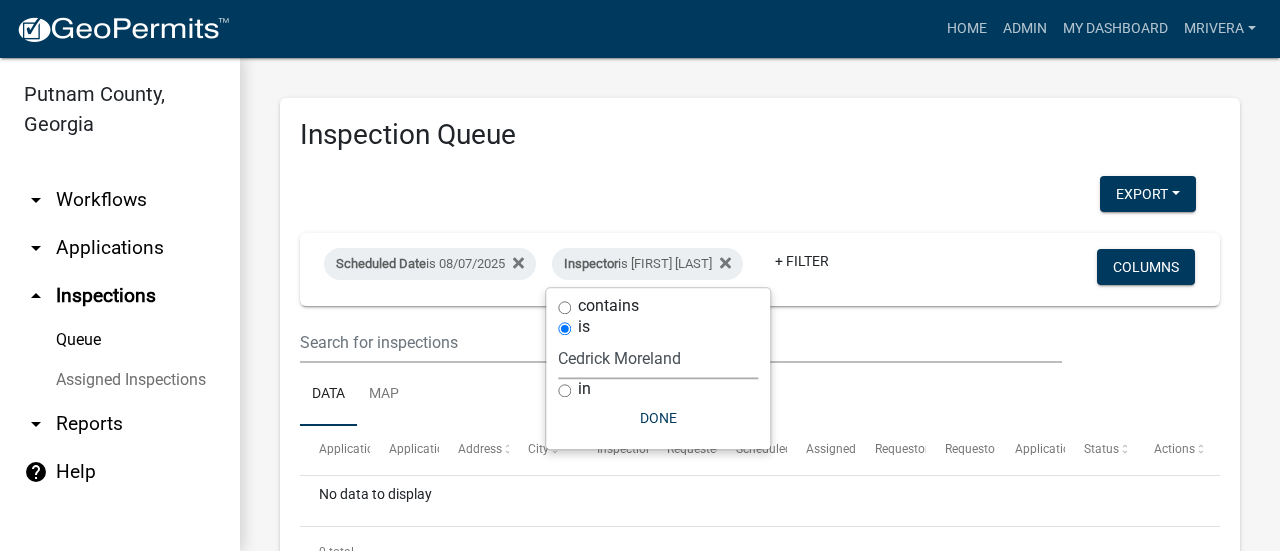 click on "Select an option   None   [FIRST] [LAST]   [FIRST] [LAST]   [FIRST] [LAST]   [FIRST] [LAST]   [FIRST] [LAST]   [FIRST] [LAST]   [FIRST] [LAST]   [FIRST] [LAST]   [FIRST] [LAST]   [FIRST] [LAST]   [FIRST] [LAST]   [FIRST] [LAST]" at bounding box center [658, 358] 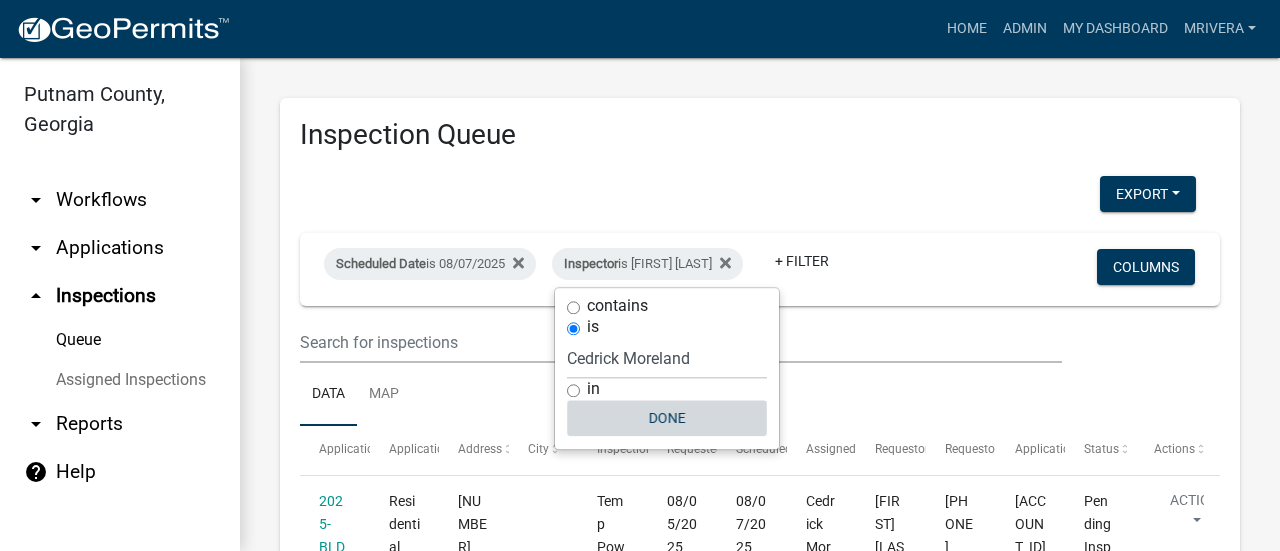 click on "Done" at bounding box center (667, 418) 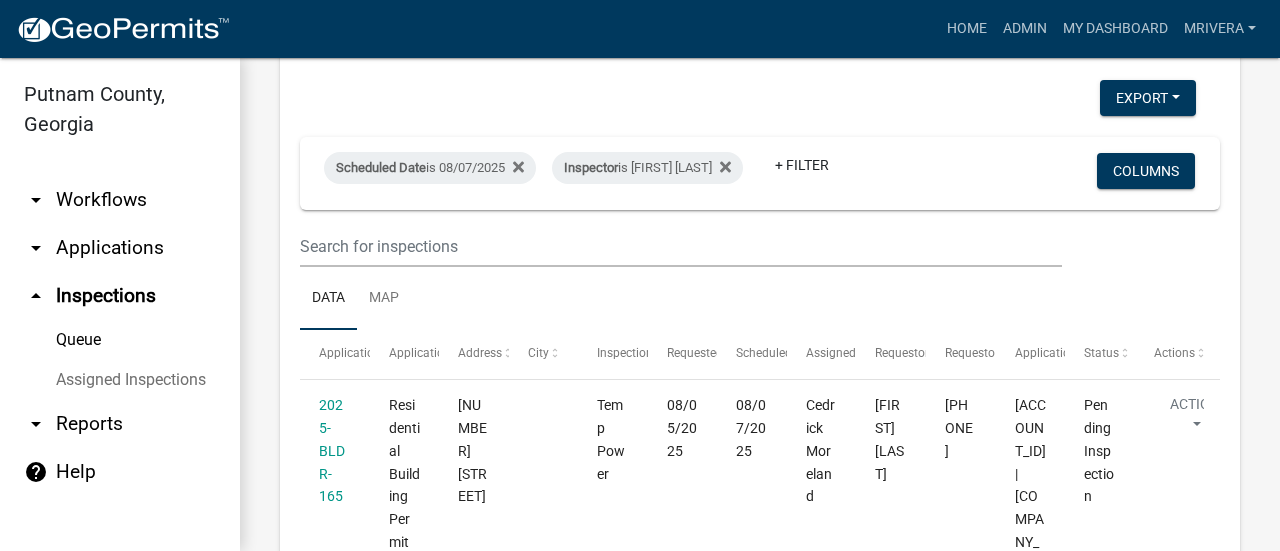 scroll, scrollTop: 0, scrollLeft: 0, axis: both 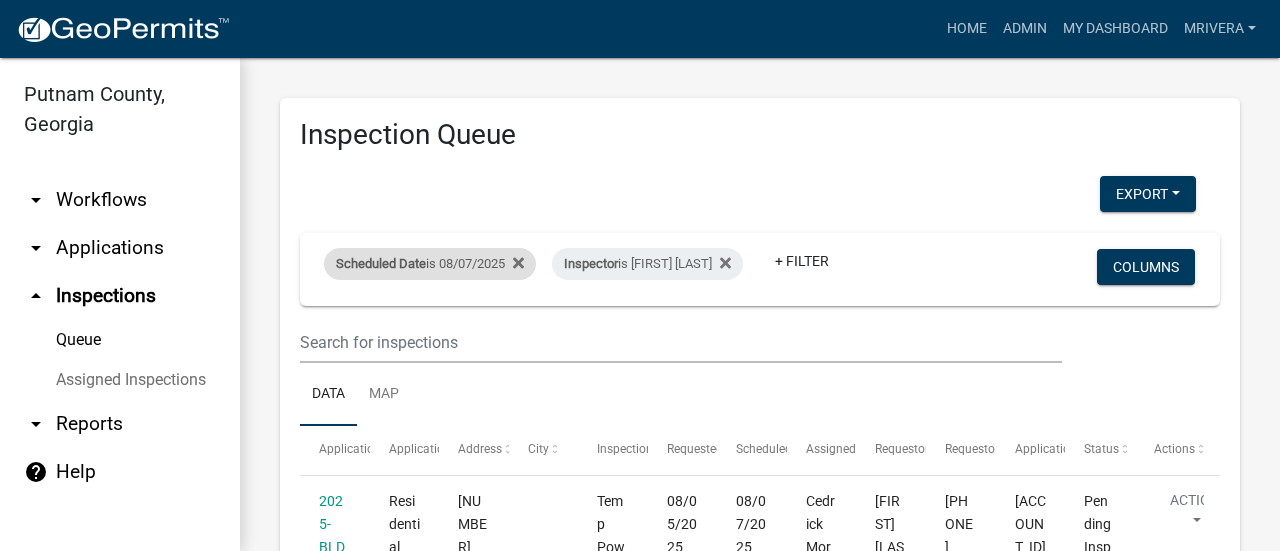 click on "Scheduled Date  is 08/07/2025" at bounding box center [430, 264] 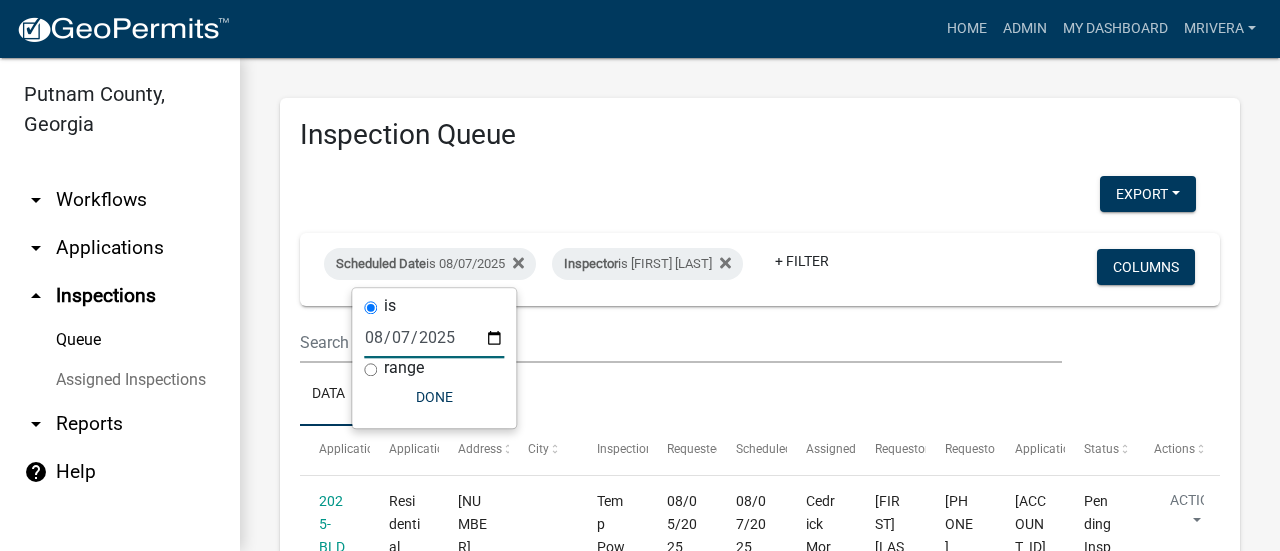 click on "2025-08-07" at bounding box center (434, 337) 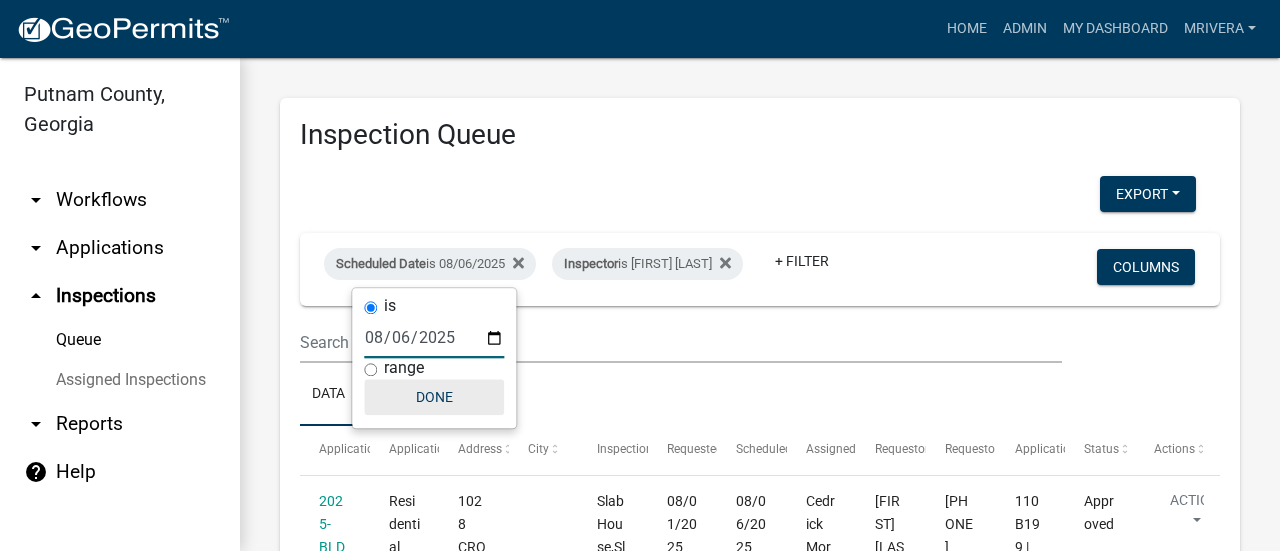 click on "Done" at bounding box center (434, 397) 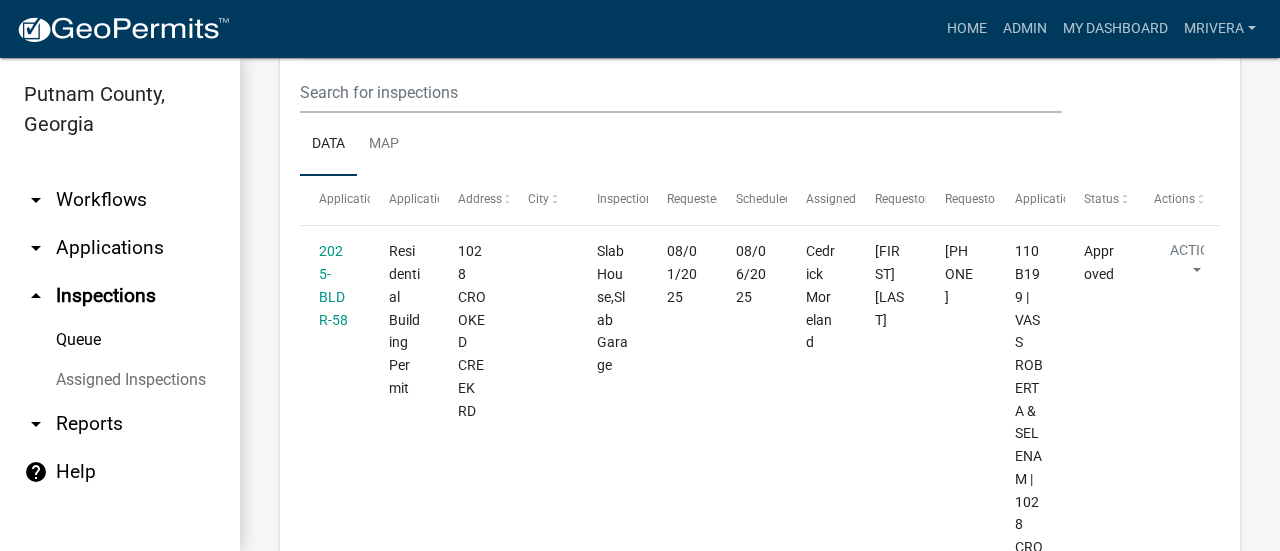 scroll, scrollTop: 0, scrollLeft: 0, axis: both 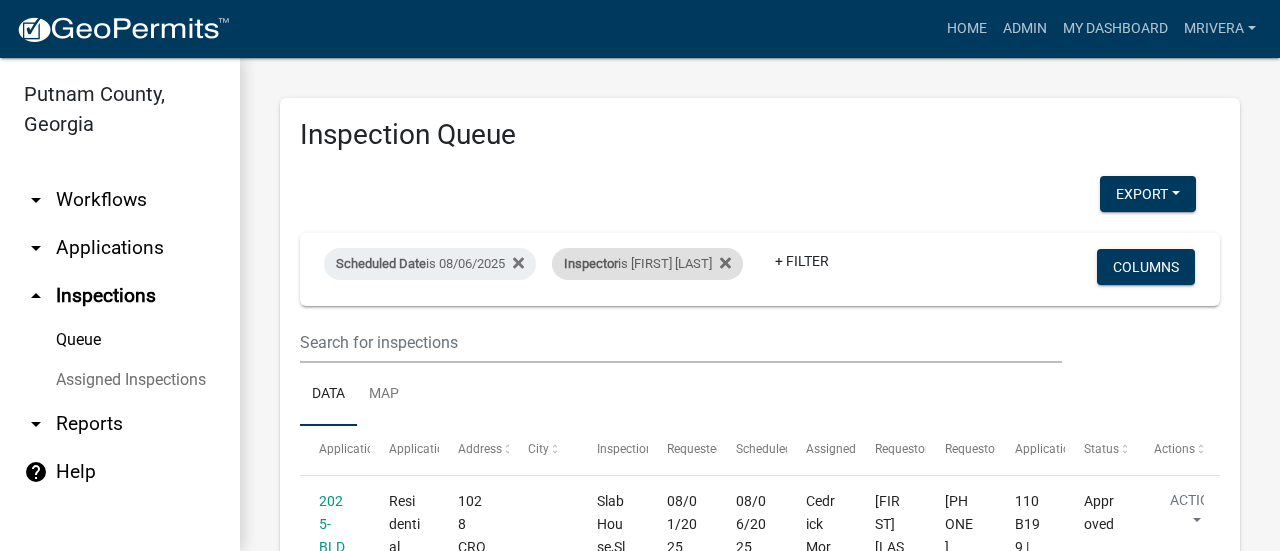 click on "Inspector is [FIRST] [LAST]" at bounding box center (647, 264) 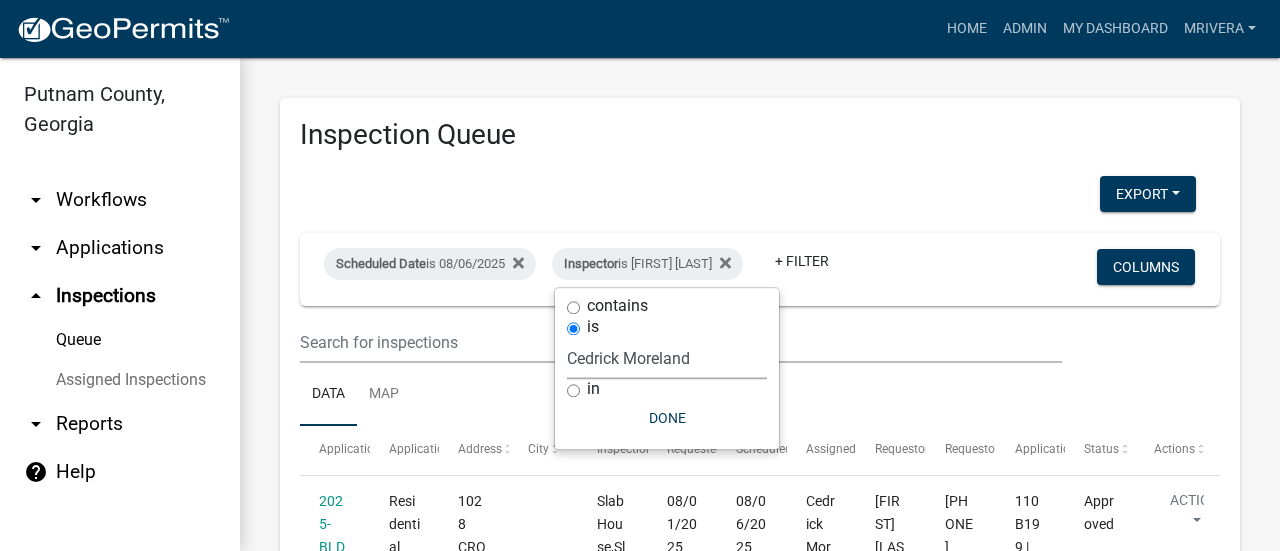 click on "Select an option None [FIRST] [LAST] [FIRST] [LAST] [FIRST] [LAST] [FIRST] [LAST] [FIRST] [LAST] [FIRST] [LAST] [FIRST] [LAST] [FIRST] [LAST] [FIRST] [LAST] [FIRST] [LAST] [FIRST] [LAST] [FIRST] [LAST]" at bounding box center (667, 358) 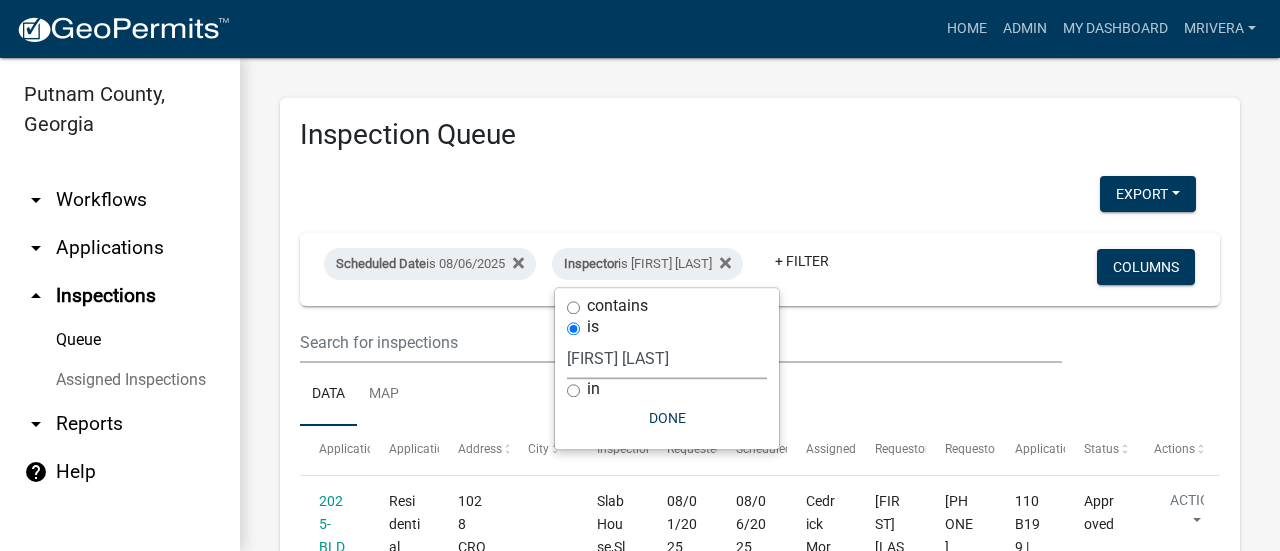 click on "Select an option None [FIRST] [LAST] [FIRST] [LAST] [FIRST] [LAST] [FIRST] [LAST] [FIRST] [LAST] [FIRST] [LAST] [FIRST] [LAST] [FIRST] [LAST] [FIRST] [LAST] [FIRST] [LAST] [FIRST] [LAST] [FIRST] [LAST]" at bounding box center (667, 358) 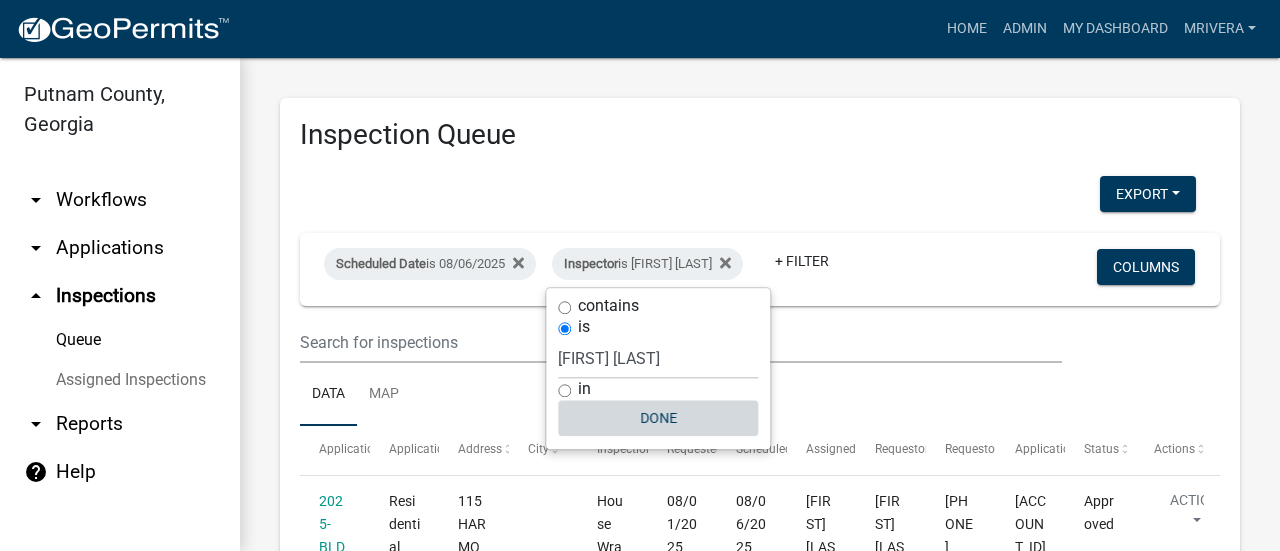 click on "Done" at bounding box center [658, 418] 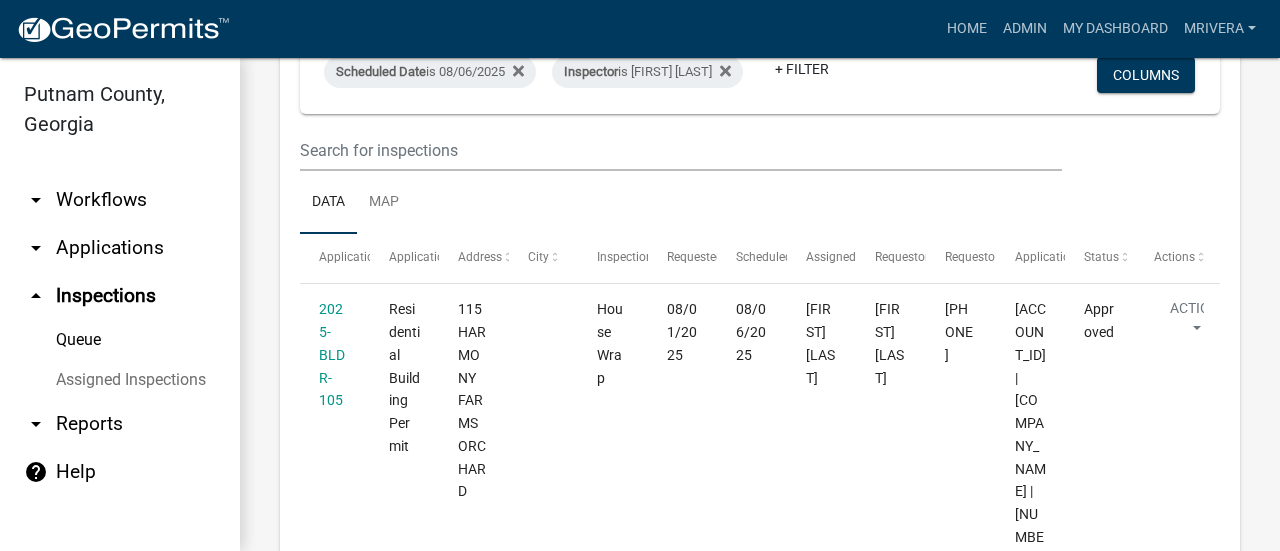 scroll, scrollTop: 0, scrollLeft: 0, axis: both 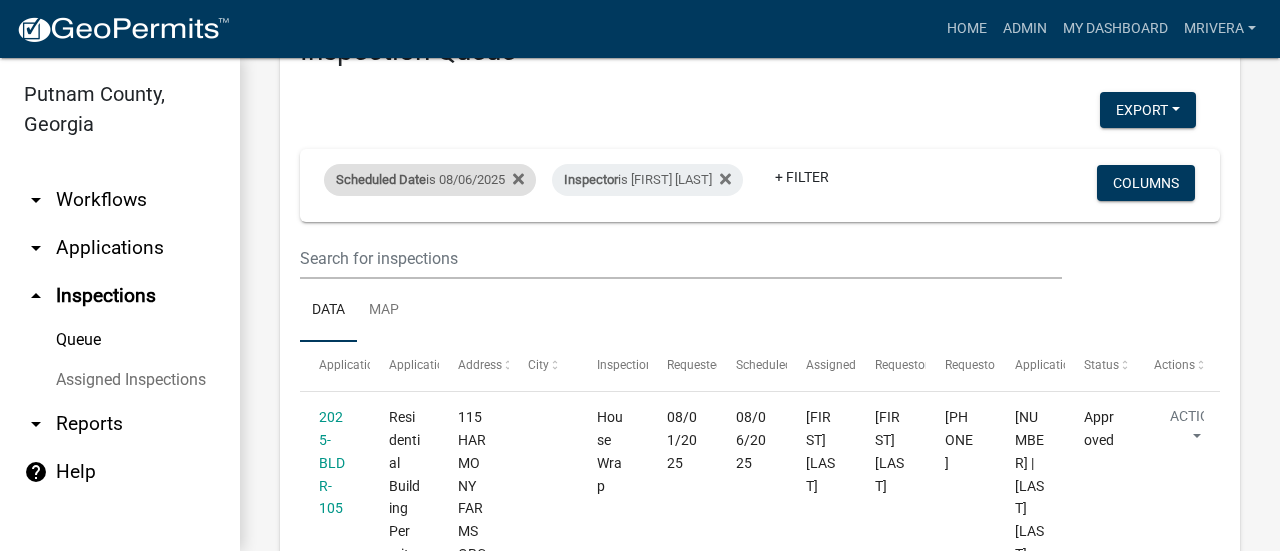click on "Scheduled Date  is [DATE]" at bounding box center (430, 180) 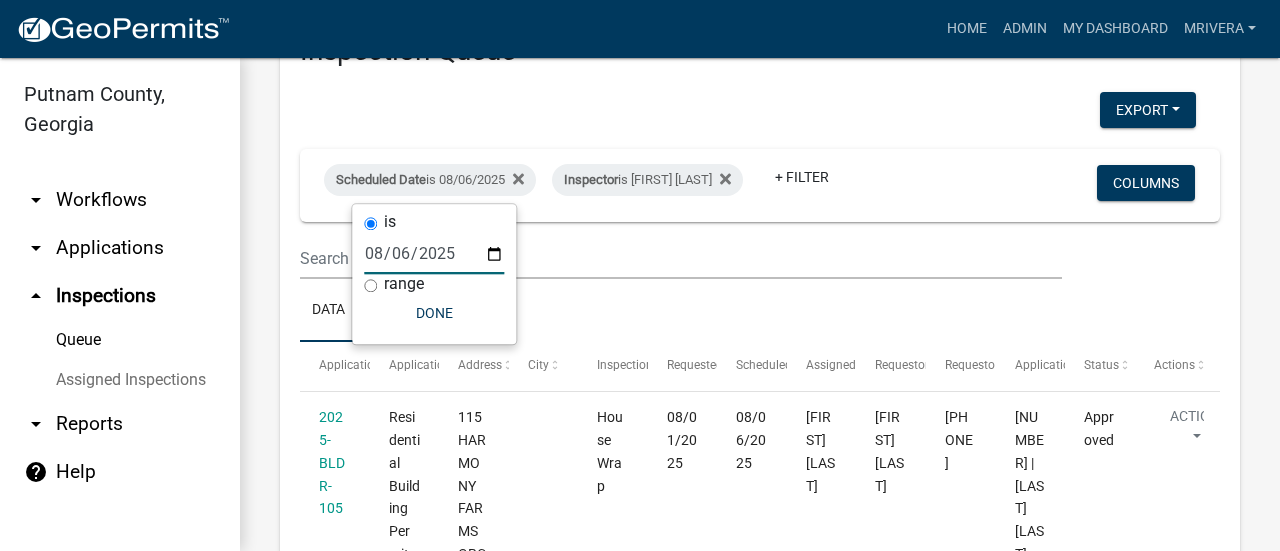click on "2025-08-06" at bounding box center [434, 253] 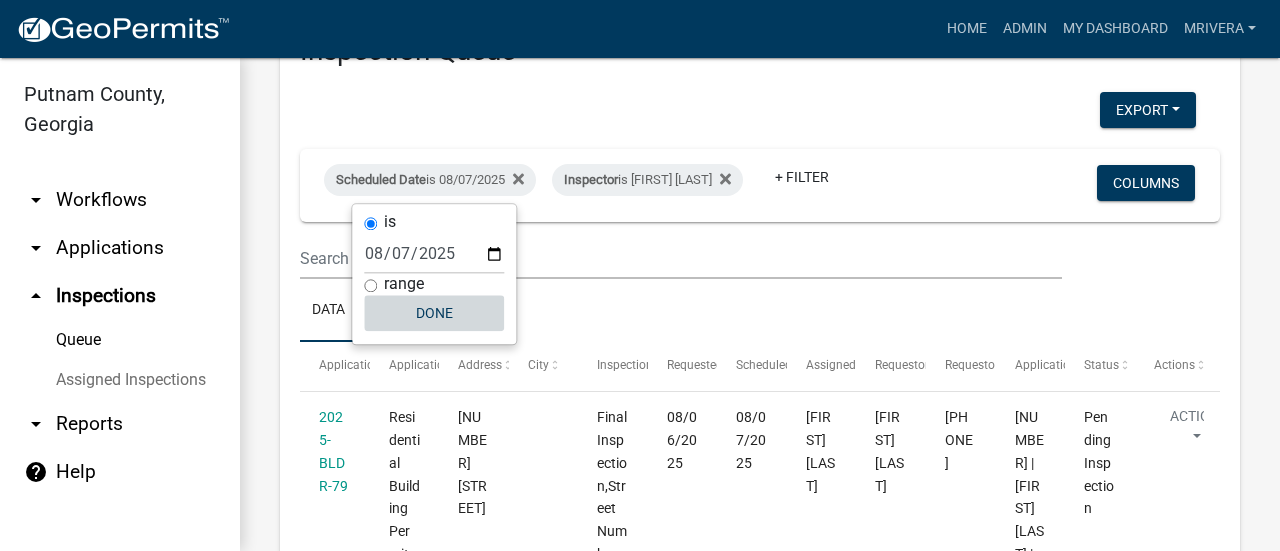 click on "Done" at bounding box center (434, 313) 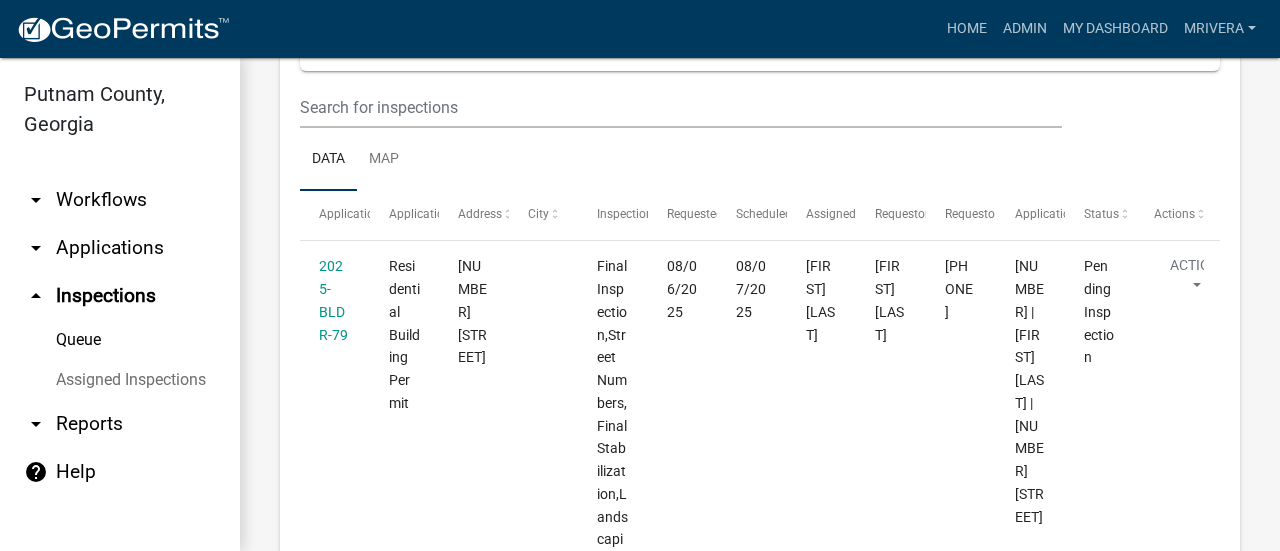 scroll, scrollTop: 0, scrollLeft: 0, axis: both 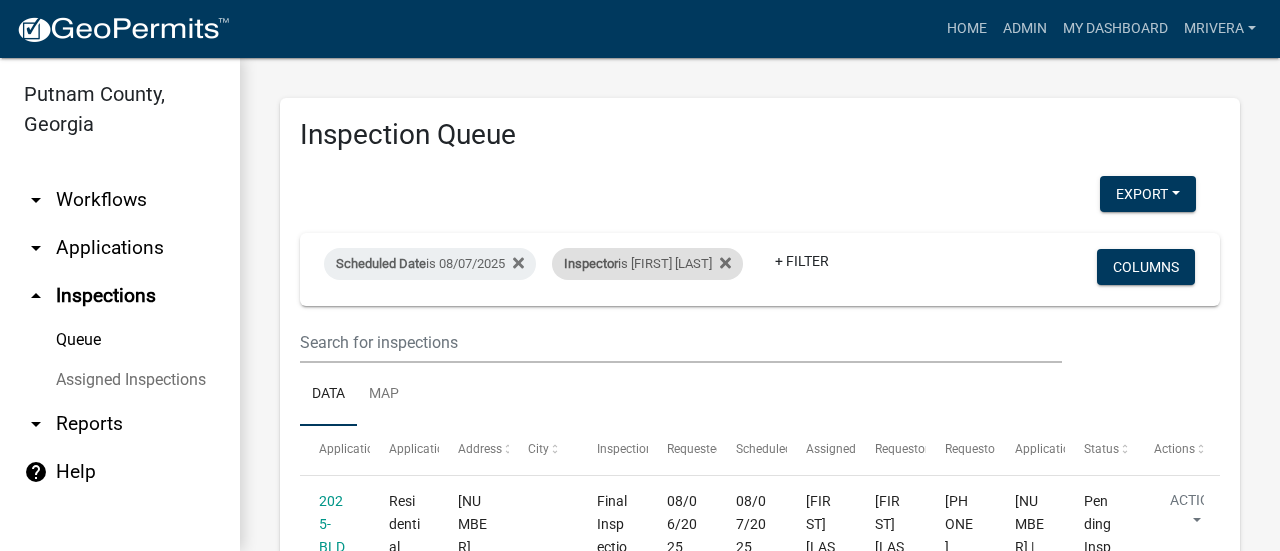 click on "Inspector  is [FIRST] [LAST]" at bounding box center [647, 264] 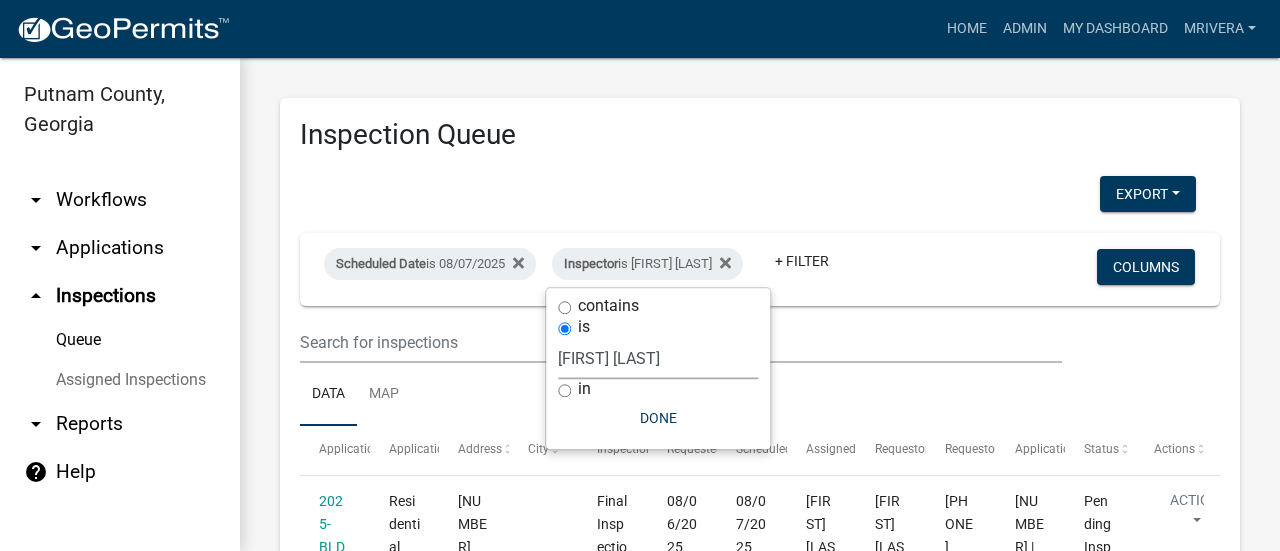 click on "Select an option   None   [FIRST] [LAST]   [FIRST] [LAST]   [FIRST] [LAST]   [FIRST] [LAST]   [FIRST] [LAST]   [FIRST] [LAST]   [FIRST] [LAST]   [FIRST] [LAST]   [FIRST] [LAST]   [FIRST] [LAST]   [FIRST] [LAST]   [FIRST] [LAST]" at bounding box center [658, 358] 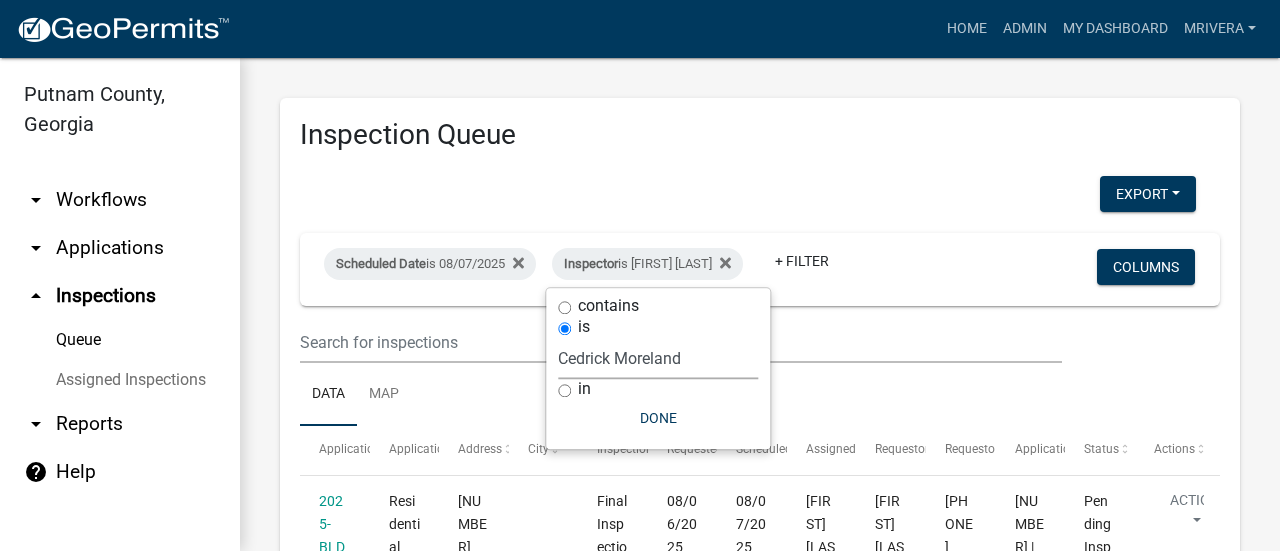 click on "Select an option   None   [FIRST] [LAST]   [FIRST] [LAST]   [FIRST] [LAST]   [FIRST] [LAST]   [FIRST] [LAST]   [FIRST] [LAST]   [FIRST] [LAST]   [FIRST] [LAST]   [FIRST] [LAST]   [FIRST] [LAST]   [FIRST] [LAST]   [FIRST] [LAST]" at bounding box center [658, 358] 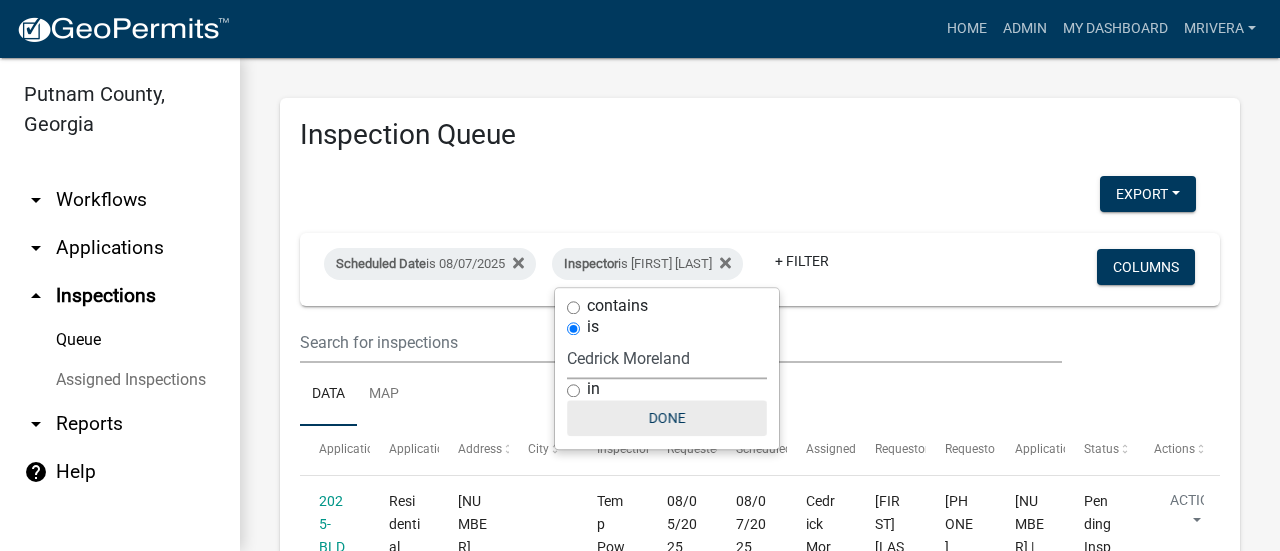 click on "Done" at bounding box center (667, 418) 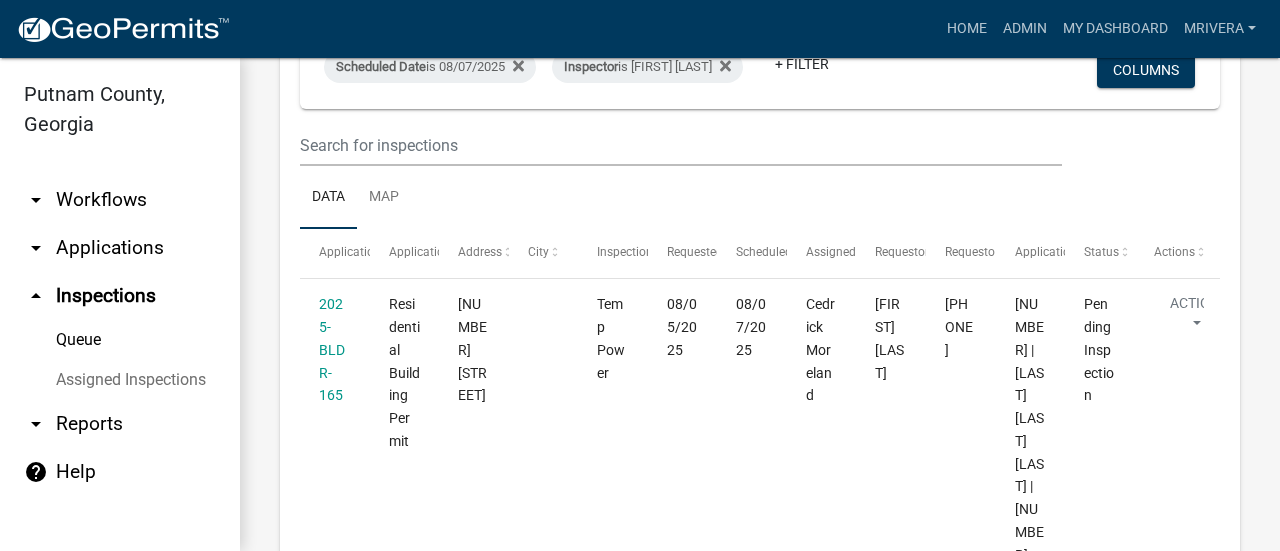 scroll, scrollTop: 15, scrollLeft: 0, axis: vertical 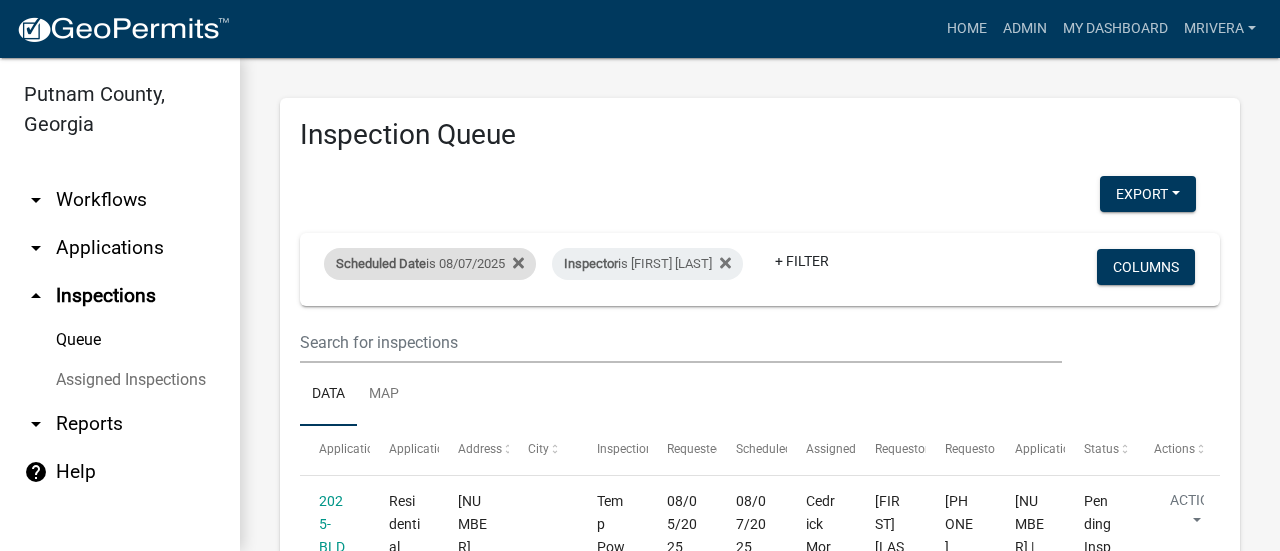 click on "Scheduled Date  is 08/07/2025" at bounding box center [430, 264] 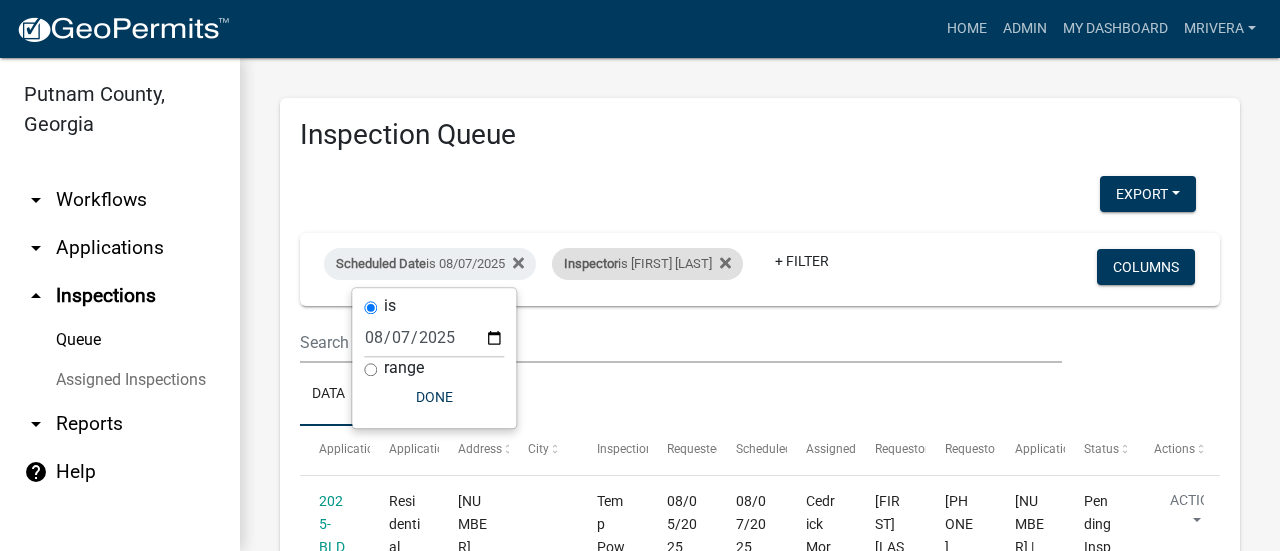 click on "Inspector  is [FIRST] [LAST]" at bounding box center [647, 264] 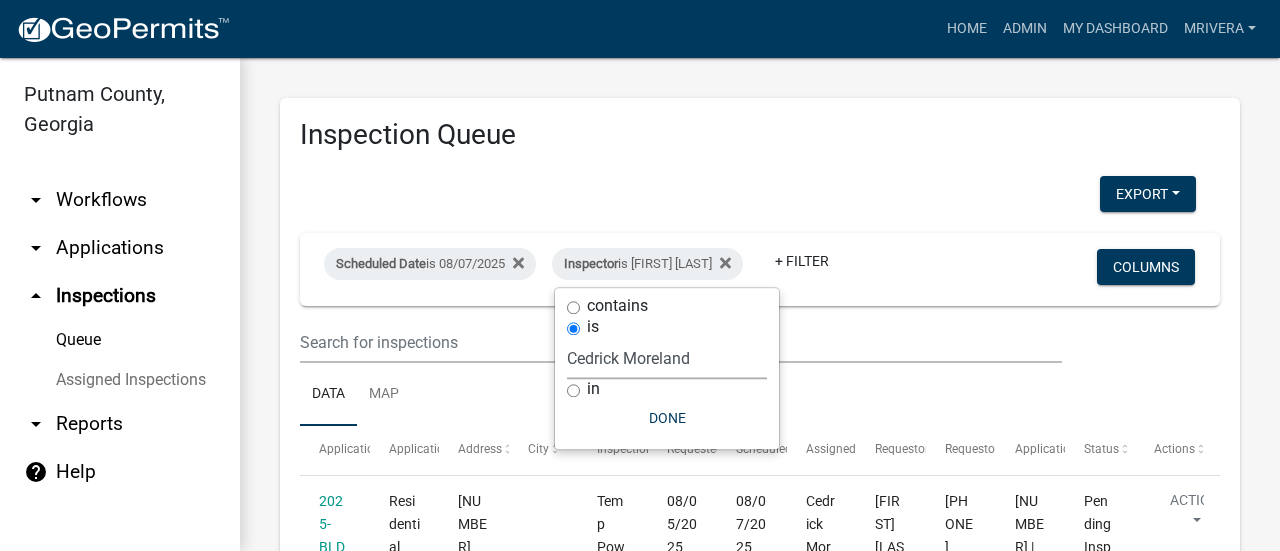 click on "Select an option   None   [FIRST] [LAST]   [FIRST] [LAST]   [FIRST] [LAST]   [FIRST] [LAST]   [FIRST] [LAST]   [FIRST] [LAST]   [FIRST] [LAST]   [FIRST] [LAST]   [FIRST] [LAST]   [FIRST] [LAST]   [FIRST] [LAST]   [FIRST] [LAST]" at bounding box center (667, 358) 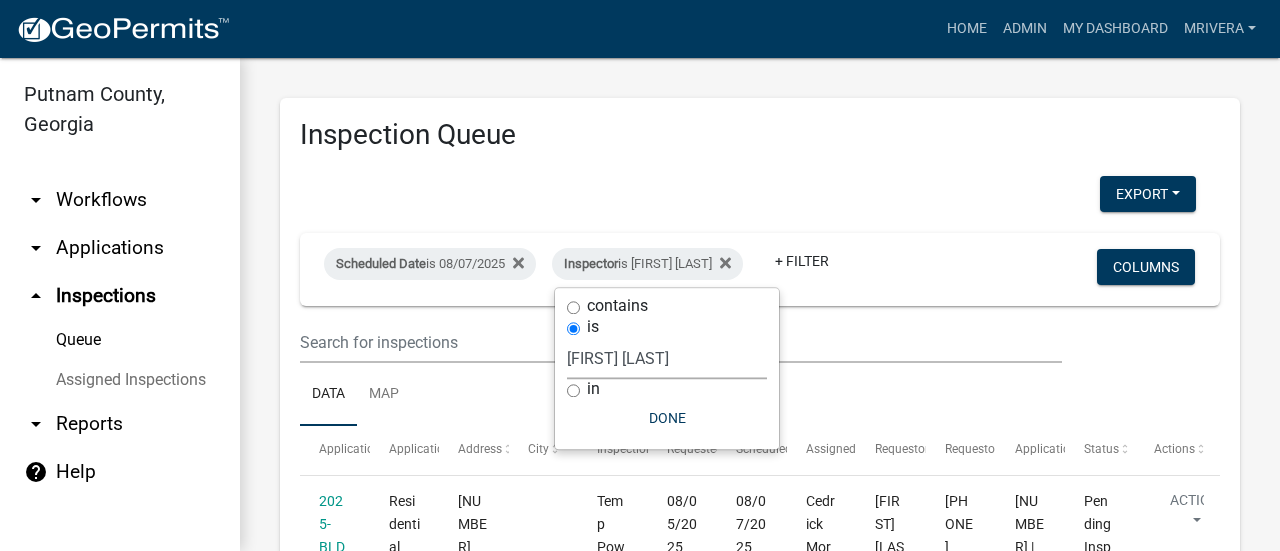 click on "Select an option   None   [FIRST] [LAST]   [FIRST] [LAST]   [FIRST] [LAST]   [FIRST] [LAST]   [FIRST] [LAST]   [FIRST] [LAST]   [FIRST] [LAST]   [FIRST] [LAST]   [FIRST] [LAST]   [FIRST] [LAST]   [FIRST] [LAST]   [FIRST] [LAST]" at bounding box center [667, 358] 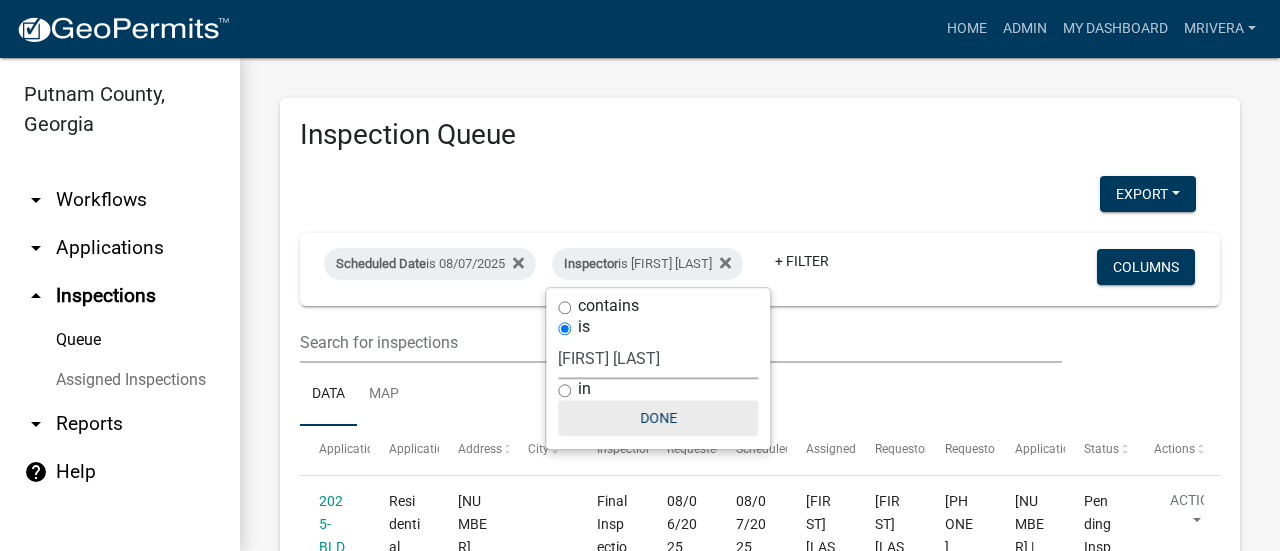 click on "Done" at bounding box center [658, 418] 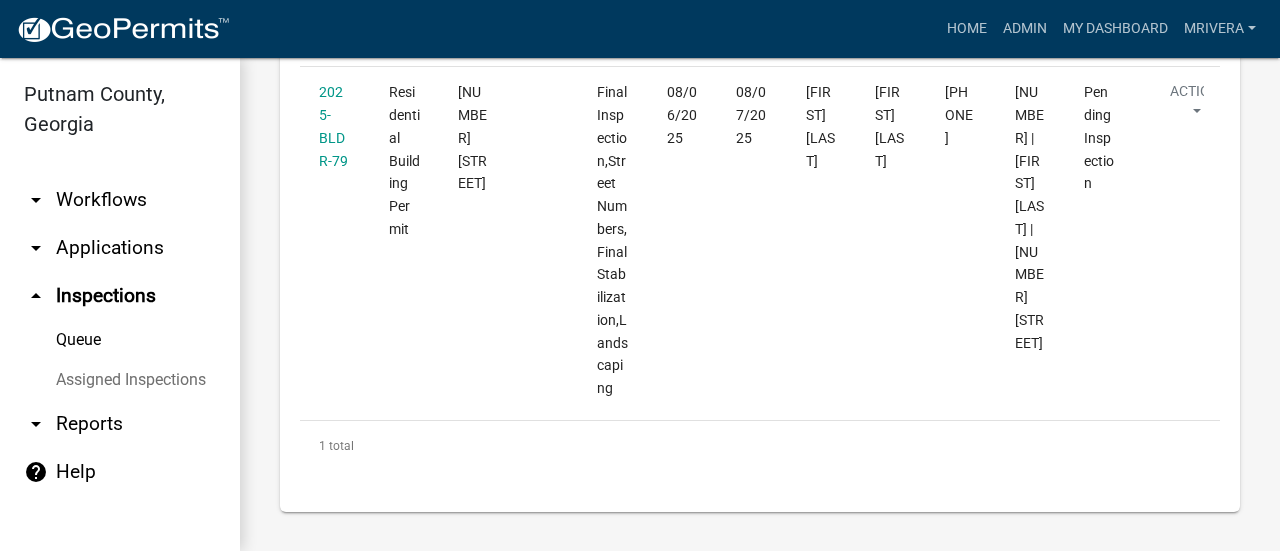 scroll, scrollTop: 0, scrollLeft: 0, axis: both 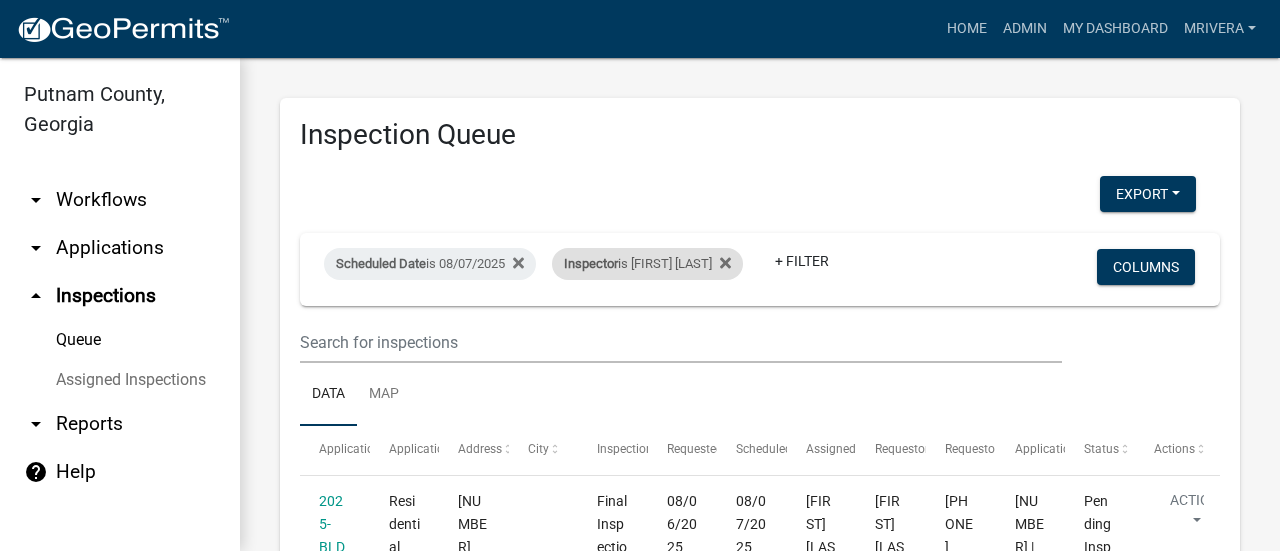 click on "Inspector  is [FIRST] [LAST]" at bounding box center (647, 264) 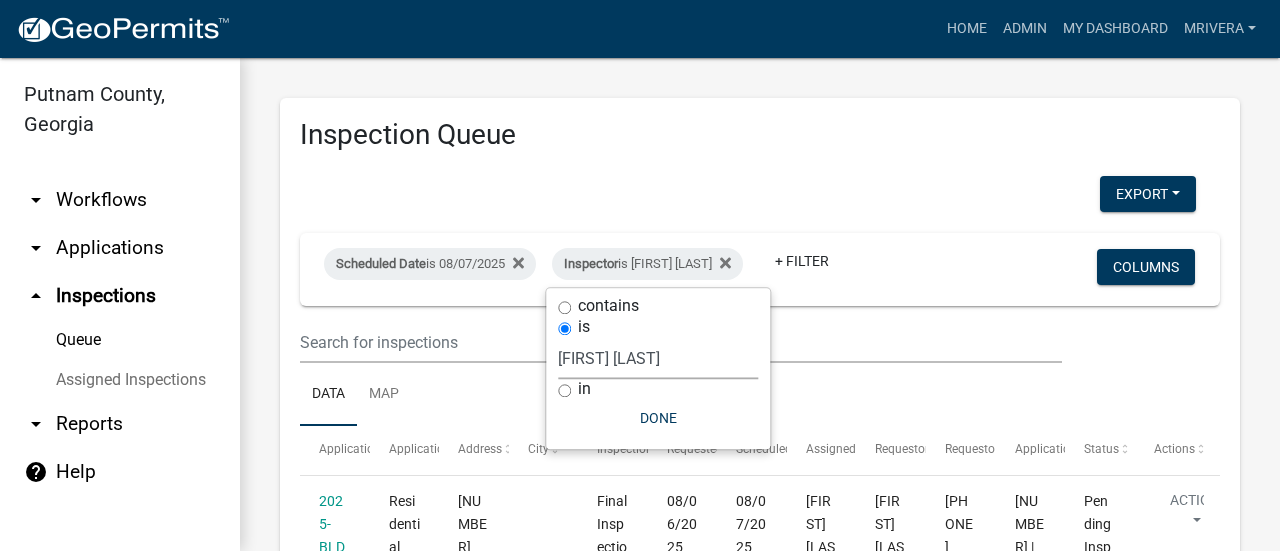 click on "Select an option   None   [FIRST] [LAST]   [FIRST] [LAST]   [FIRST] [LAST]   [FIRST] [LAST]   [FIRST] [LAST]   [FIRST] [LAST]   [FIRST] [LAST]   [FIRST] [LAST]   [FIRST] [LAST]   [FIRST] [LAST]   [FIRST] [LAST]   [FIRST] [LAST]" at bounding box center (658, 358) 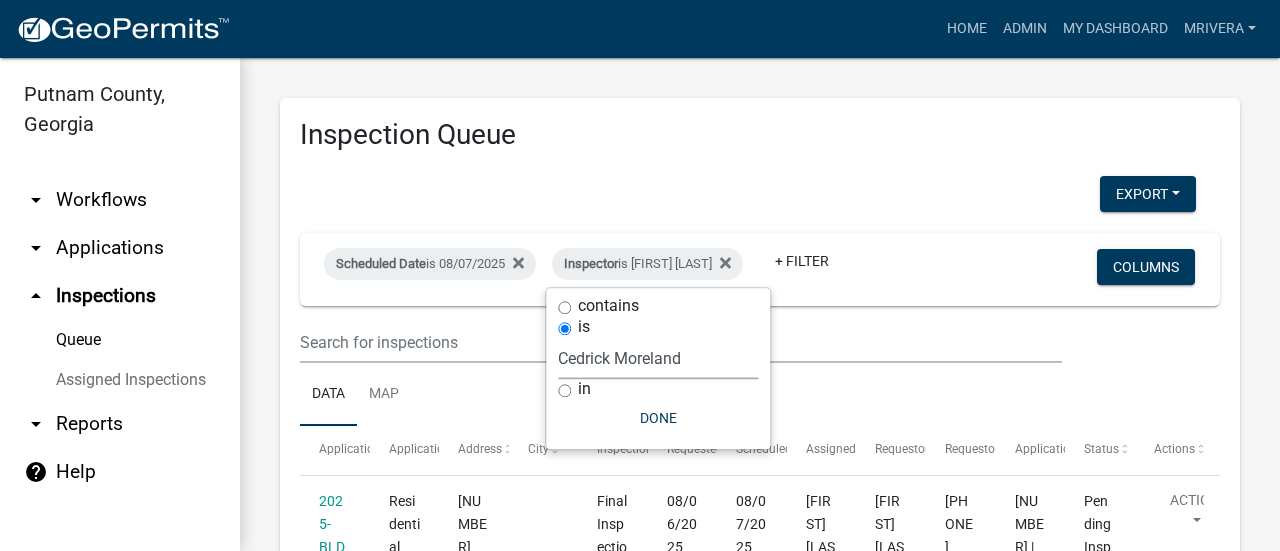 click on "Select an option   None   [FIRST] [LAST]   [FIRST] [LAST]   [FIRST] [LAST]   [FIRST] [LAST]   [FIRST] [LAST]   [FIRST] [LAST]   [FIRST] [LAST]   [FIRST] [LAST]   [FIRST] [LAST]   [FIRST] [LAST]   [FIRST] [LAST]   [FIRST] [LAST]" at bounding box center [658, 358] 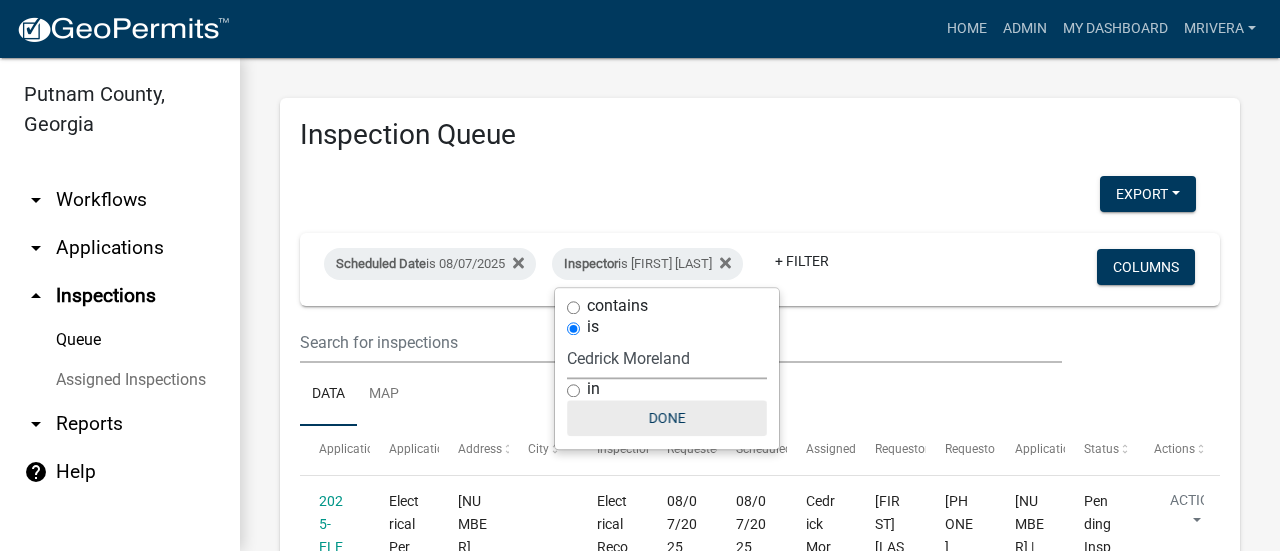 click on "Done" at bounding box center [667, 418] 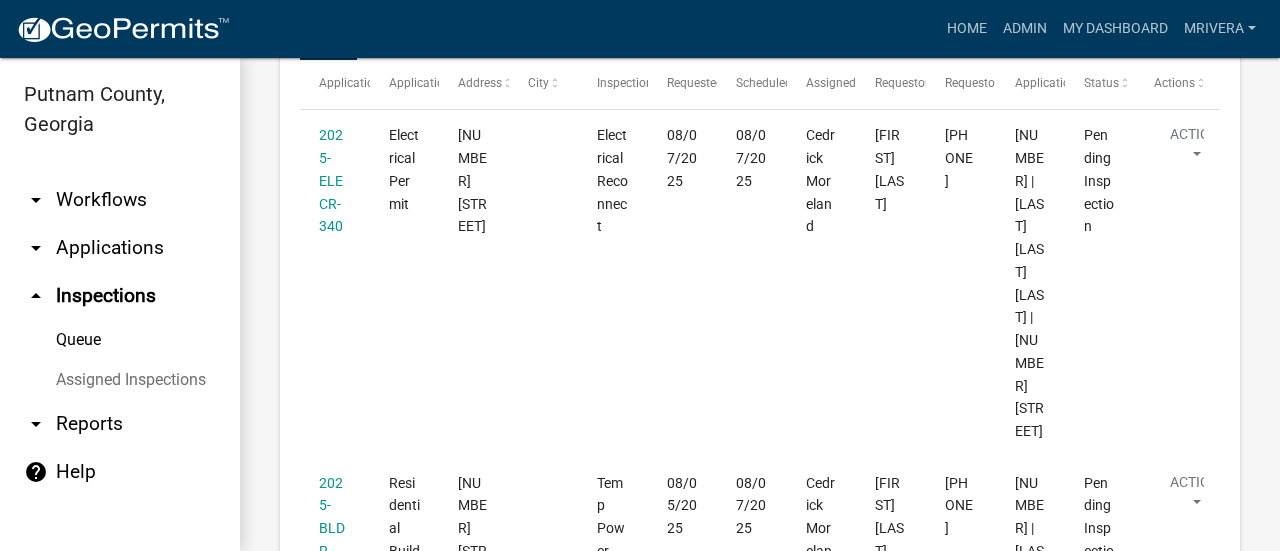 scroll, scrollTop: 366, scrollLeft: 0, axis: vertical 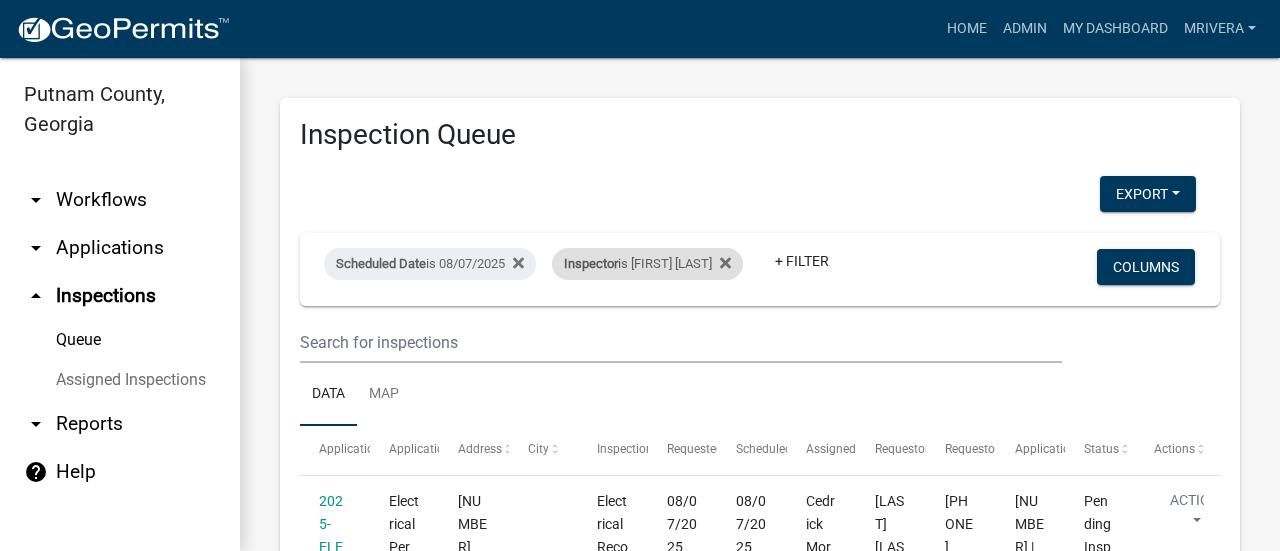 click on "Inspector" at bounding box center (591, 263) 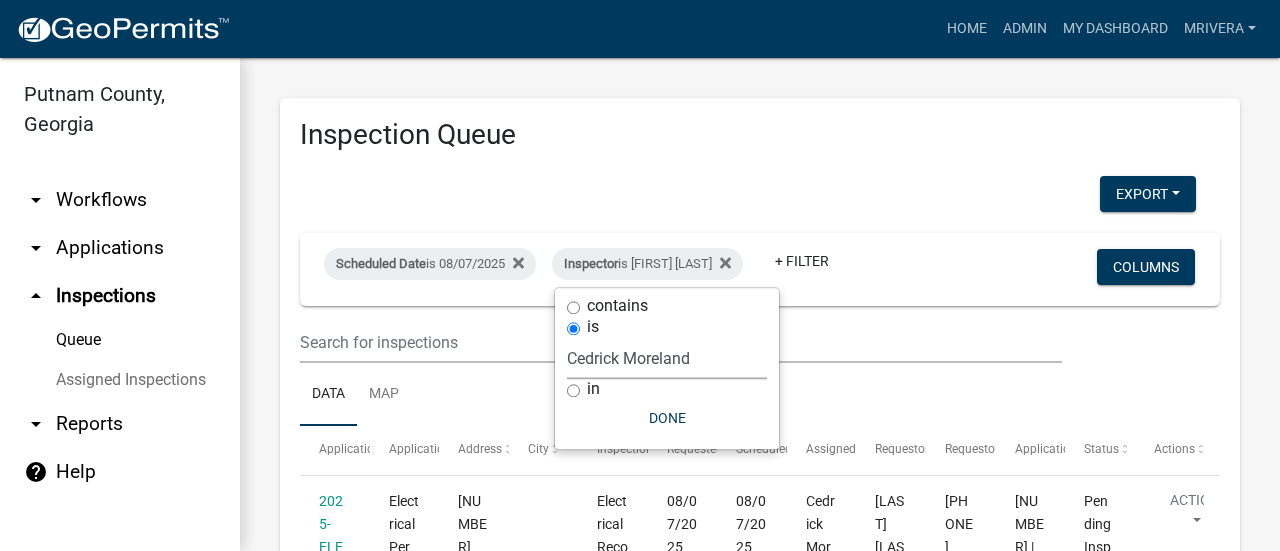 click on "Select an option   None   [FIRST] [LAST]   [FIRST] [LAST]   [FIRST] [LAST]   [FIRST] [LAST]   [FIRST] [LAST]   [FIRST] [LAST]   [FIRST] [LAST]   [FIRST] [LAST]   [FIRST] [LAST]   [FIRST] [LAST]   [FIRST] [LAST]   [FIRST] [LAST]" at bounding box center [667, 358] 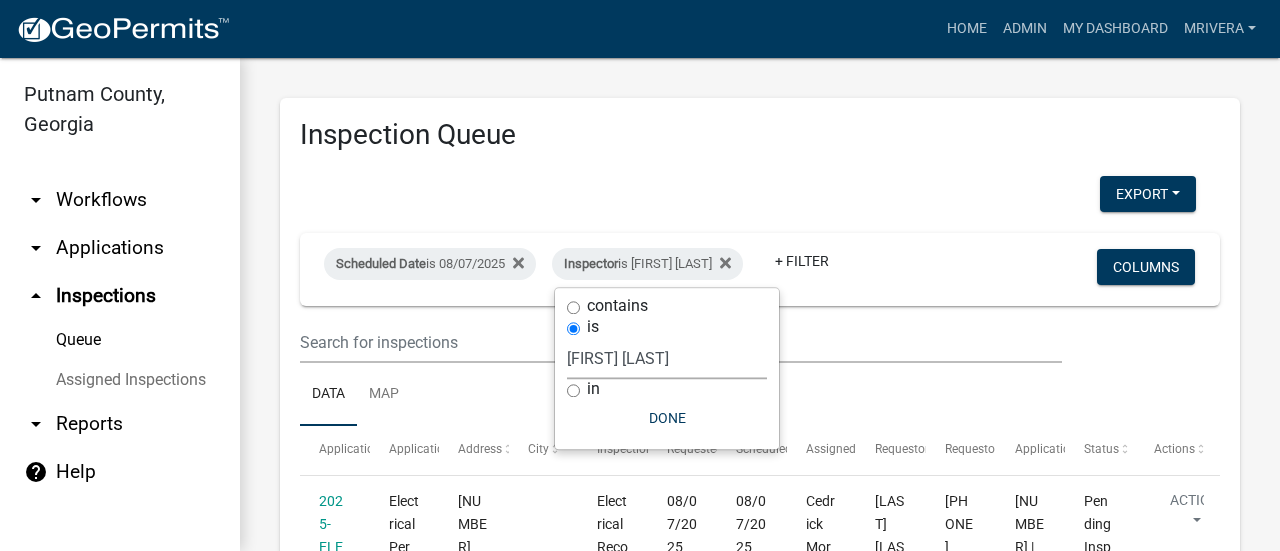 click on "Select an option   None   [FIRST] [LAST]   [FIRST] [LAST]   [FIRST] [LAST]   [FIRST] [LAST]   [FIRST] [LAST]   [FIRST] [LAST]   [FIRST] [LAST]   [FIRST] [LAST]   [FIRST] [LAST]   [FIRST] [LAST]   [FIRST] [LAST]   [FIRST] [LAST]" at bounding box center (667, 358) 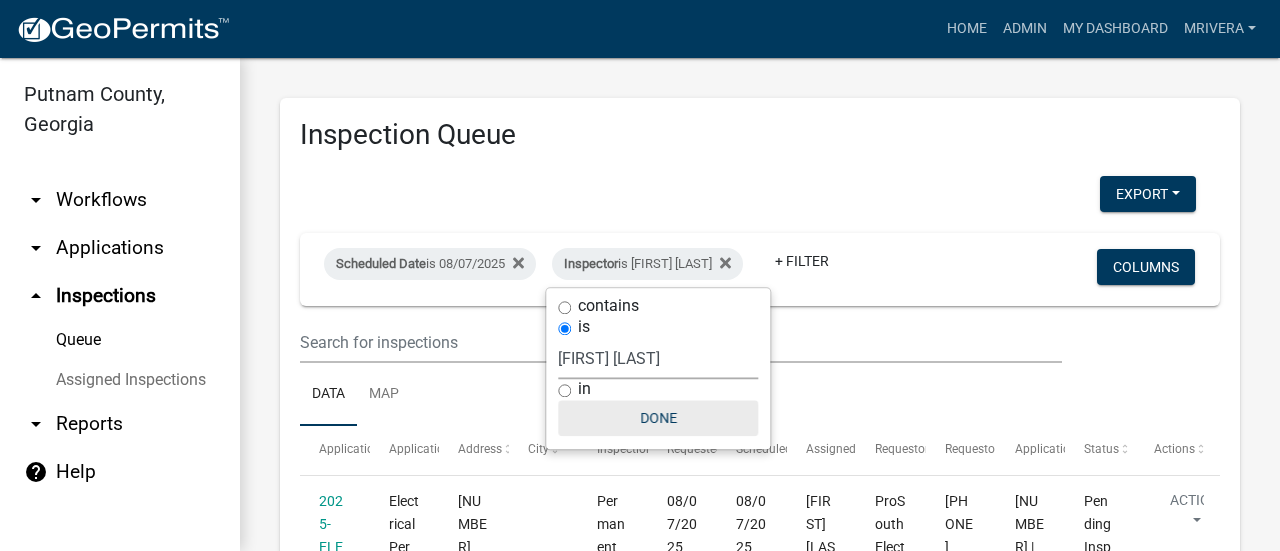 click on "Done" at bounding box center [658, 418] 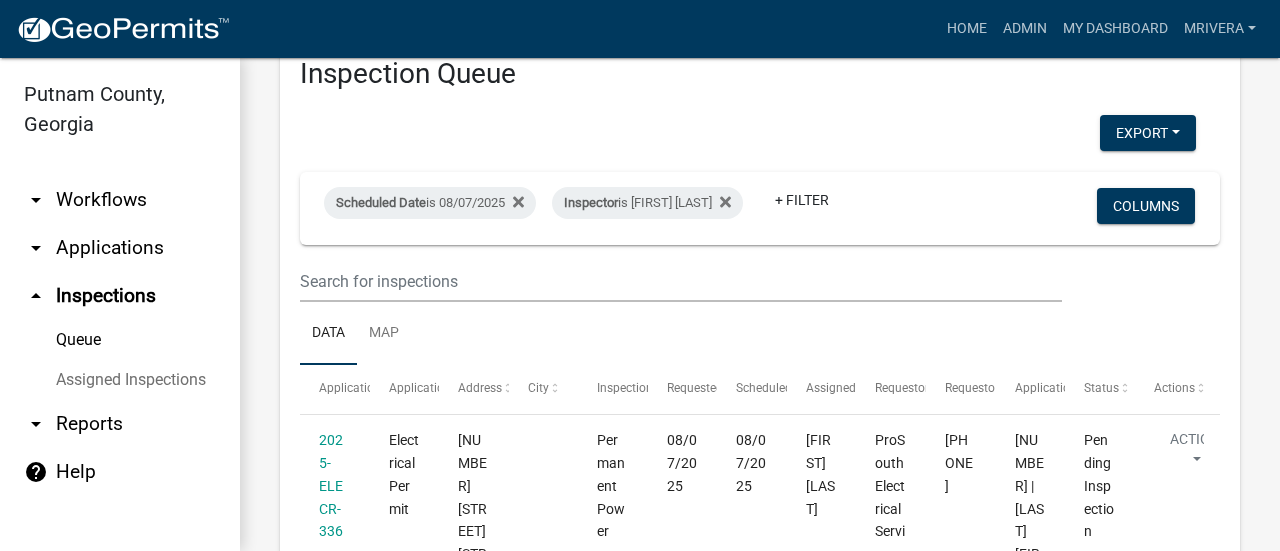 scroll, scrollTop: 0, scrollLeft: 0, axis: both 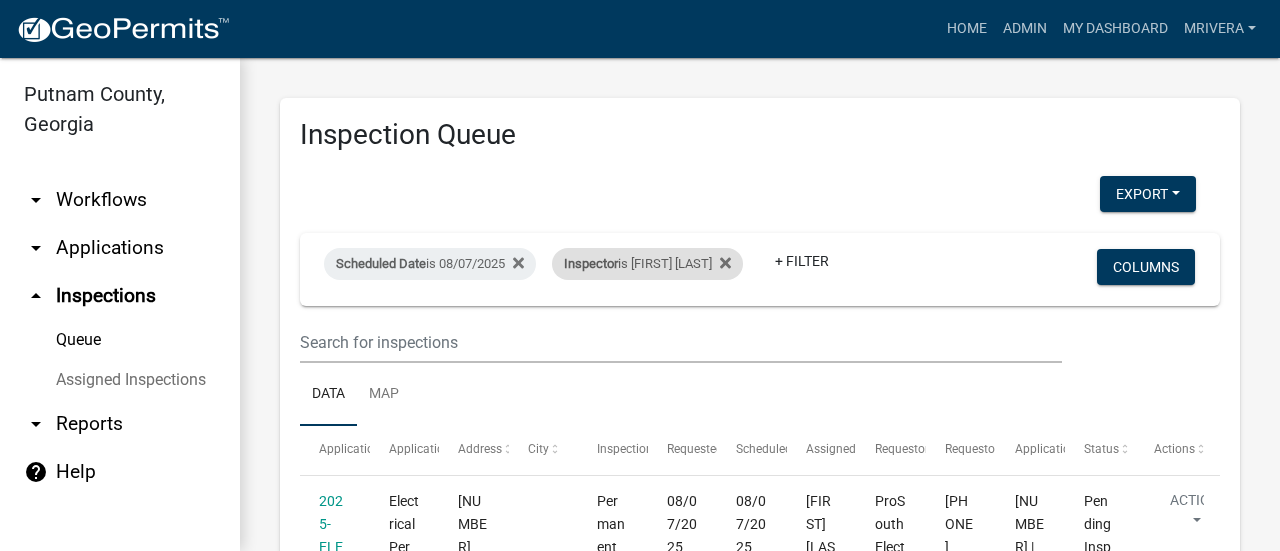 click on "Inspector  is [FIRST] [LAST]" at bounding box center (647, 264) 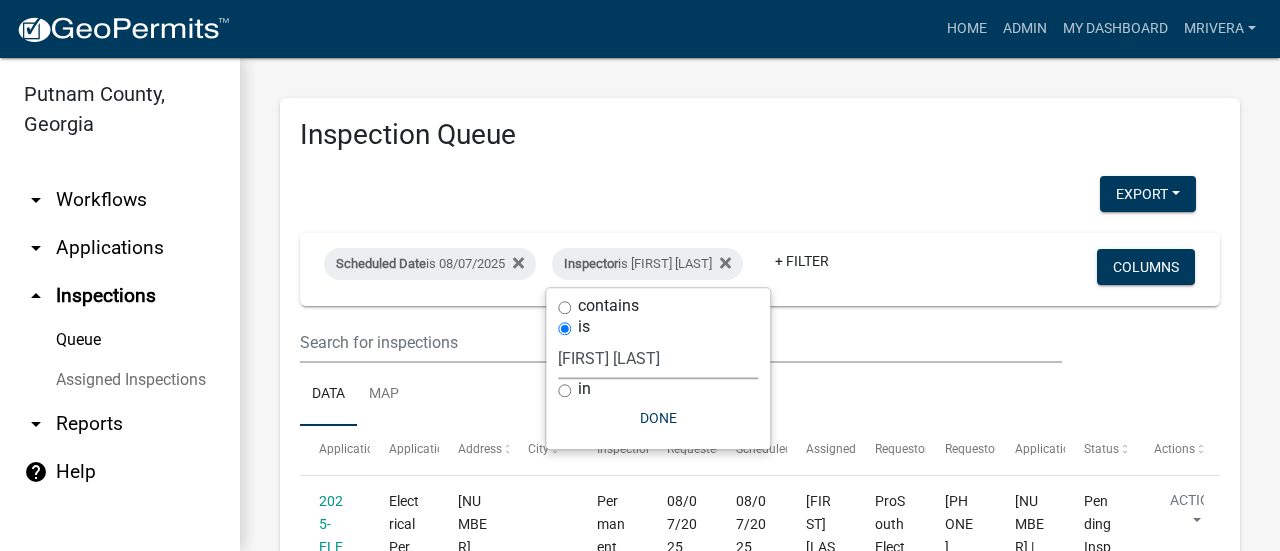 click on "Select an option   None   [FIRST] [LAST]   [FIRST] [LAST]   [FIRST] [LAST]   [FIRST] [LAST]   [FIRST] [LAST]   [FIRST] [LAST]   [FIRST] [LAST]   [FIRST] [LAST]   [FIRST] [LAST]   [FIRST] [LAST]   [FIRST] [LAST]   [FIRST] [LAST]" at bounding box center (658, 358) 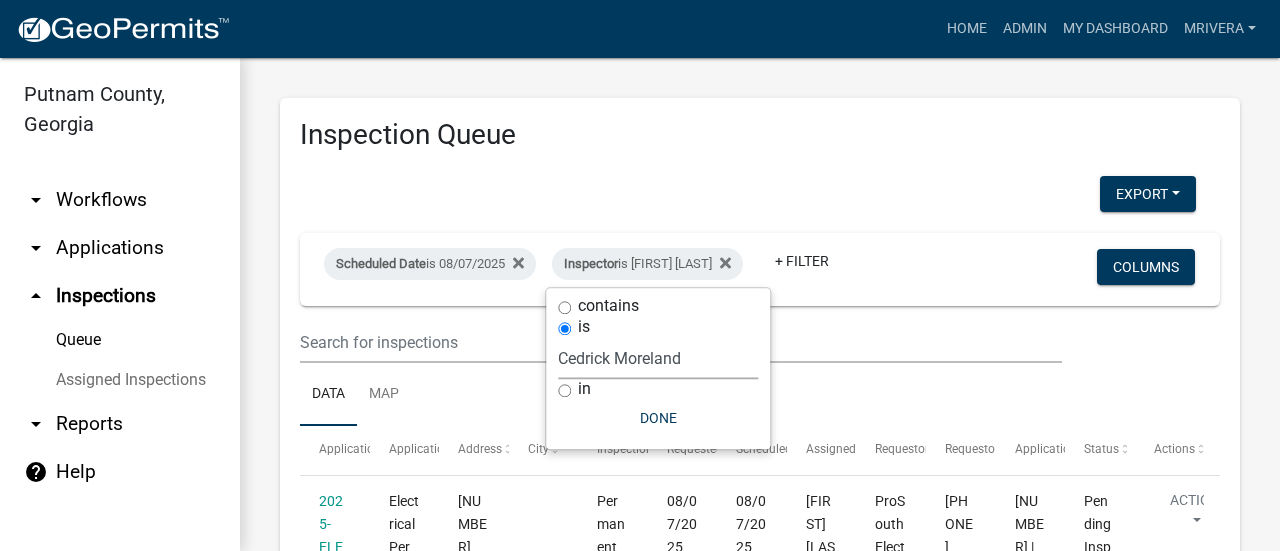 click on "Select an option   None   [FIRST] [LAST]   [FIRST] [LAST]   [FIRST] [LAST]   [FIRST] [LAST]   [FIRST] [LAST]   [FIRST] [LAST]   [FIRST] [LAST]   [FIRST] [LAST]   [FIRST] [LAST]   [FIRST] [LAST]   [FIRST] [LAST]   [FIRST] [LAST]" at bounding box center [658, 358] 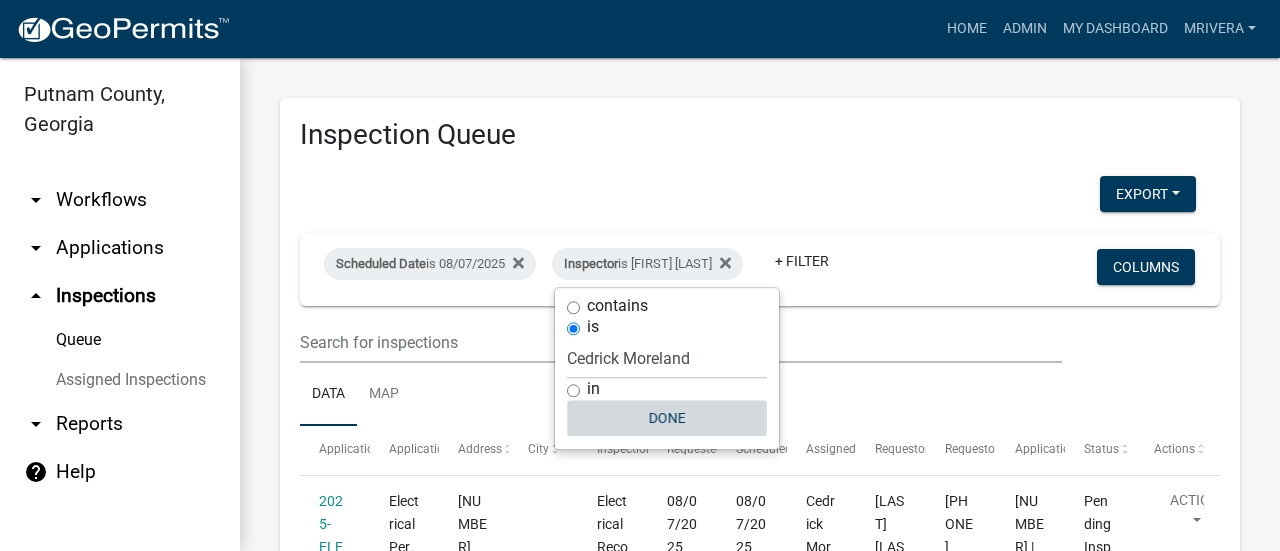 click on "Done" at bounding box center [667, 418] 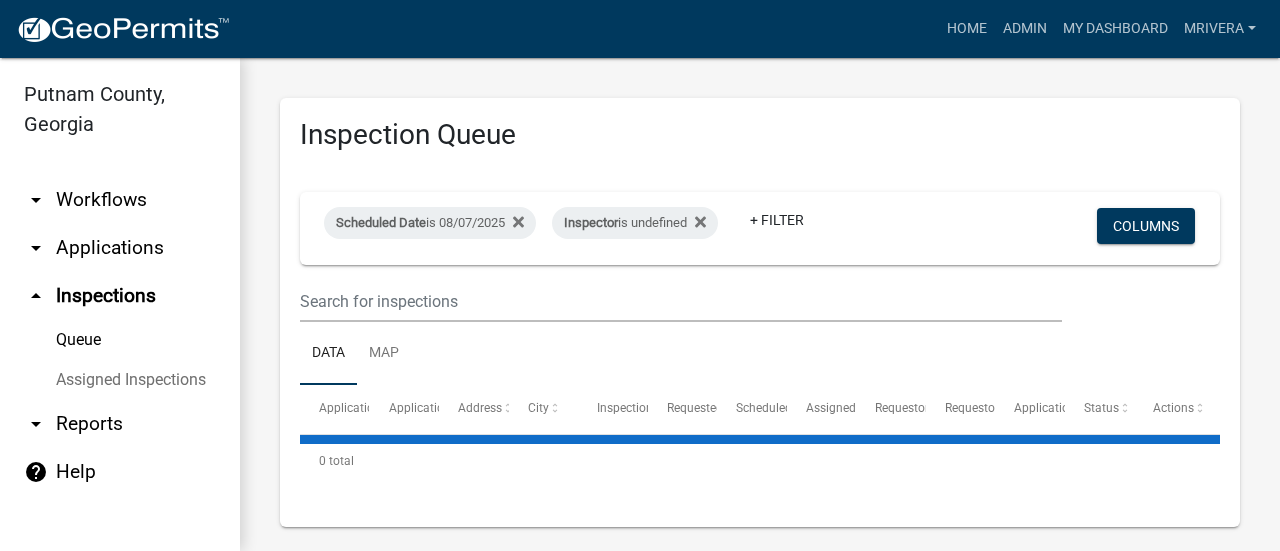 scroll, scrollTop: 0, scrollLeft: 0, axis: both 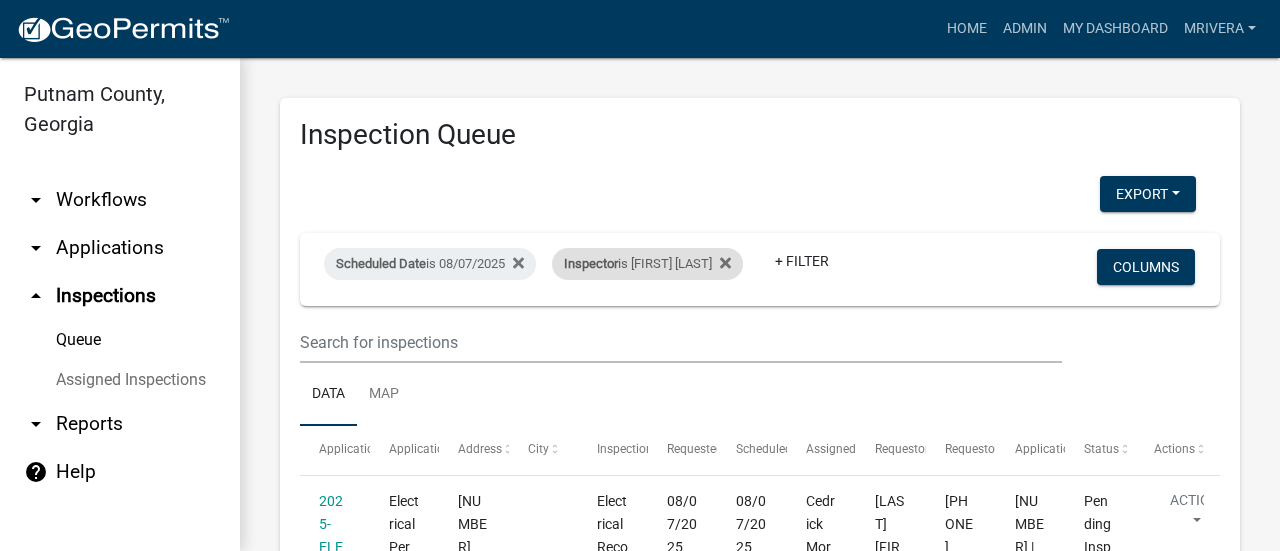 click on "Inspector is [FIRST] [LAST]" at bounding box center [647, 264] 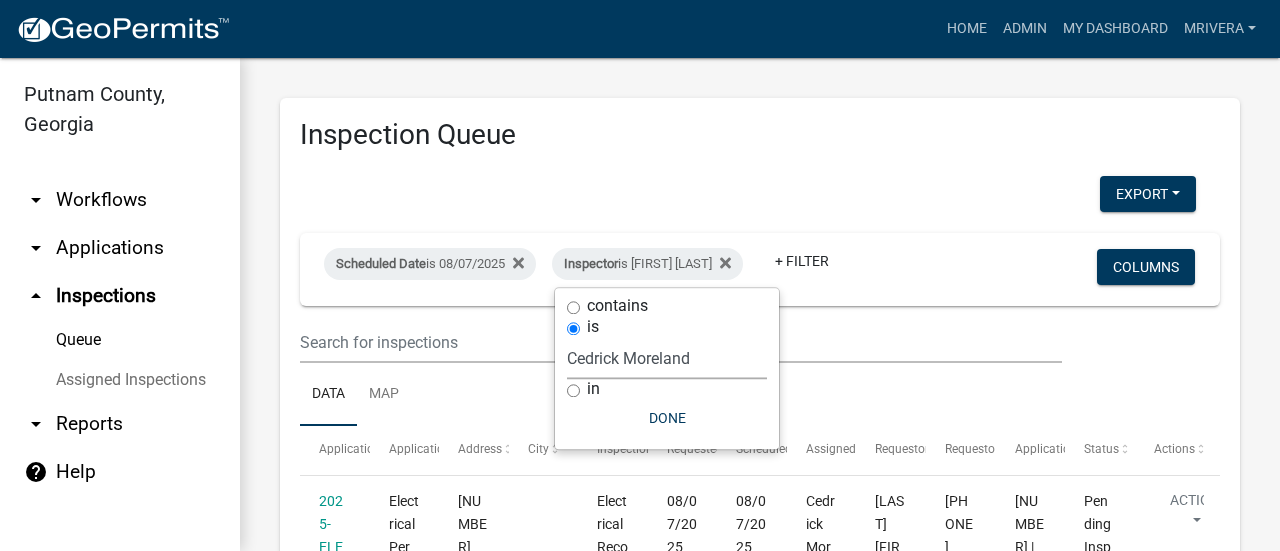 click on "Select an option None [FIRST] [LAST] [FIRST] [LAST] [FIRST] [LAST] [FIRST] [LAST] [FIRST] [LAST] [FIRST] [LAST] [FIRST] [LAST] [FIRST] [LAST] [FIRST] [LAST] [FIRST] [LAST] [FIRST] [LAST] [FIRST] [LAST] [FIRST] [LAST]" at bounding box center [667, 358] 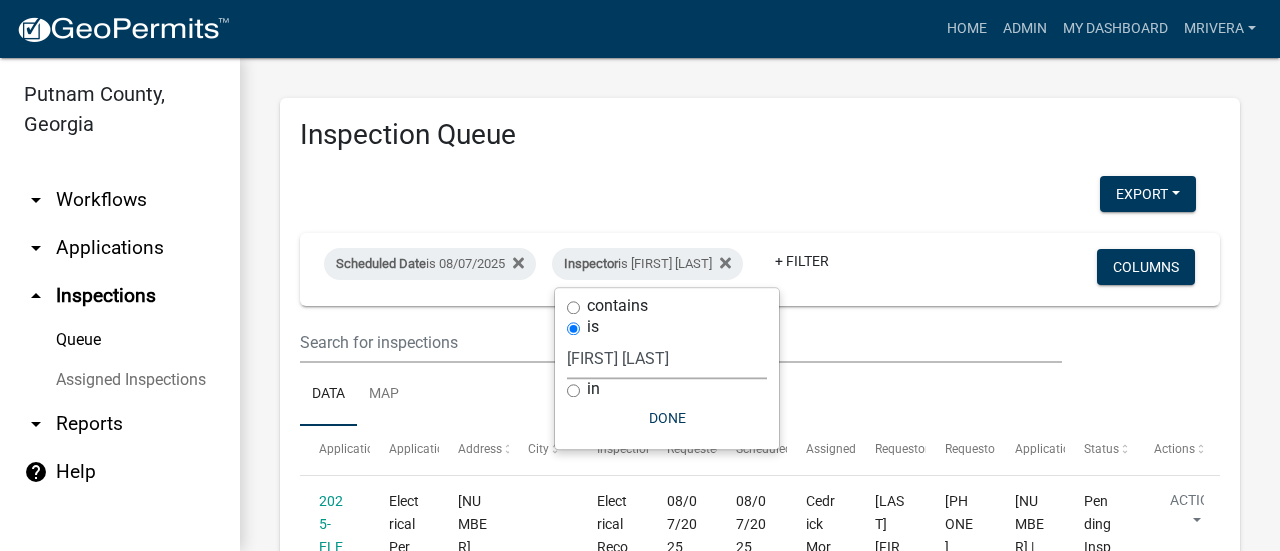 click on "Select an option None [FIRST] [LAST] [FIRST] [LAST] [FIRST] [LAST] [FIRST] [LAST] [FIRST] [LAST] [FIRST] [LAST] [FIRST] [LAST] [FIRST] [LAST] [FIRST] [LAST] [FIRST] [LAST] [FIRST] [LAST] [FIRST] [LAST] [FIRST] [LAST]" at bounding box center [667, 358] 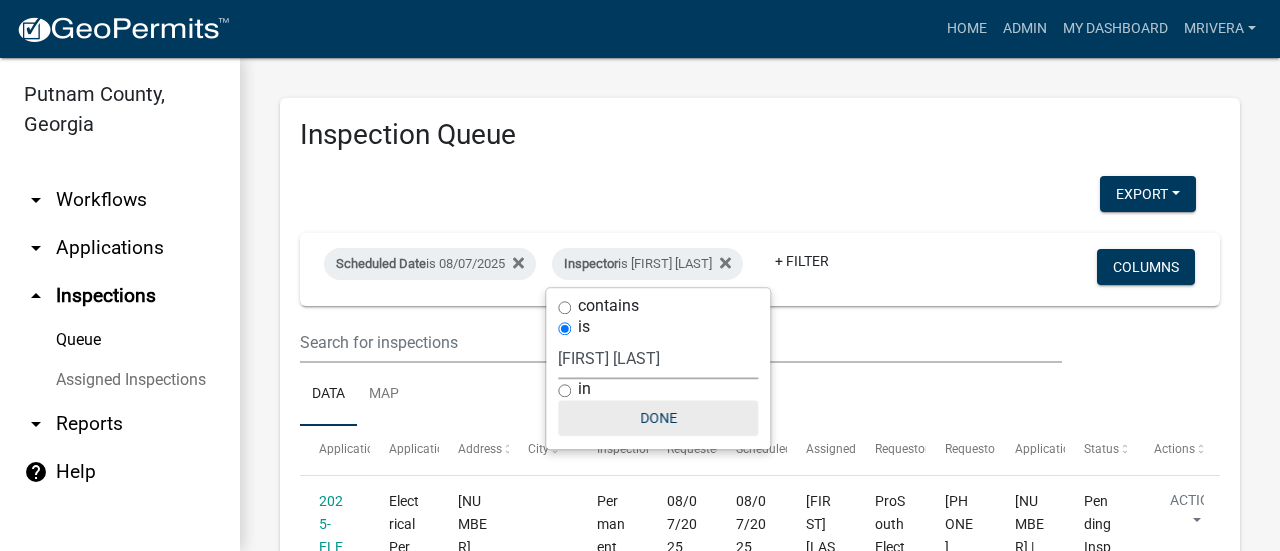 click on "Done" at bounding box center (658, 418) 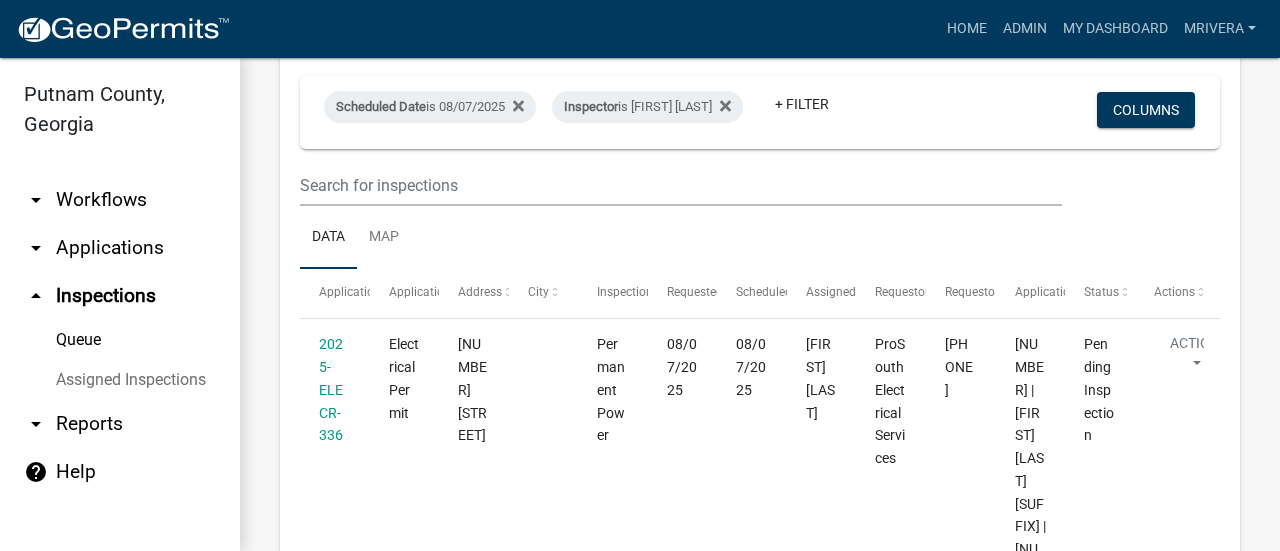scroll, scrollTop: 0, scrollLeft: 0, axis: both 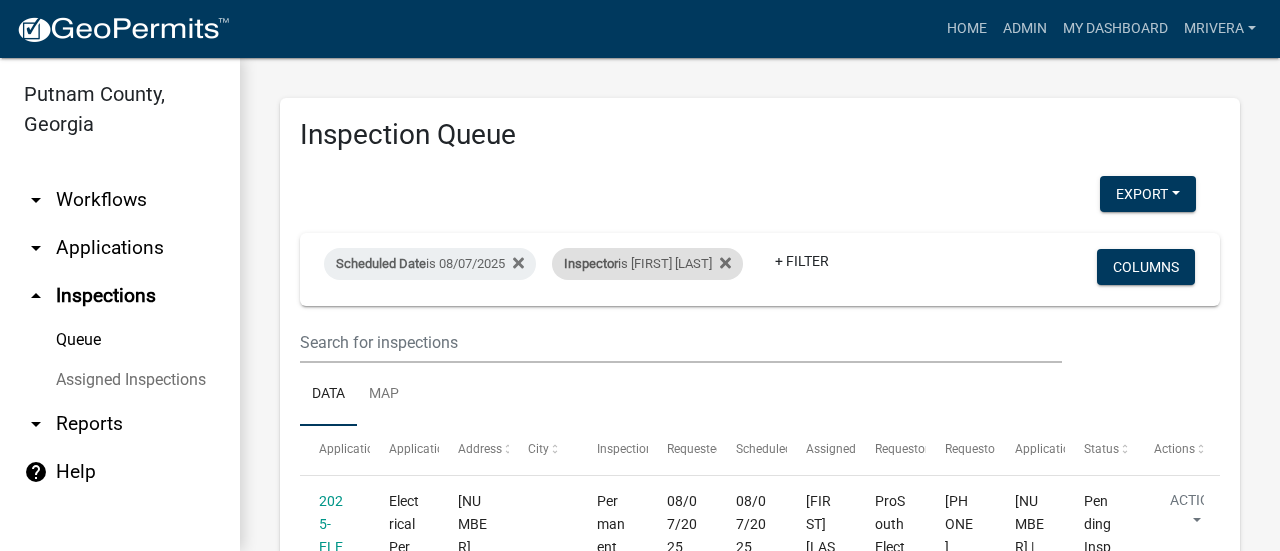 click on "Inspector is [FIRST] [LAST]" at bounding box center (647, 264) 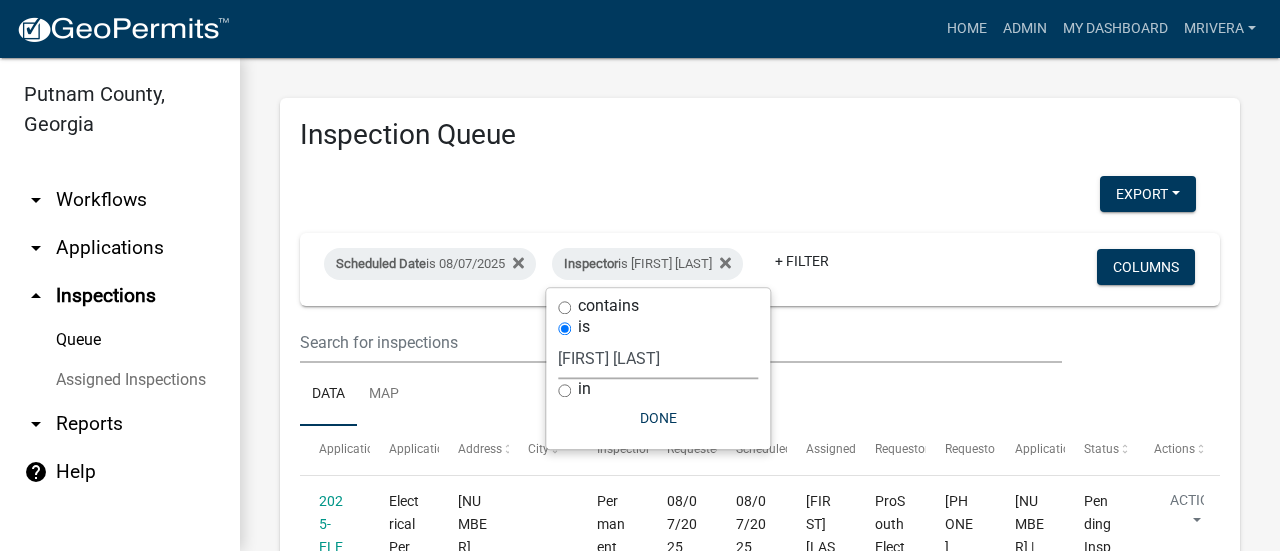 click on "Select an option None [FIRST] [LAST] [FIRST] [LAST] [FIRST] [LAST] [FIRST] [LAST] [FIRST] [LAST] [FIRST] [LAST] [FIRST] [LAST] [FIRST] [LAST] [FIRST] [LAST] [FIRST] [LAST] [FIRST] [LAST] [FIRST] [LAST]" at bounding box center [658, 358] 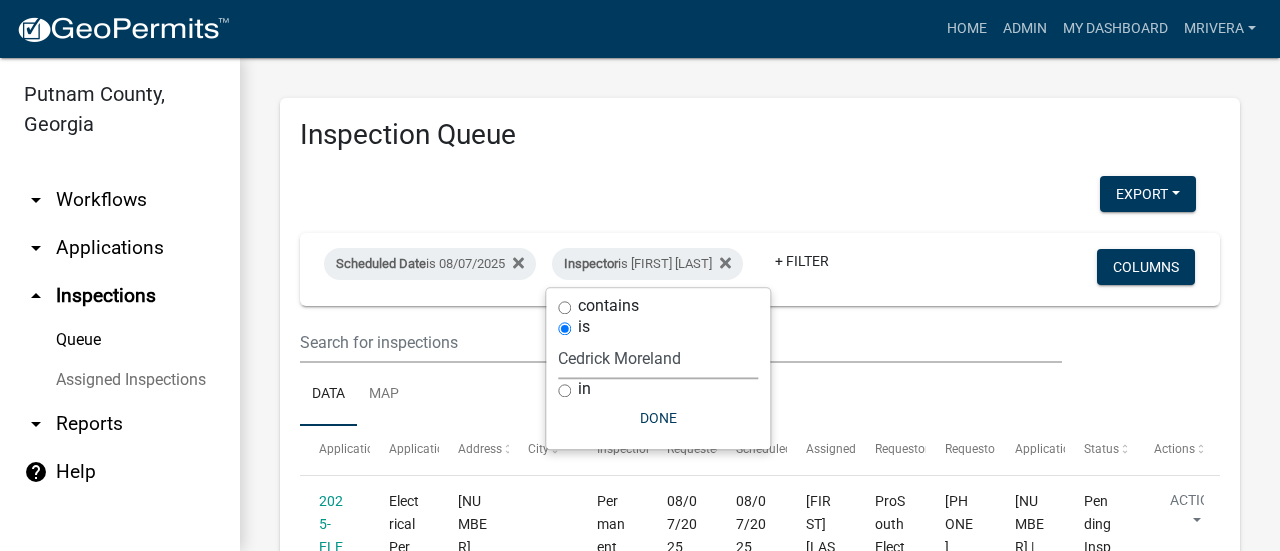 click on "Select an option None [FIRST] [LAST] [FIRST] [LAST] [FIRST] [LAST] [FIRST] [LAST] [FIRST] [LAST] [FIRST] [LAST] [FIRST] [LAST] [FIRST] [LAST] [FIRST] [LAST] [FIRST] [LAST] [FIRST] [LAST] [FIRST] [LAST]" at bounding box center (658, 358) 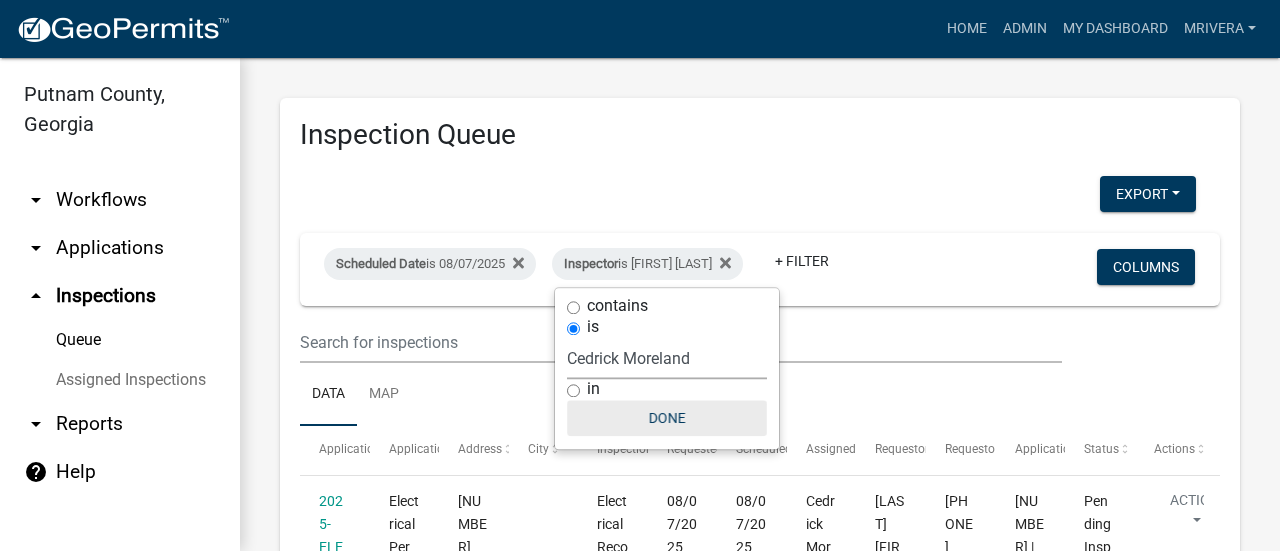 click on "Done" at bounding box center (667, 418) 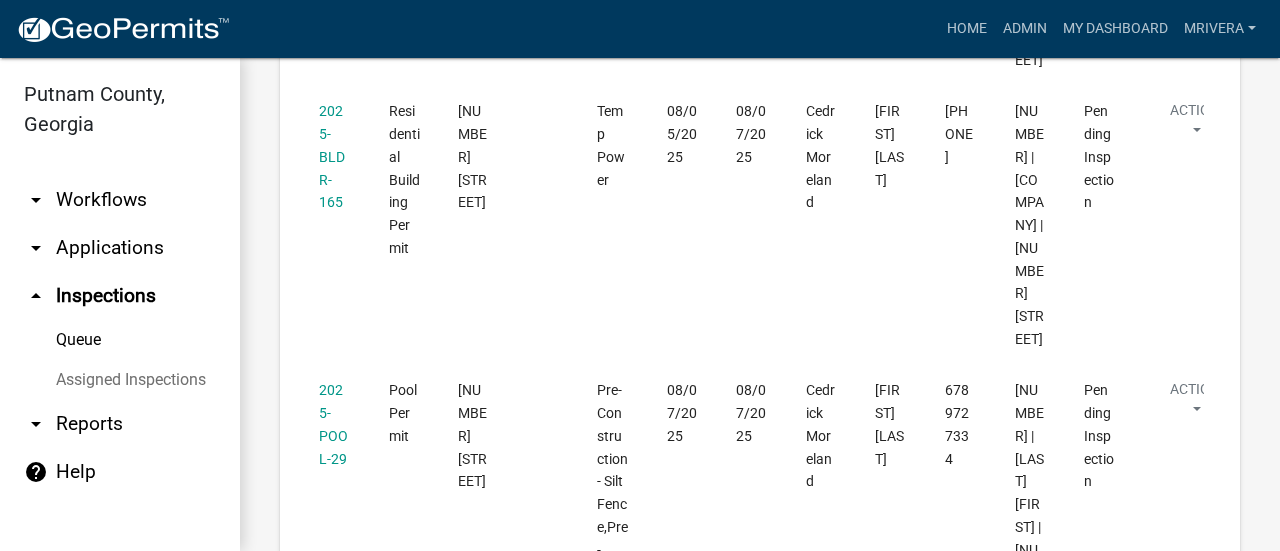 scroll, scrollTop: 0, scrollLeft: 0, axis: both 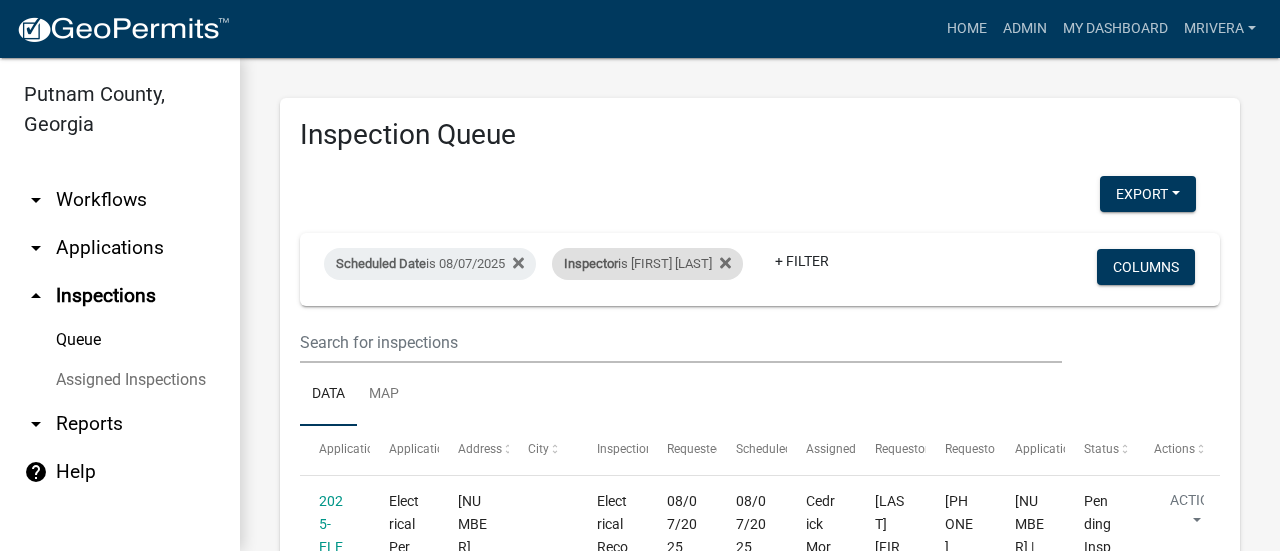 click on "Inspector is [FIRST] [LAST]" at bounding box center (647, 264) 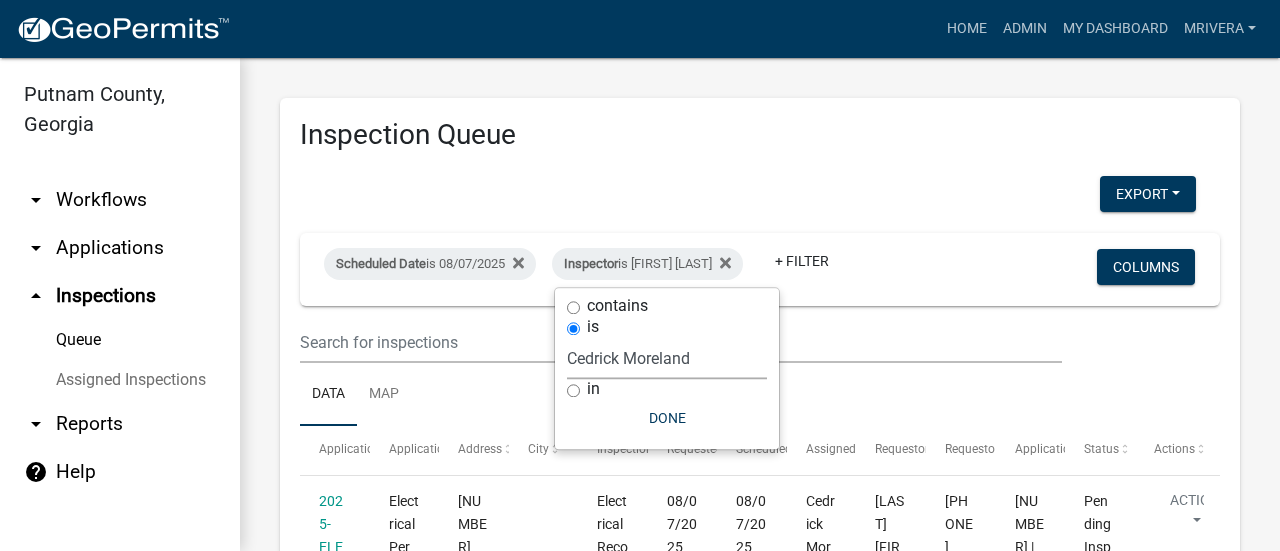 click on "Select an option None [FIRST] [LAST] [FIRST] [LAST] [FIRST] [LAST] [FIRST] [LAST] [FIRST] [LAST] [FIRST] [LAST] [FIRST] [LAST] [FIRST] [LAST] [FIRST] [LAST] [FIRST] [LAST] [FIRST] [LAST] [FIRST] [LAST]" at bounding box center (667, 358) 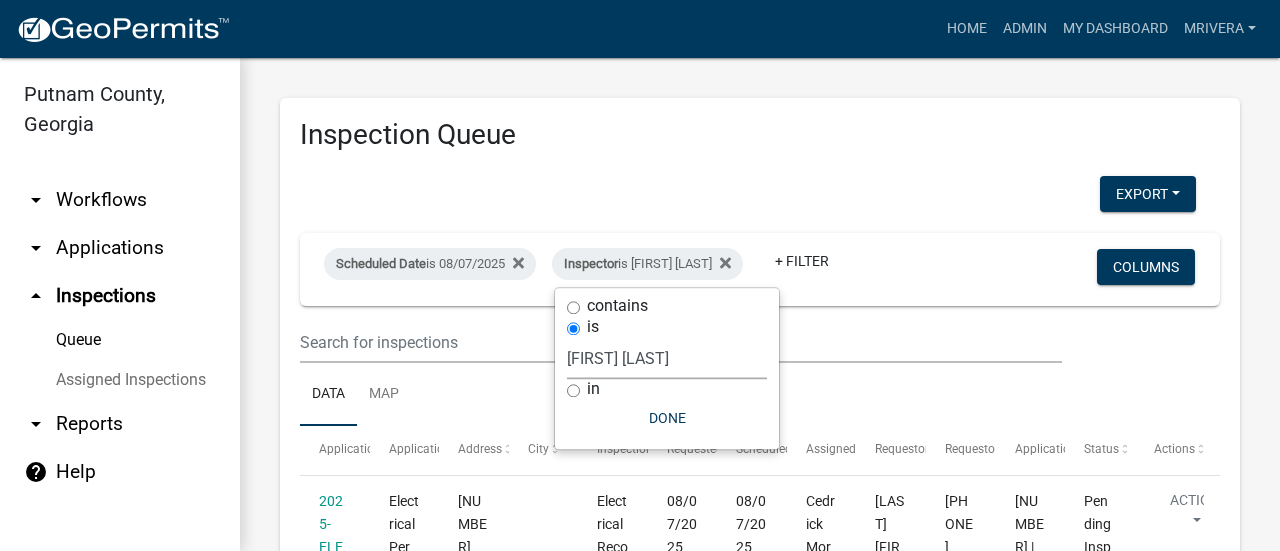 click on "Select an option None [FIRST] [LAST] [FIRST] [LAST] [FIRST] [LAST] [FIRST] [LAST] [FIRST] [LAST] [FIRST] [LAST] [FIRST] [LAST] [FIRST] [LAST] [FIRST] [LAST] [FIRST] [LAST] [FIRST] [LAST] [FIRST] [LAST]" at bounding box center (667, 358) 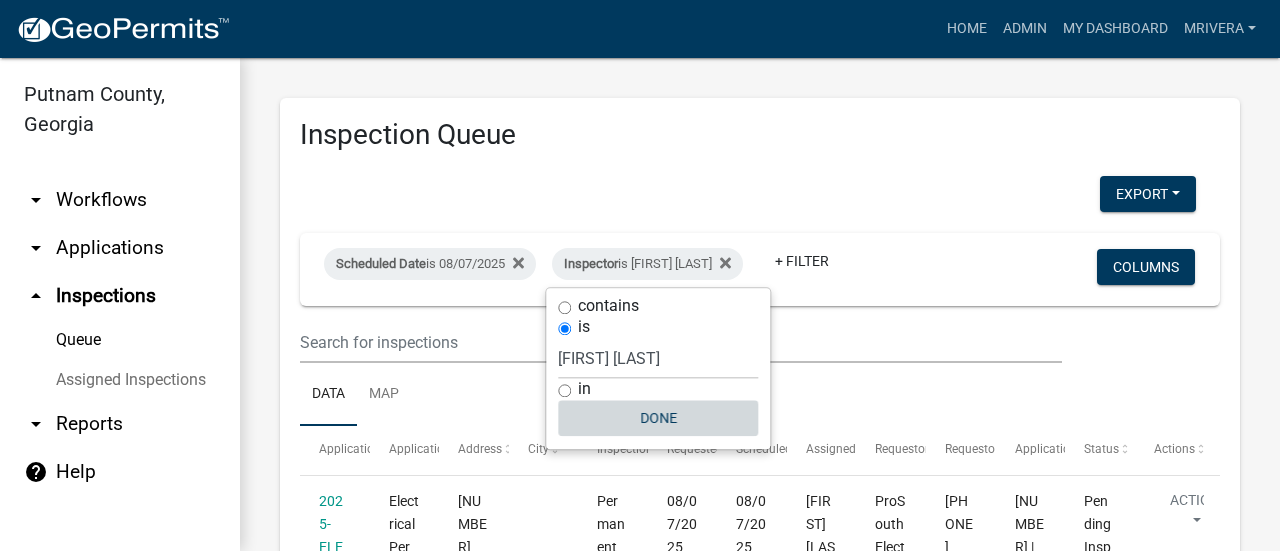 click on "Done" at bounding box center (658, 418) 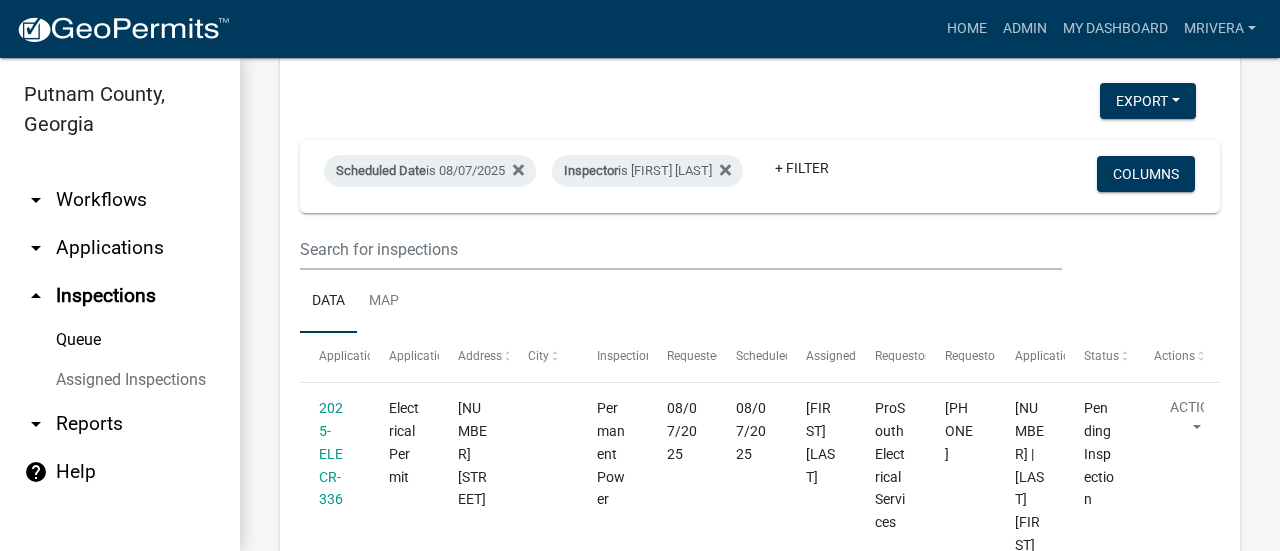 scroll, scrollTop: 0, scrollLeft: 0, axis: both 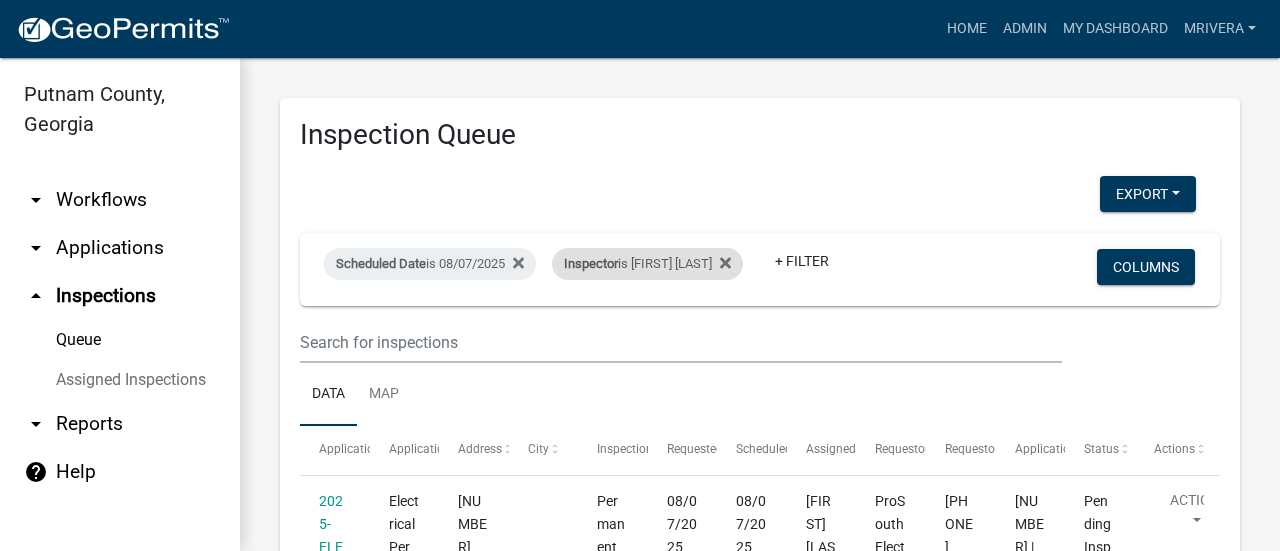 click on "Inspector is [FIRST] [LAST]" at bounding box center [647, 264] 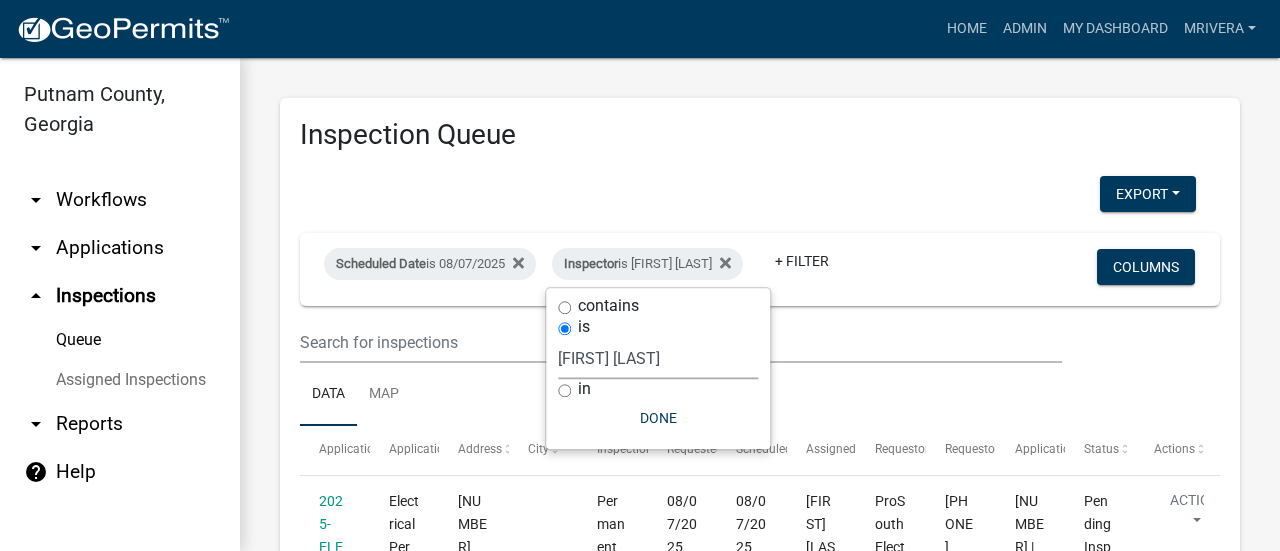 click on "Select an option None [FIRST] [LAST] [FIRST] [LAST] [FIRST] [LAST] [FIRST] [LAST] [FIRST] [LAST] [FIRST] [LAST] [FIRST] [LAST] [FIRST] [LAST] [FIRST] [LAST] [FIRST] [LAST] [FIRST] [LAST] [FIRST] [LAST]" at bounding box center (658, 358) 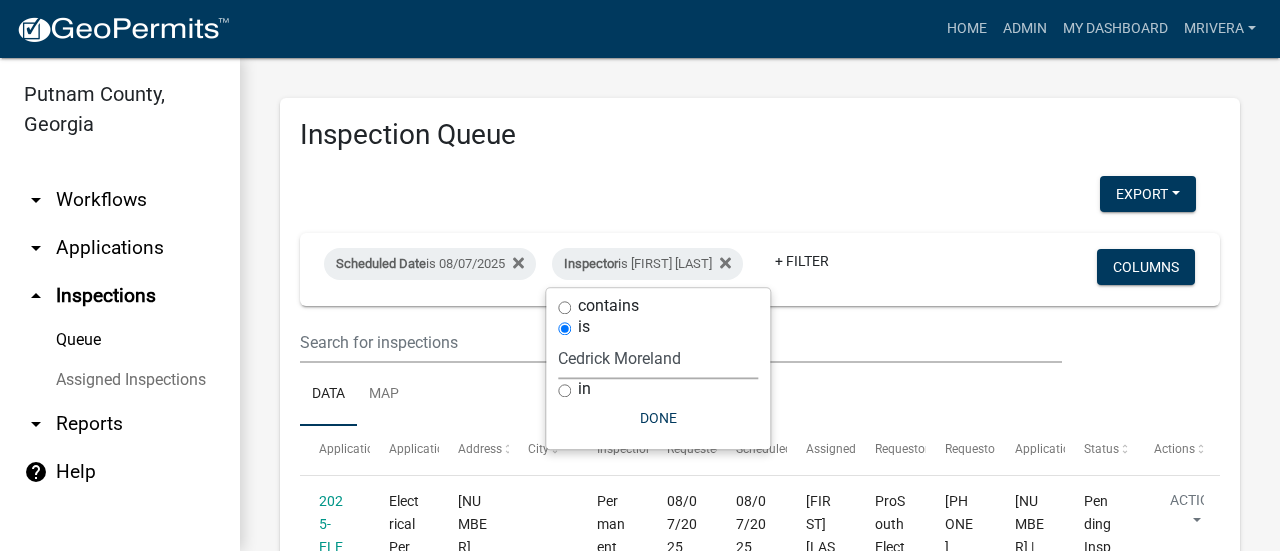 click on "Select an option None [FIRST] [LAST] [FIRST] [LAST] [FIRST] [LAST] [FIRST] [LAST] [FIRST] [LAST] [FIRST] [LAST] [FIRST] [LAST] [FIRST] [LAST] [FIRST] [LAST] [FIRST] [LAST] [FIRST] [LAST] [FIRST] [LAST]" at bounding box center (658, 358) 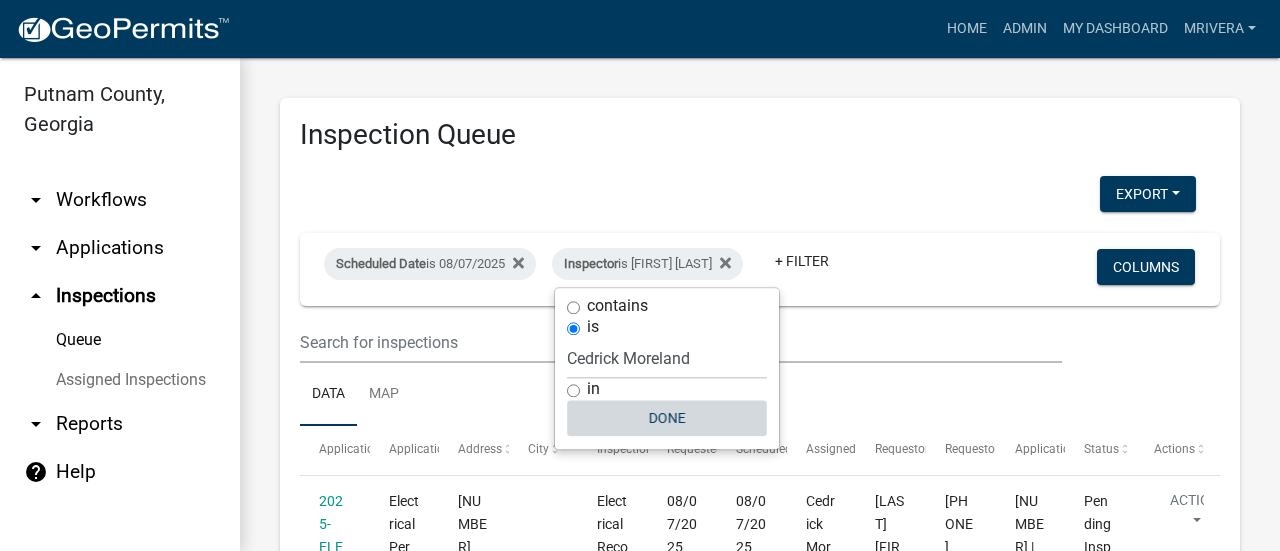 click on "Done" at bounding box center [667, 418] 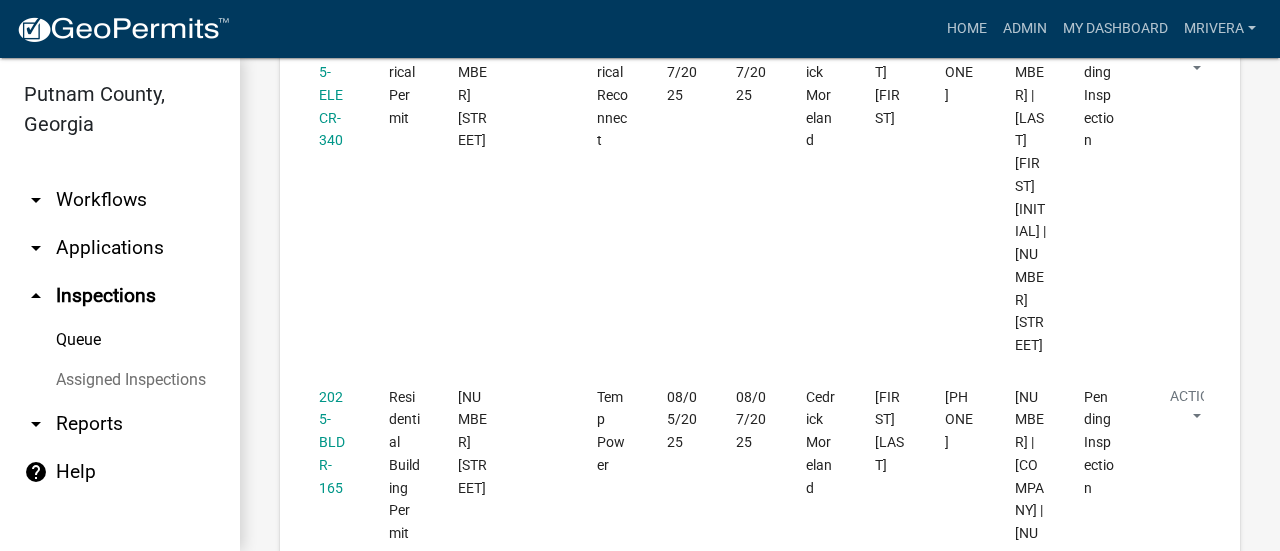 scroll, scrollTop: 0, scrollLeft: 0, axis: both 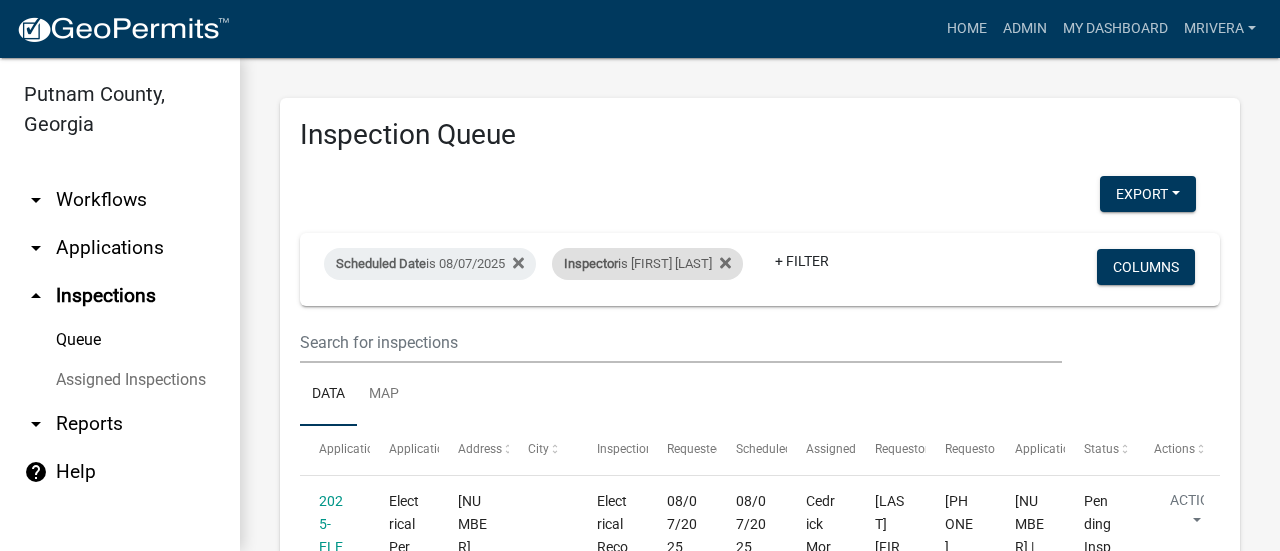 click on "Inspector is [FIRST] [LAST]" at bounding box center [647, 264] 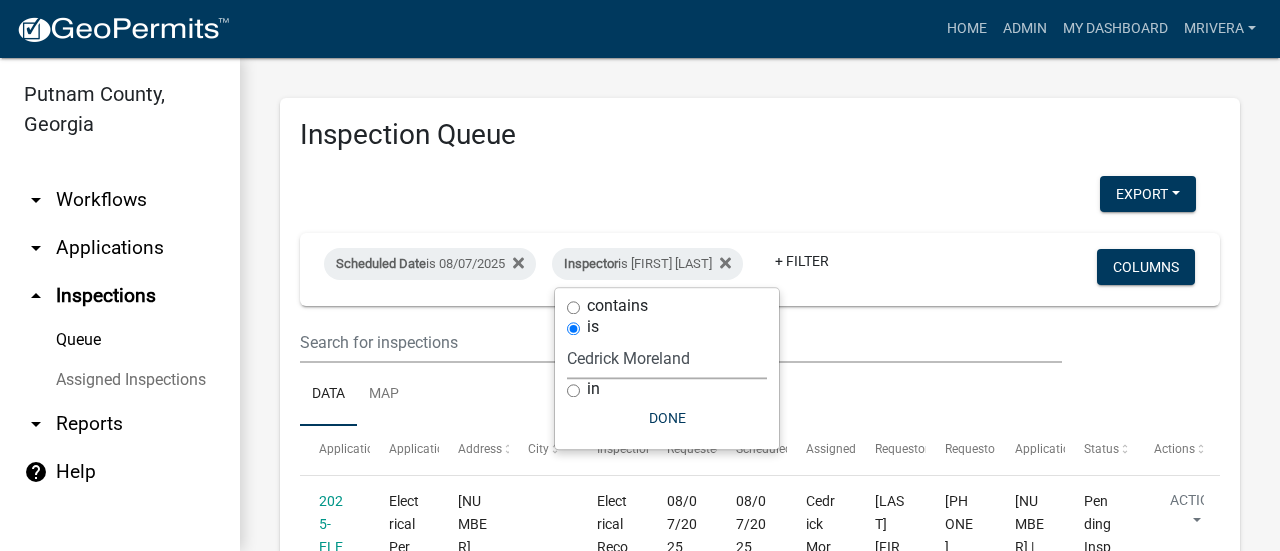 click on "Select an option   None   [FIRST] [LAST]   [FIRST] [LAST]   [FIRST] [LAST]   [FIRST] [LAST]   [FIRST] [LAST]   [FIRST] [LAST]   [FIRST] [LAST]   [FIRST] [LAST]   [FIRST] [LAST]   [FIRST] [LAST]   [FIRST] [LAST]   [FIRST] [LAST]" at bounding box center (667, 358) 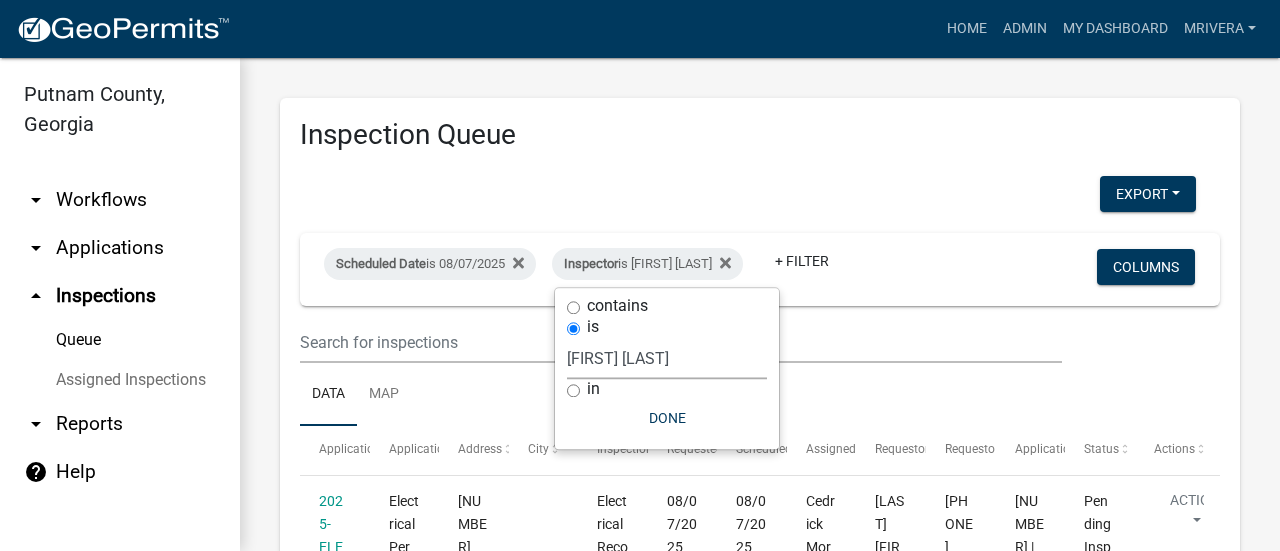 click on "Select an option   None   [FIRST] [LAST]   [FIRST] [LAST]   [FIRST] [LAST]   [FIRST] [LAST]   [FIRST] [LAST]   [FIRST] [LAST]   [FIRST] [LAST]   [FIRST] [LAST]   [FIRST] [LAST]   [FIRST] [LAST]   [FIRST] [LAST]   [FIRST] [LAST]" at bounding box center (667, 358) 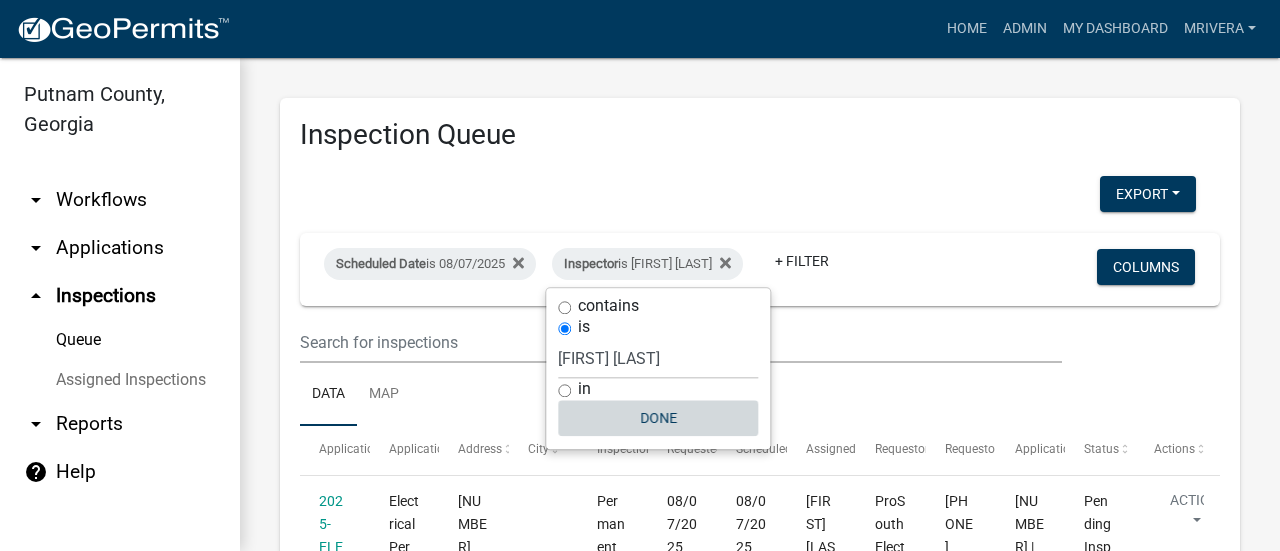click on "Done" at bounding box center (658, 418) 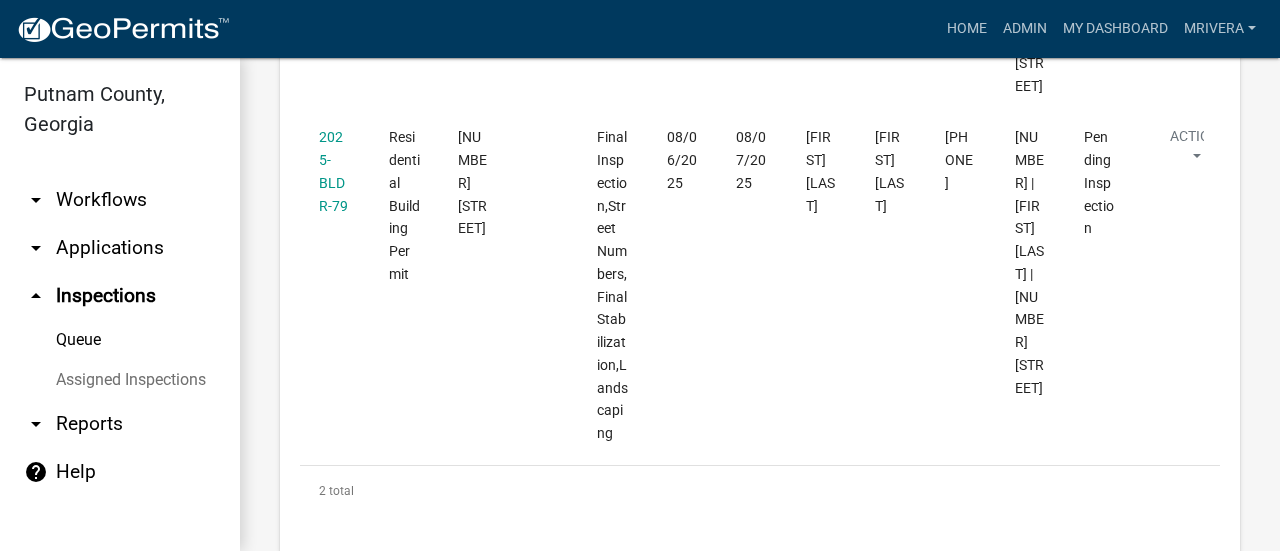 scroll, scrollTop: 0, scrollLeft: 0, axis: both 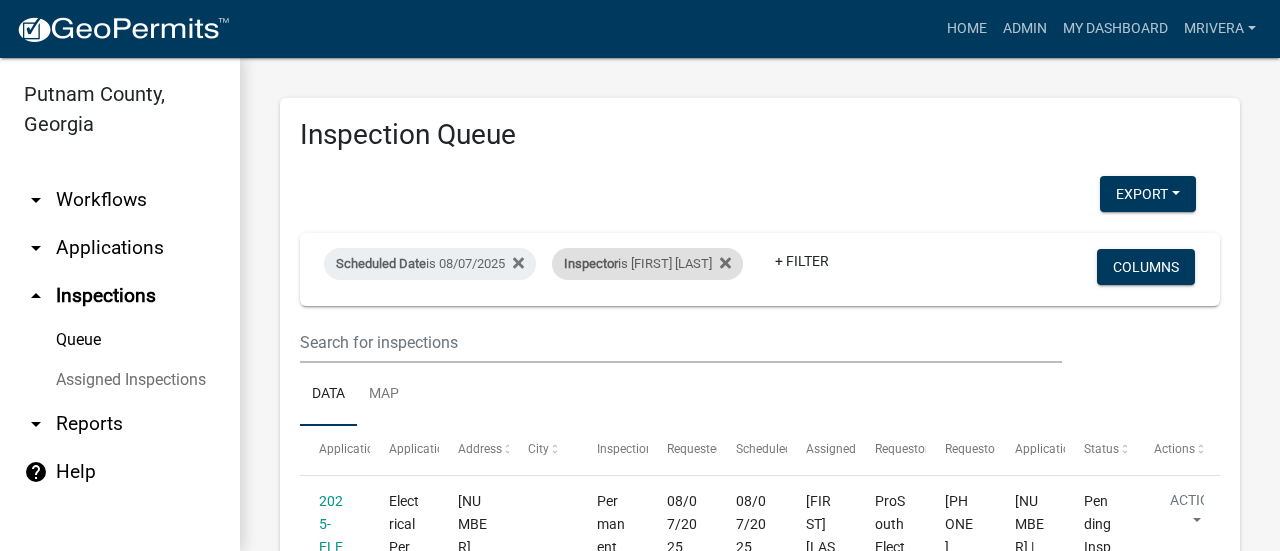 click on "Inspector  is Michele Rivera" at bounding box center (647, 264) 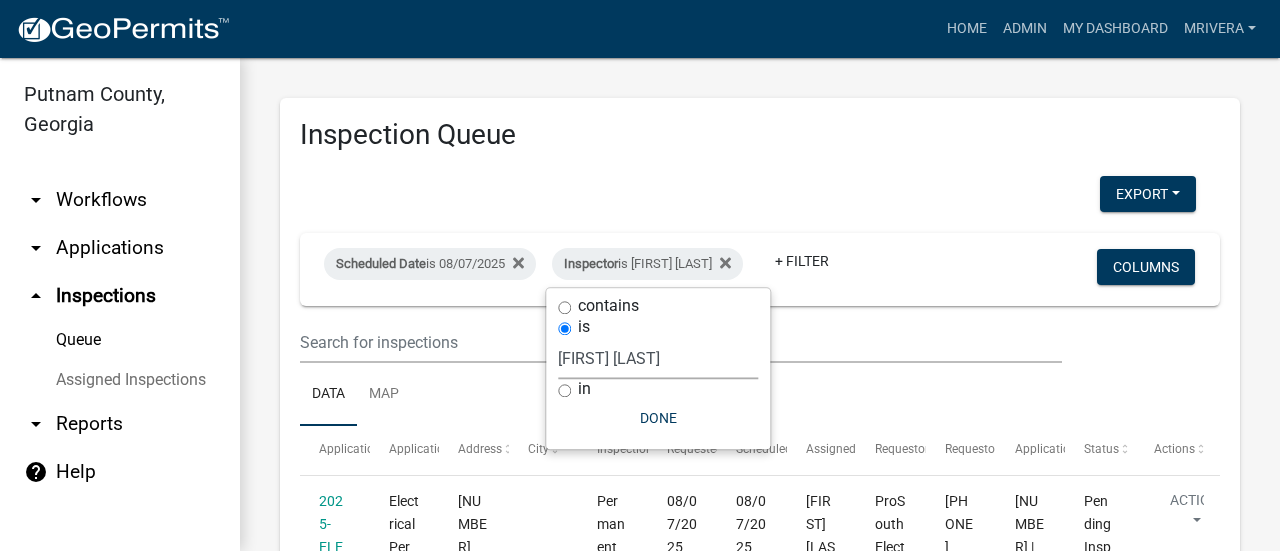 click on "Select an option   None   [FIRST] [LAST]   [FIRST] [LAST]   [FIRST] [LAST]   [FIRST] [LAST]   [FIRST] [LAST]   [FIRST] [LAST]   [FIRST] [LAST]   [FIRST] [LAST]   [FIRST] [LAST]   [FIRST] [LAST]   [FIRST] [LAST]   [FIRST] [LAST]" at bounding box center [658, 358] 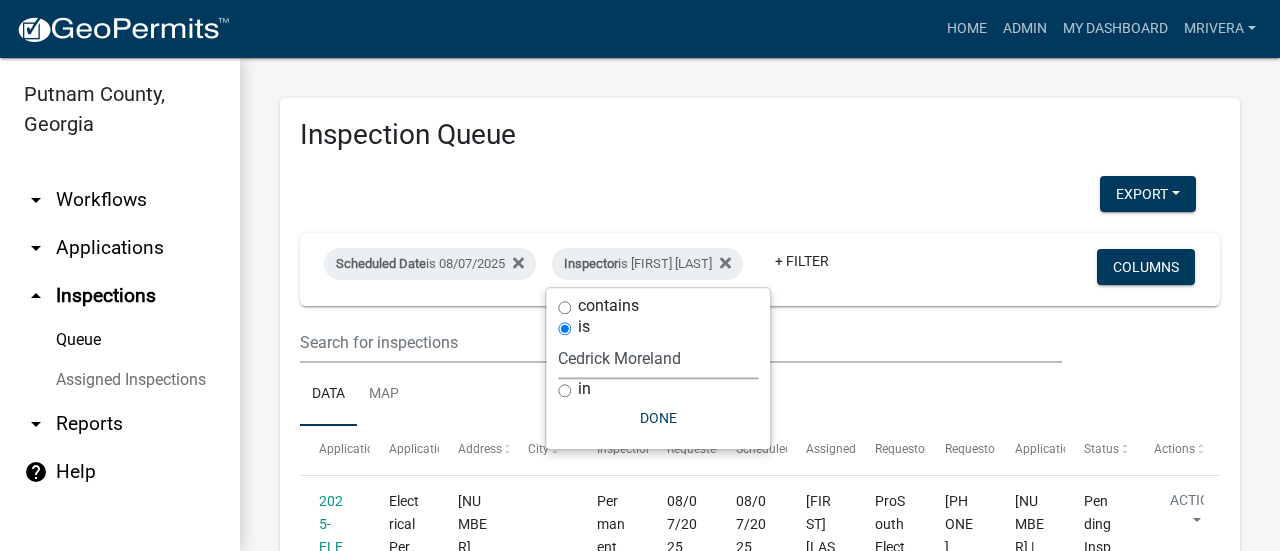 click on "Select an option   None   [FIRST] [LAST]   [FIRST] [LAST]   [FIRST] [LAST]   [FIRST] [LAST]   [FIRST] [LAST]   [FIRST] [LAST]   [FIRST] [LAST]   [FIRST] [LAST]   [FIRST] [LAST]   [FIRST] [LAST]   [FIRST] [LAST]   [FIRST] [LAST]" at bounding box center (658, 358) 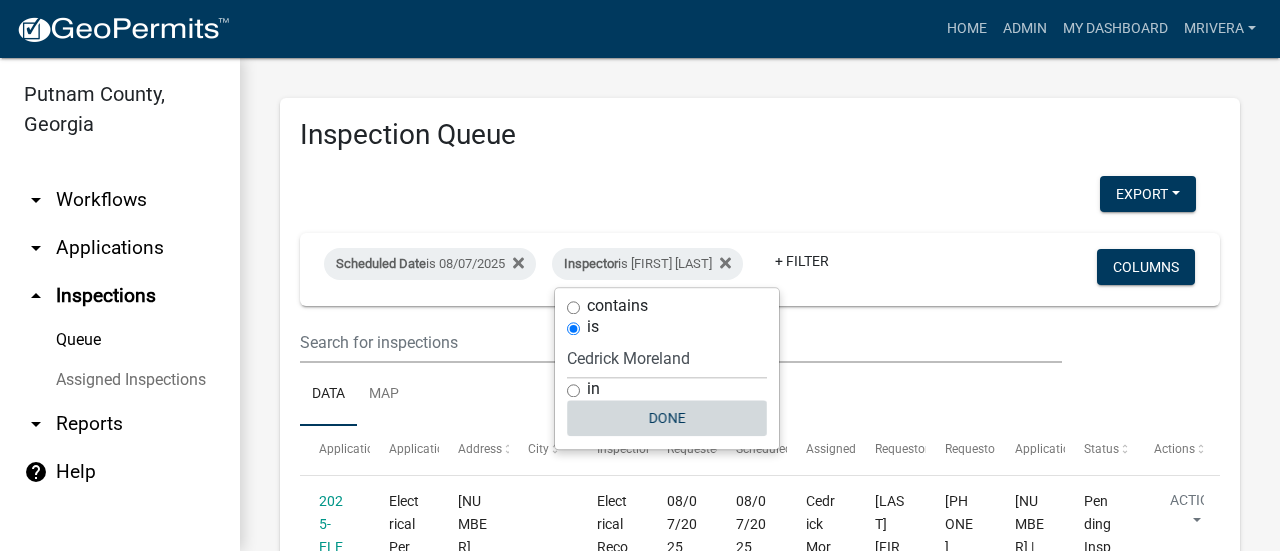 click on "Done" at bounding box center [667, 418] 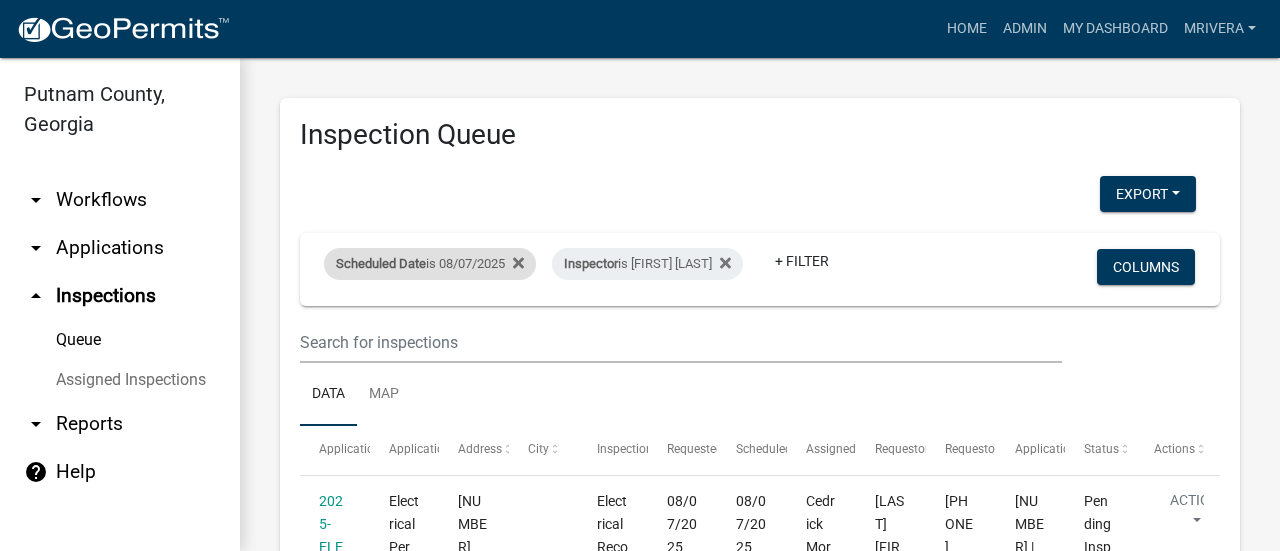 click on "Scheduled Date  is 08/07/2025" at bounding box center [430, 264] 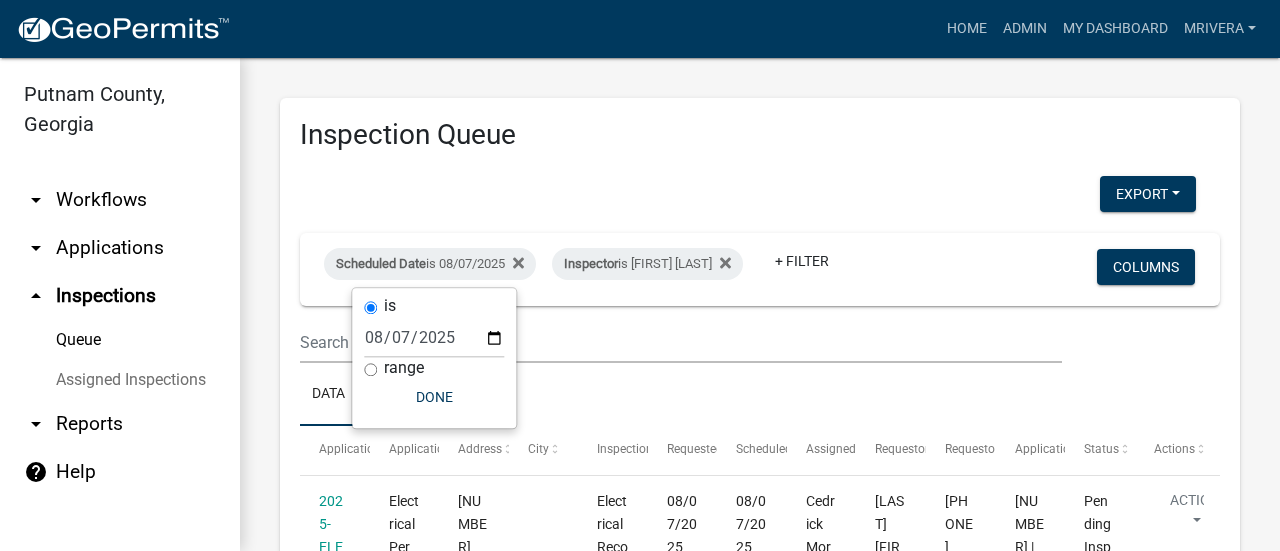 click on "is  2025-08-07  range   Done" at bounding box center [434, 358] 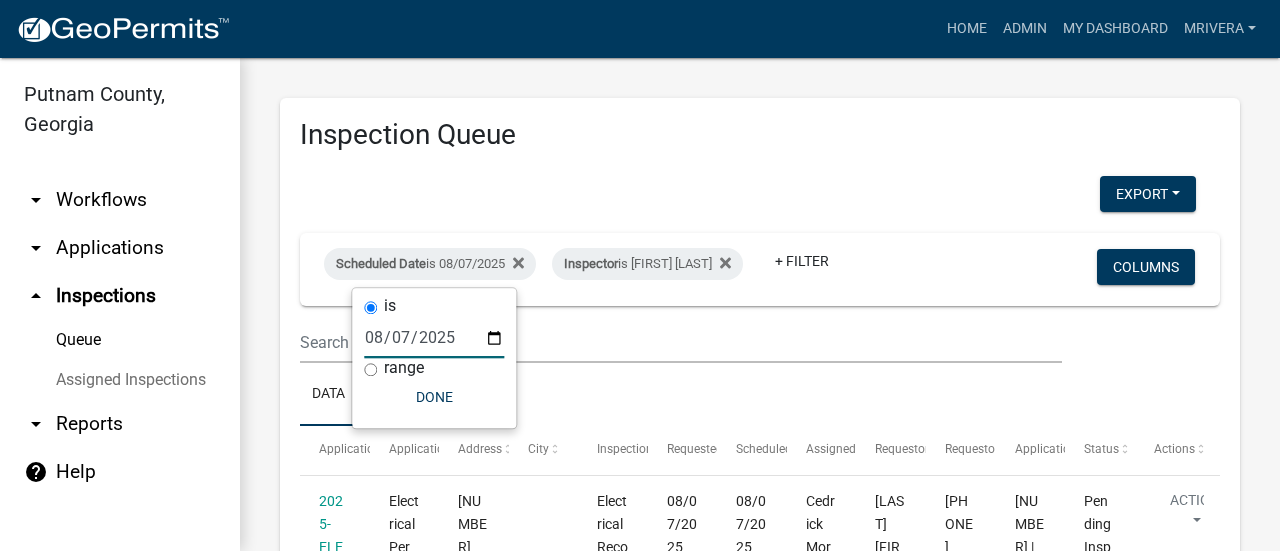click on "2025-08-07" at bounding box center [434, 337] 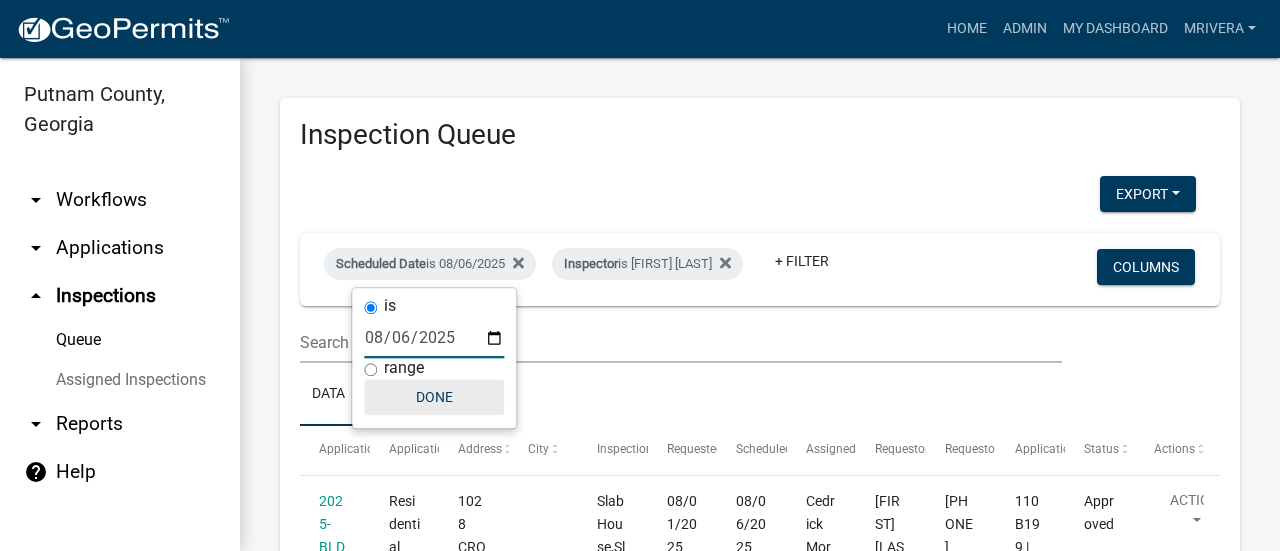 click on "Done" at bounding box center (434, 397) 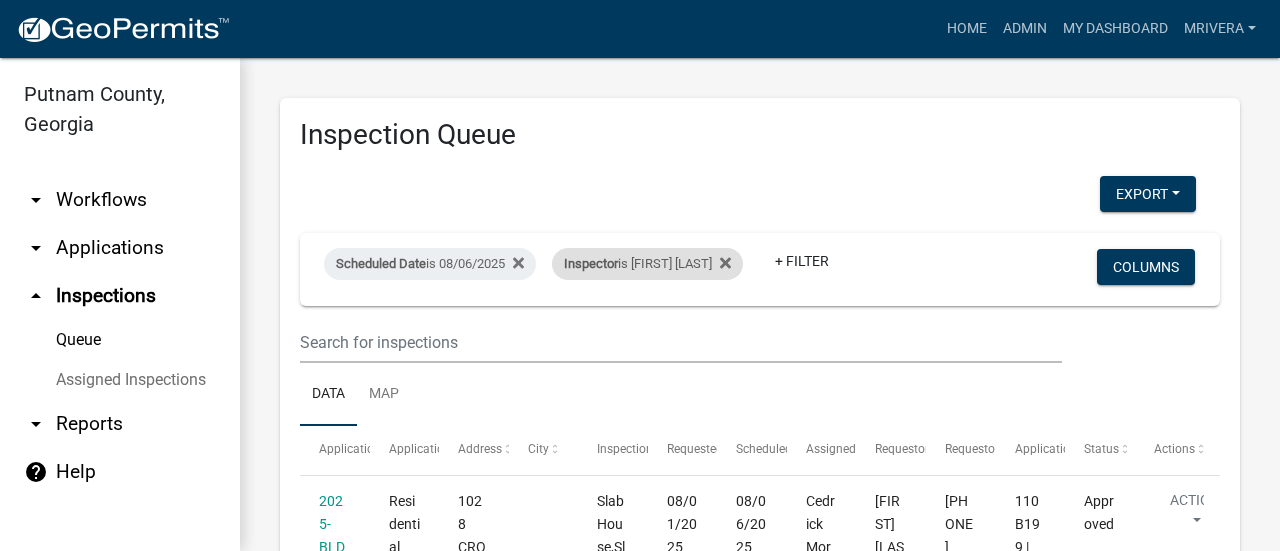 click on "Inspector  is [FIRST] [LAST]" at bounding box center [647, 264] 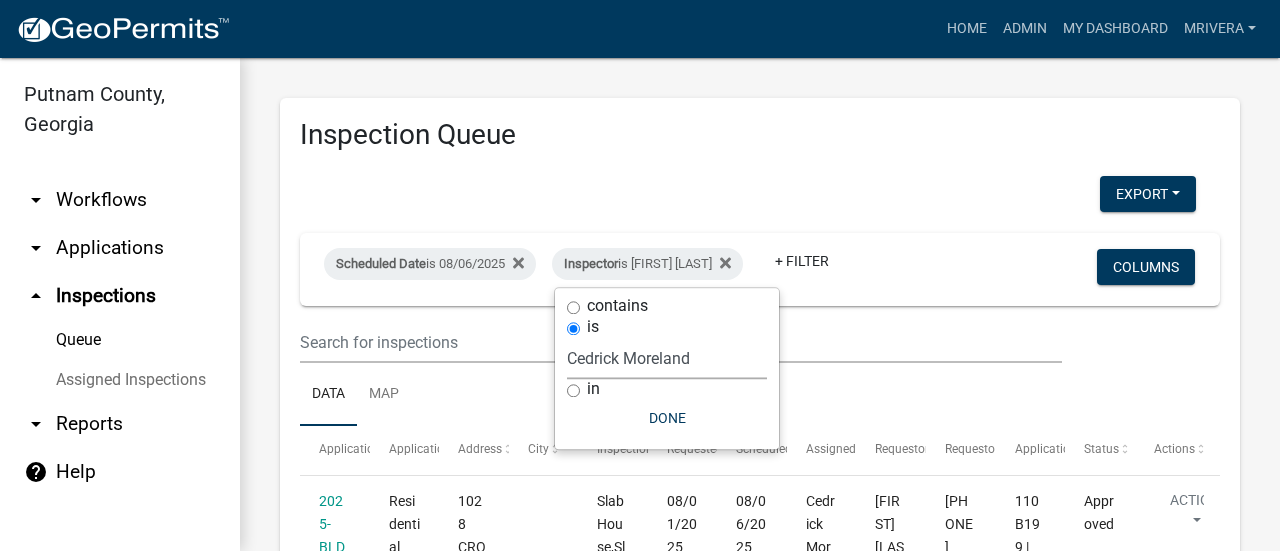 click on "Select an option   None   [FIRST] [LAST]   [FIRST] [LAST]   [FIRST] [LAST]   [FIRST] [LAST]   [FIRST] [LAST]   [FIRST] [LAST]   [FIRST] [LAST]   [FIRST] [LAST]   [FIRST] [LAST]   [FIRST] [LAST]   [FIRST] [LAST]   [FIRST] [LAST]" at bounding box center [667, 358] 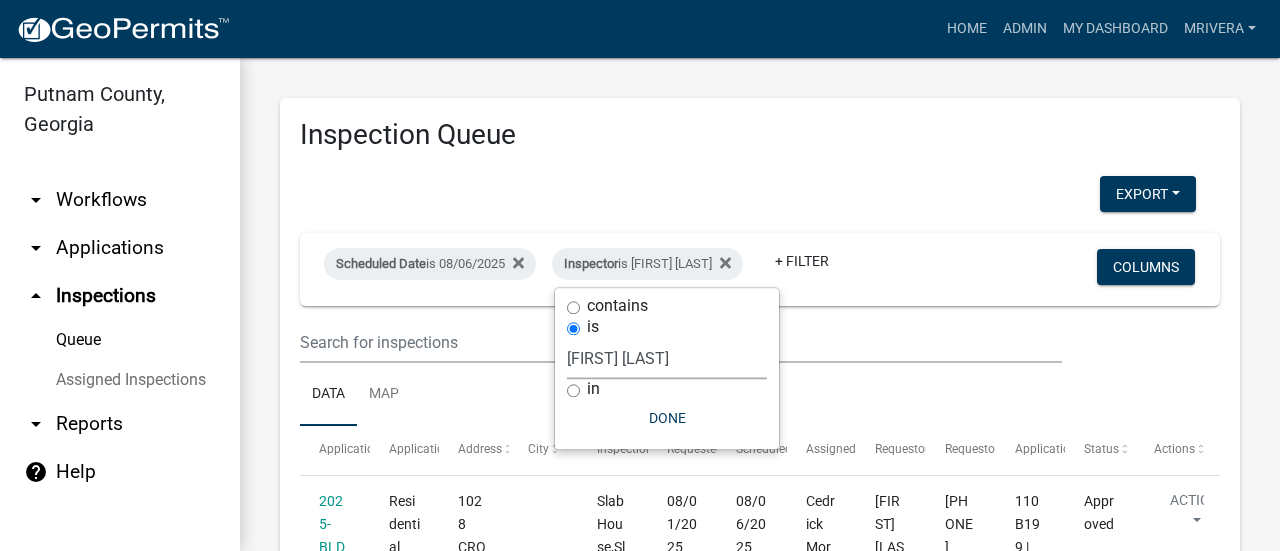click on "Select an option   None   [FIRST] [LAST]   [FIRST] [LAST]   [FIRST] [LAST]   [FIRST] [LAST]   [FIRST] [LAST]   [FIRST] [LAST]   [FIRST] [LAST]   [FIRST] [LAST]   [FIRST] [LAST]   [FIRST] [LAST]   [FIRST] [LAST]   [FIRST] [LAST]" at bounding box center [667, 358] 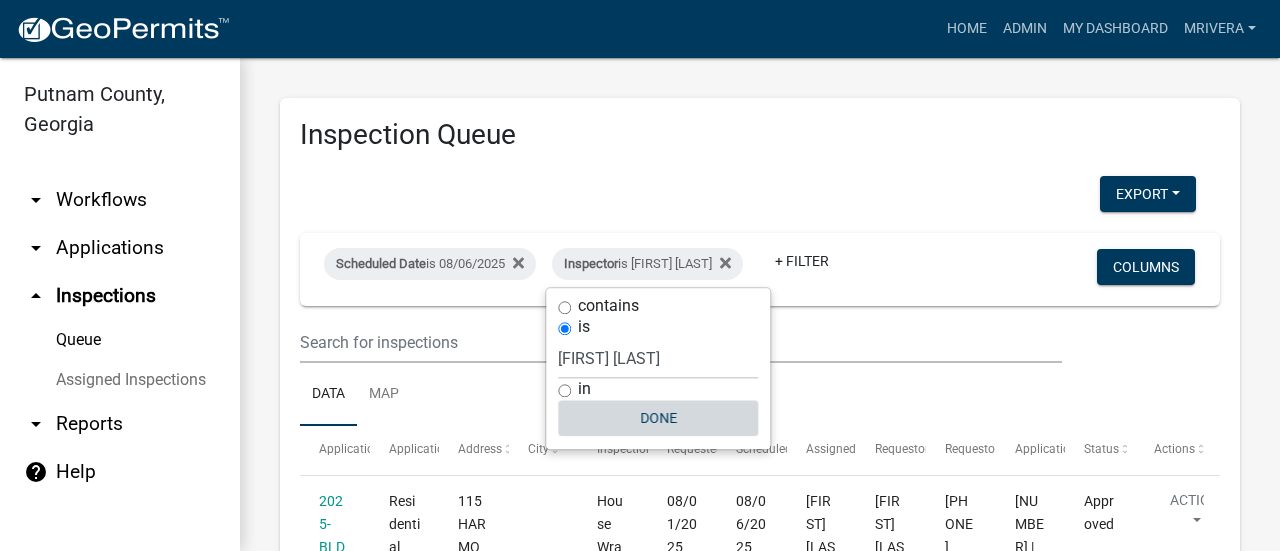 click on "Done" at bounding box center (658, 418) 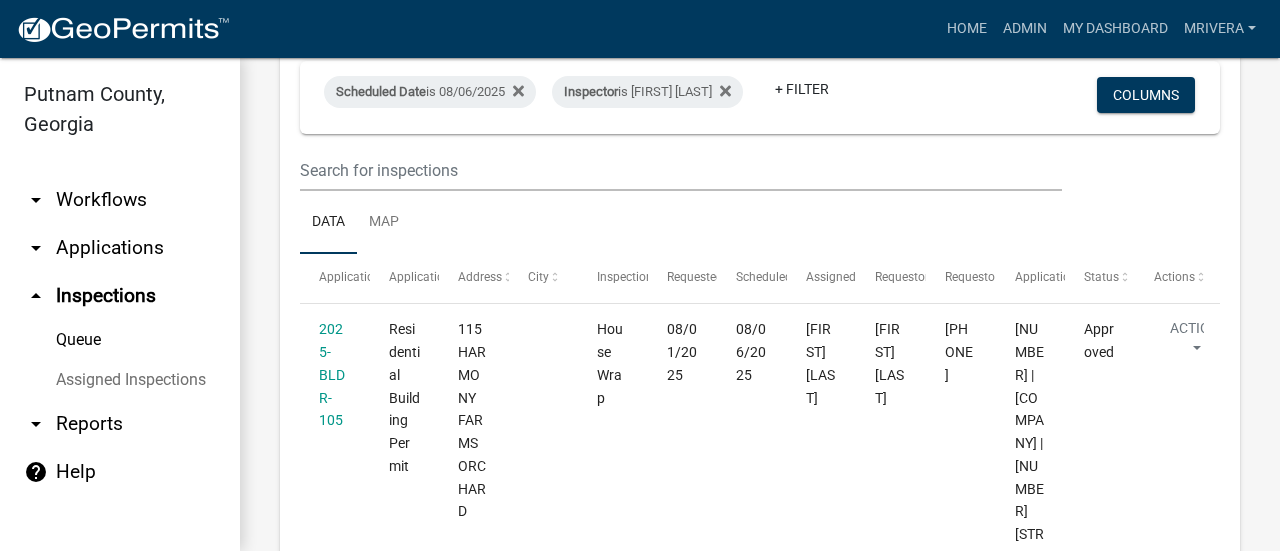 scroll, scrollTop: 0, scrollLeft: 0, axis: both 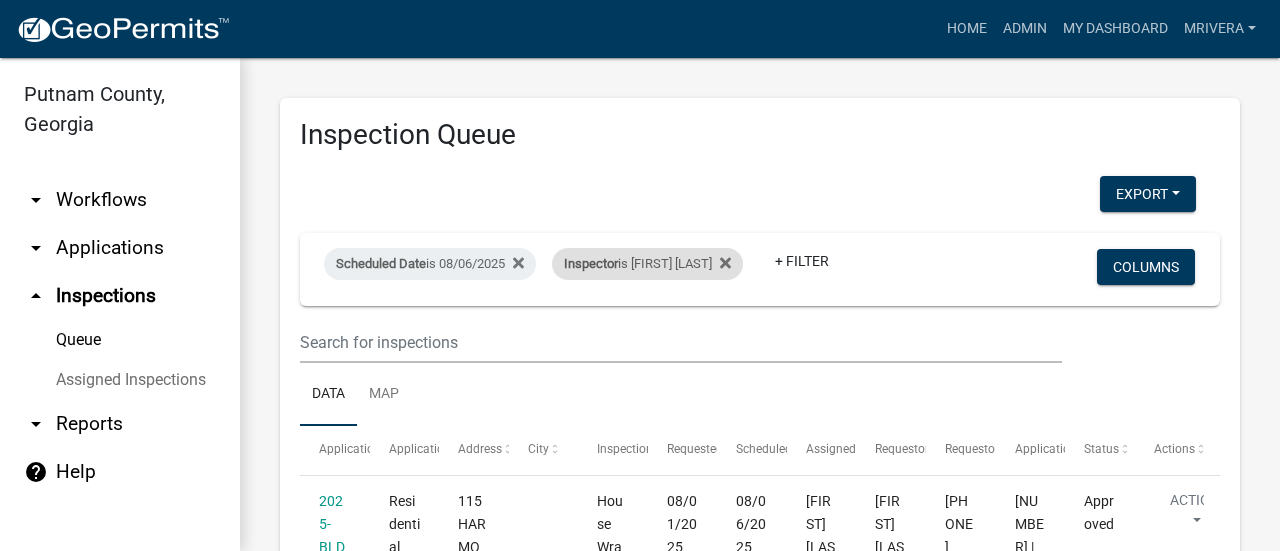 click on "Inspector  is [FIRST] [LAST]" at bounding box center [647, 264] 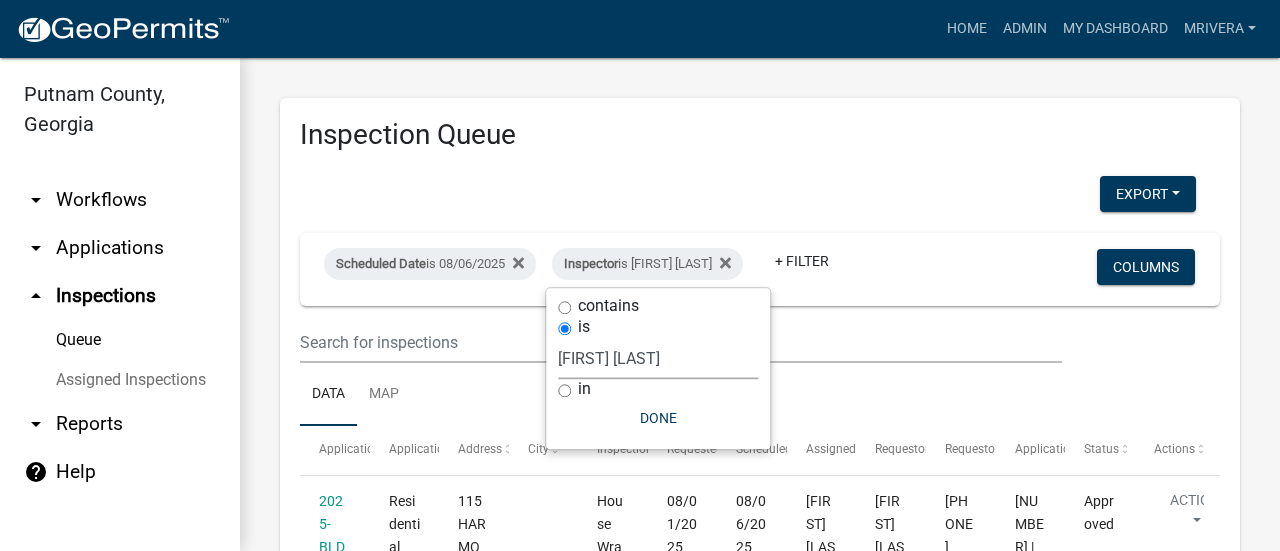 click on "Select an option   None   [FIRST] [LAST]   [FIRST] [LAST]   [FIRST] [LAST]   [FIRST] [LAST]   [FIRST] [LAST]   [FIRST] [LAST]   [FIRST] [LAST]   [FIRST] [LAST]   [FIRST] [LAST]   [FIRST] [LAST]   [FIRST] [LAST]   [FIRST] [LAST]" at bounding box center [658, 358] 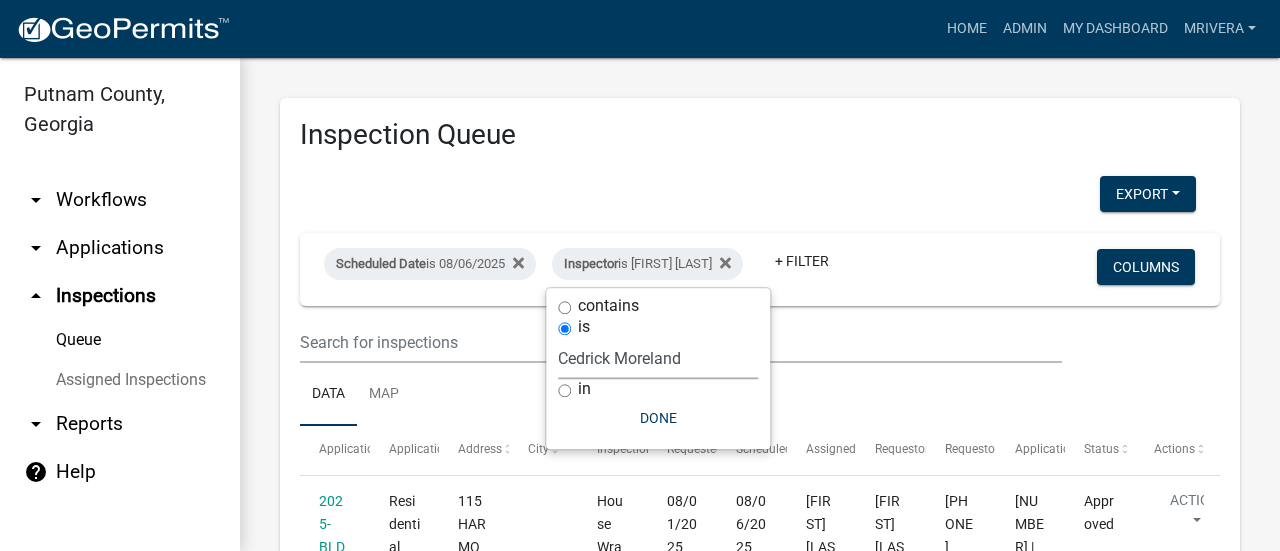 click on "Select an option   None   [FIRST] [LAST]   [FIRST] [LAST]   [FIRST] [LAST]   [FIRST] [LAST]   [FIRST] [LAST]   [FIRST] [LAST]   [FIRST] [LAST]   [FIRST] [LAST]   [FIRST] [LAST]   [FIRST] [LAST]   [FIRST] [LAST]   [FIRST] [LAST]" at bounding box center [658, 358] 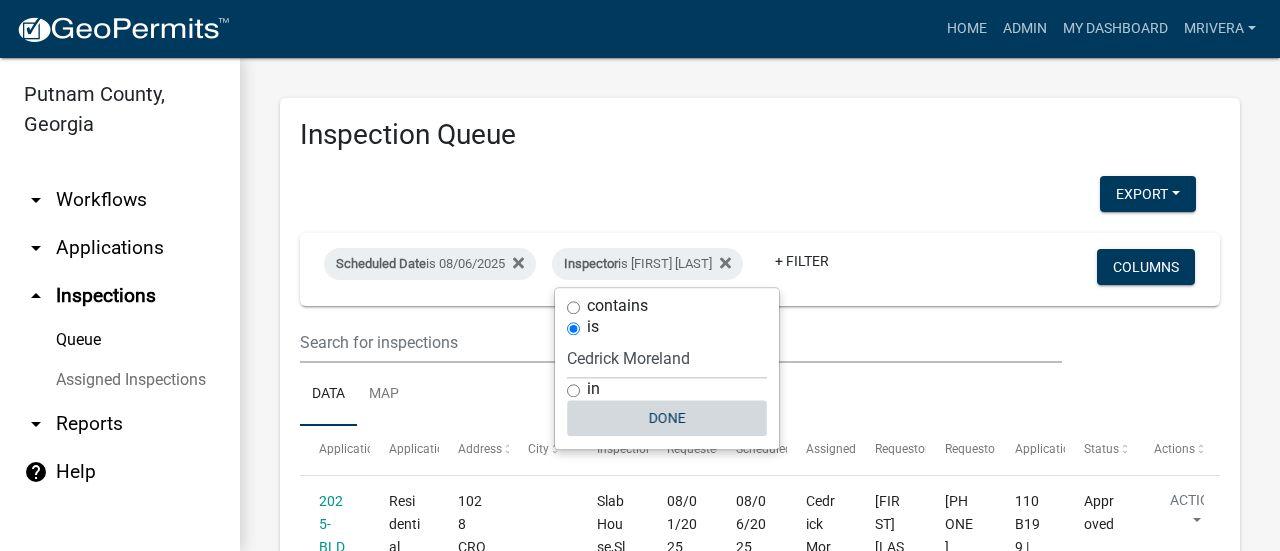 click on "Done" at bounding box center (667, 418) 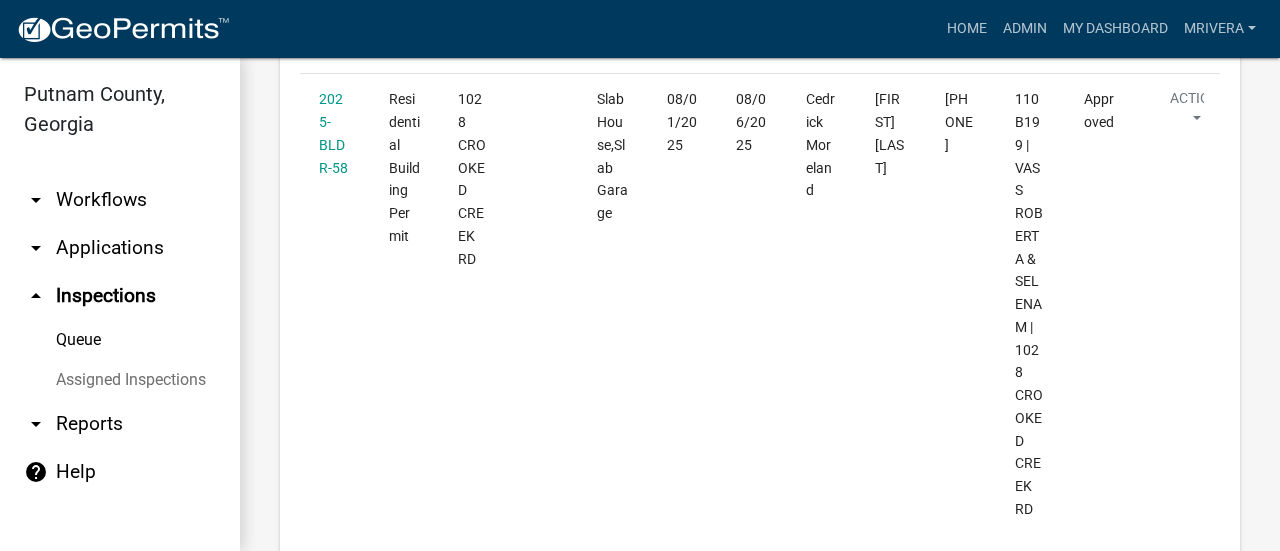 scroll, scrollTop: 0, scrollLeft: 0, axis: both 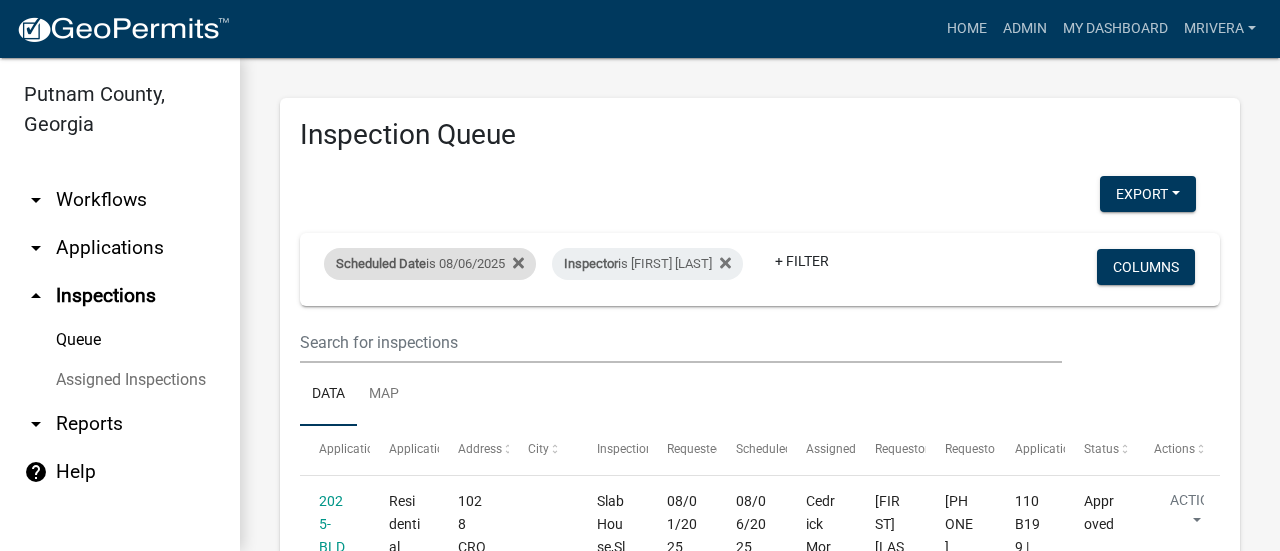 click on "Scheduled Date  is 08/06/2025" at bounding box center [430, 264] 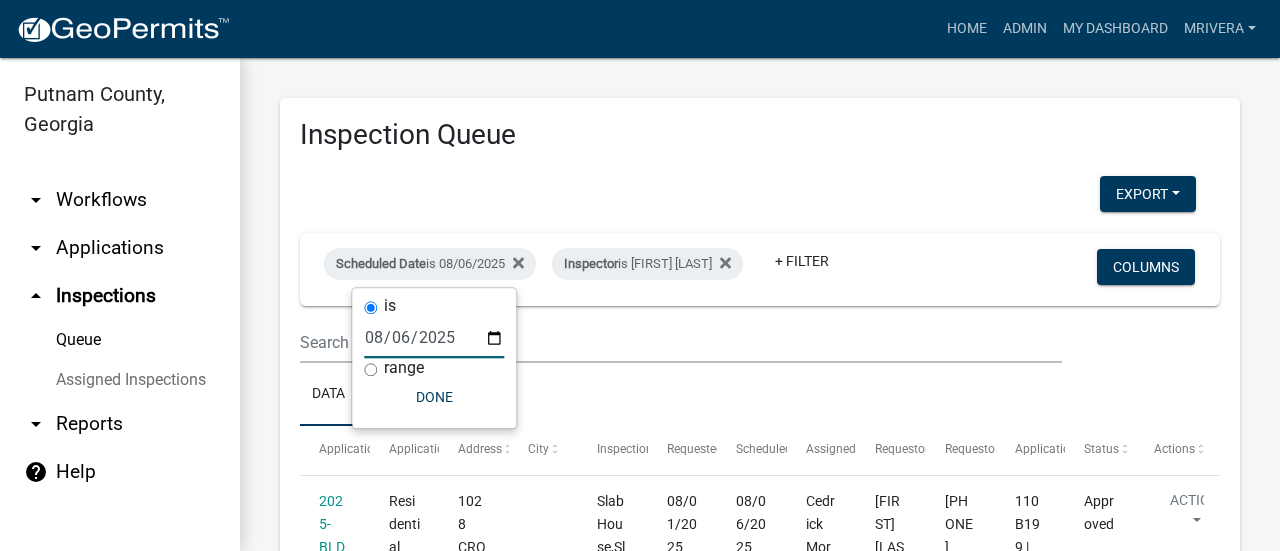 drag, startPoint x: 488, startPoint y: 325, endPoint x: 456, endPoint y: 327, distance: 32.06244 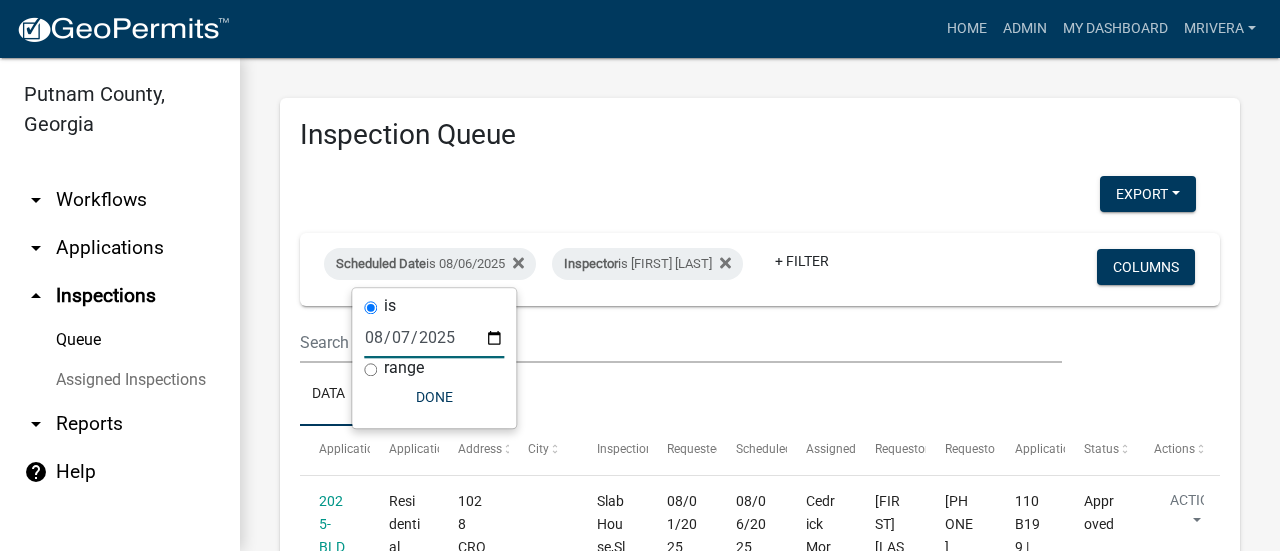 type on "2025-08-07" 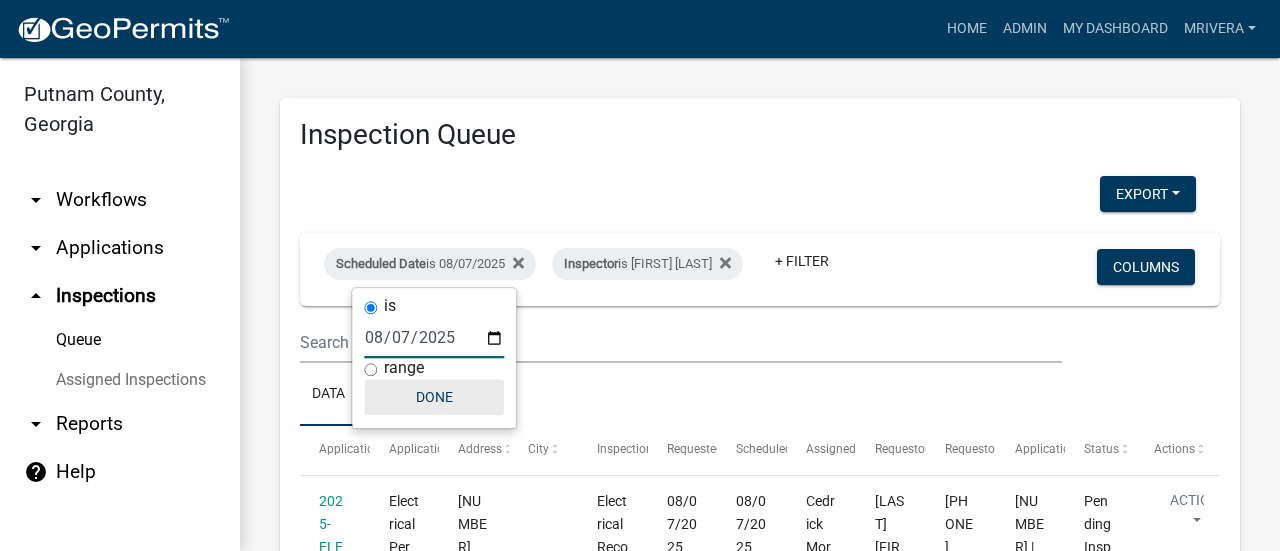 click on "Done" at bounding box center (434, 397) 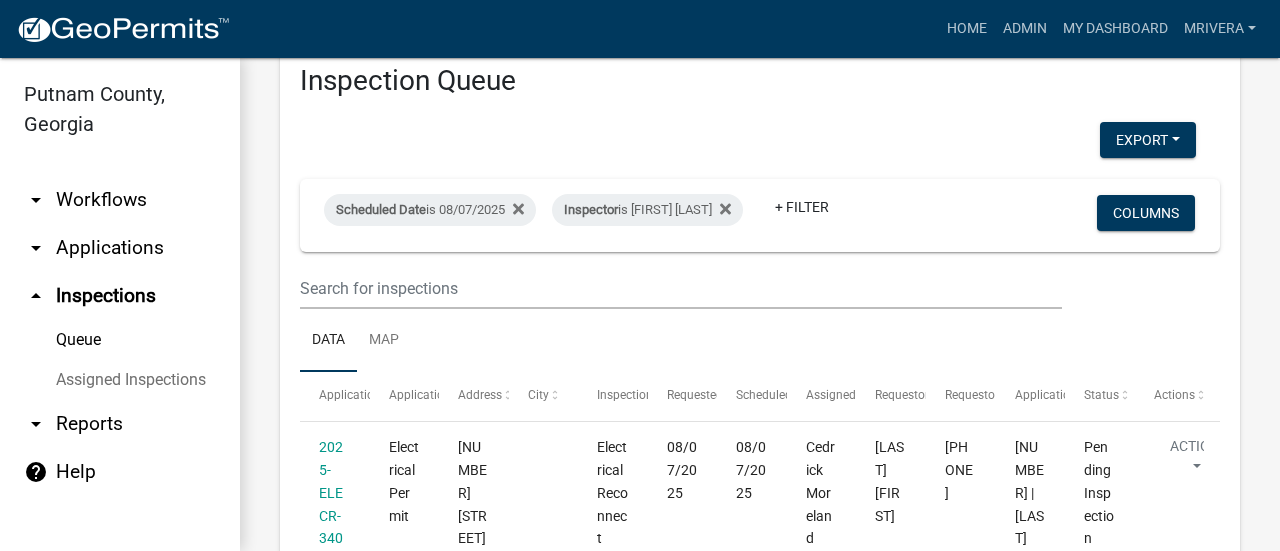 scroll, scrollTop: 0, scrollLeft: 0, axis: both 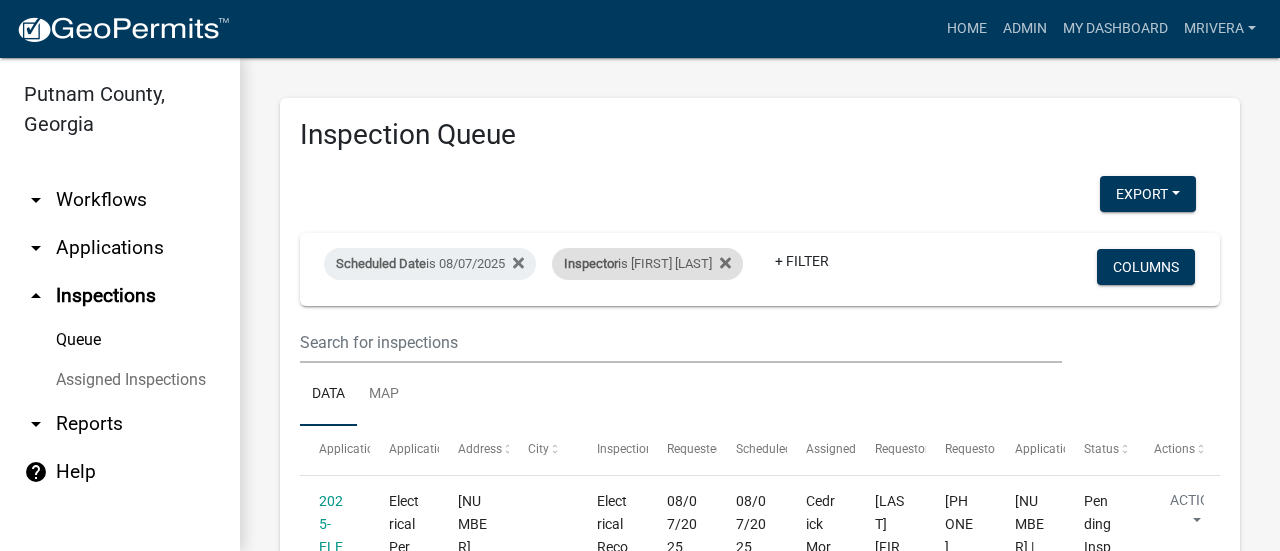 click on "Inspector  is [FIRST] [LAST]" at bounding box center (647, 264) 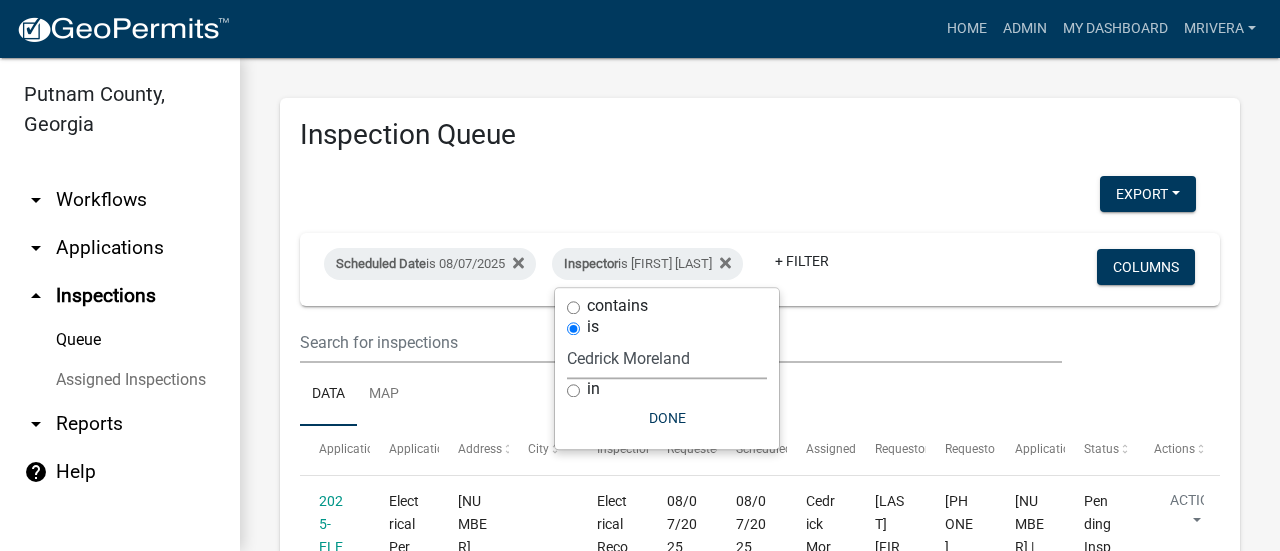 click on "Select an option   None   [FIRST] [LAST]   [FIRST] [LAST]   [FIRST] [LAST]   [FIRST] [LAST]   [FIRST] [LAST]   [FIRST] [LAST]   [FIRST] [LAST]   [FIRST] [LAST]   [FIRST] [LAST]   [FIRST] [LAST]   [FIRST] [LAST]   [FIRST] [LAST]" at bounding box center [667, 358] 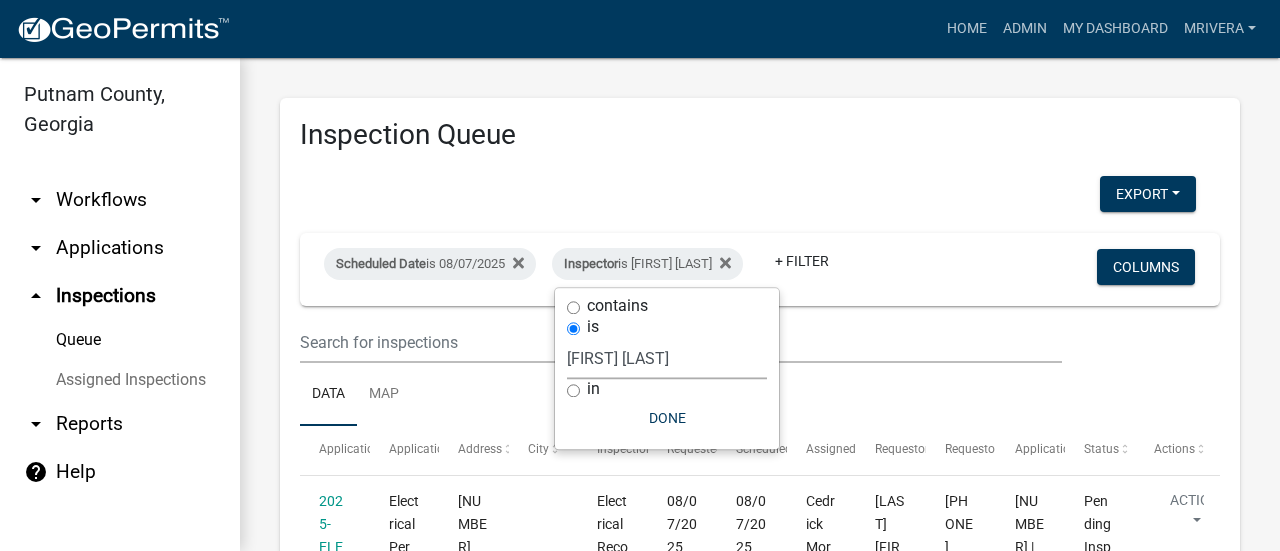 click on "Select an option   None   [FIRST] [LAST]   [FIRST] [LAST]   [FIRST] [LAST]   [FIRST] [LAST]   [FIRST] [LAST]   [FIRST] [LAST]   [FIRST] [LAST]   [FIRST] [LAST]   [FIRST] [LAST]   [FIRST] [LAST]   [FIRST] [LAST]   [FIRST] [LAST]" at bounding box center (667, 358) 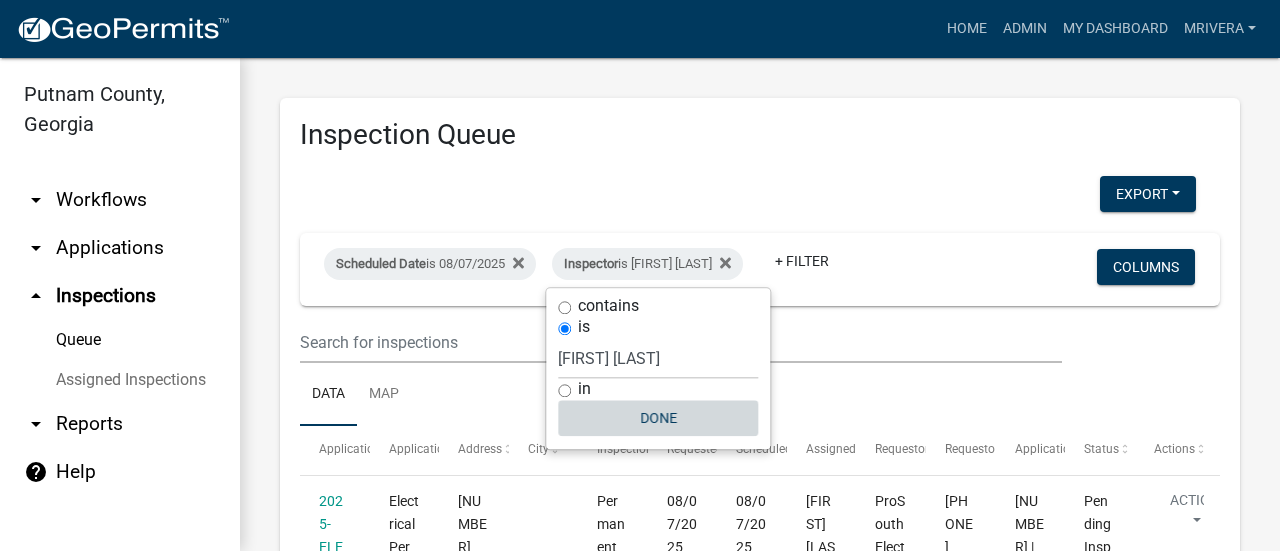 click on "Done" at bounding box center [658, 418] 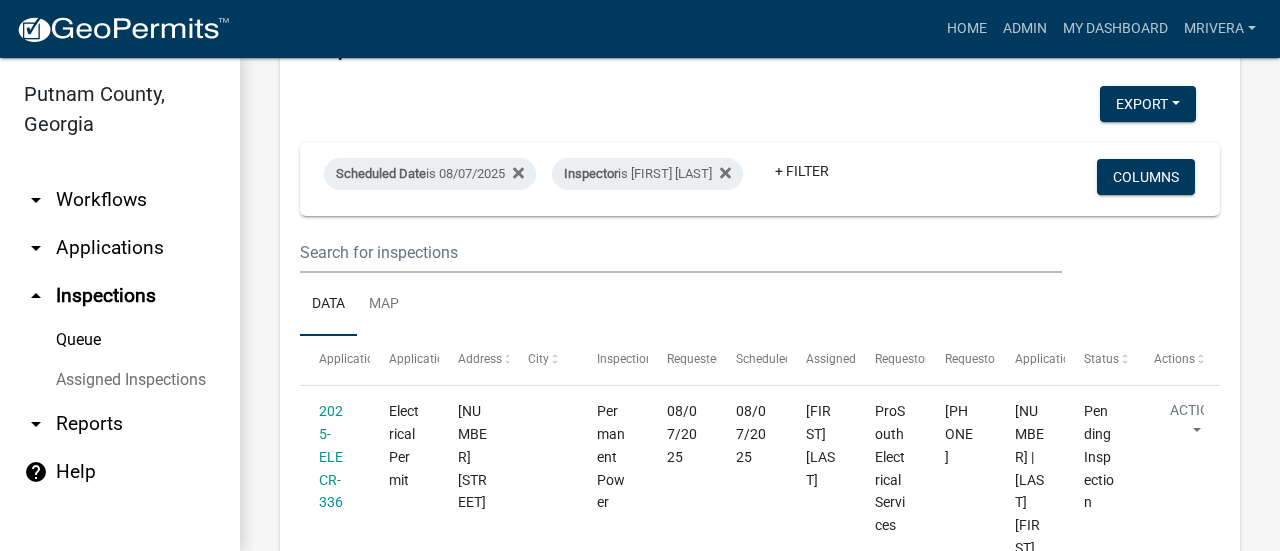 scroll, scrollTop: 0, scrollLeft: 0, axis: both 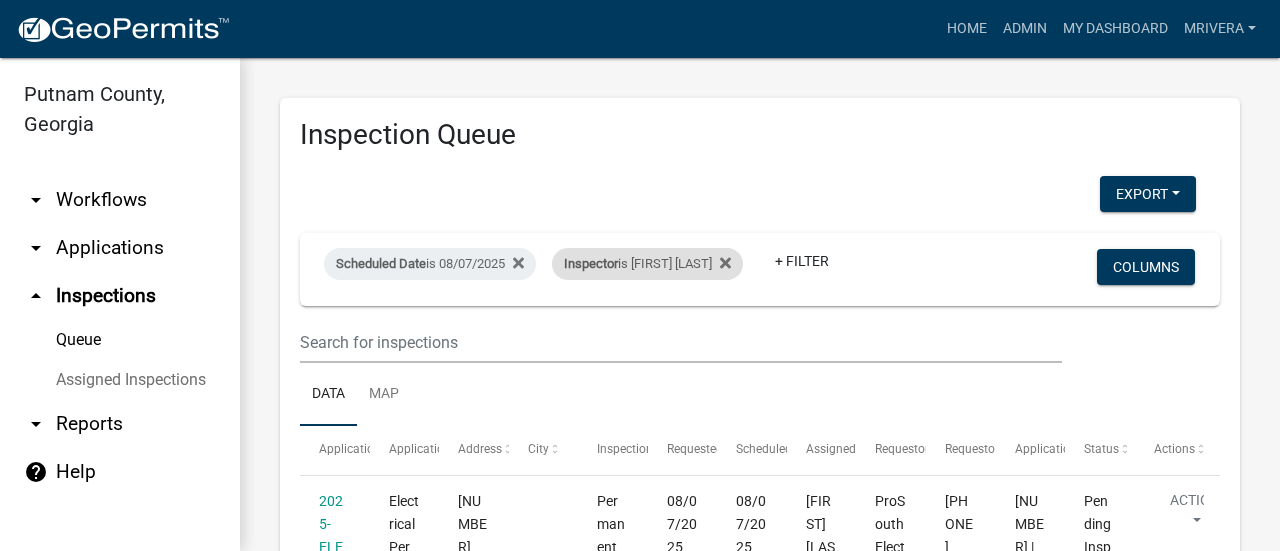 click on "Inspector" at bounding box center [591, 263] 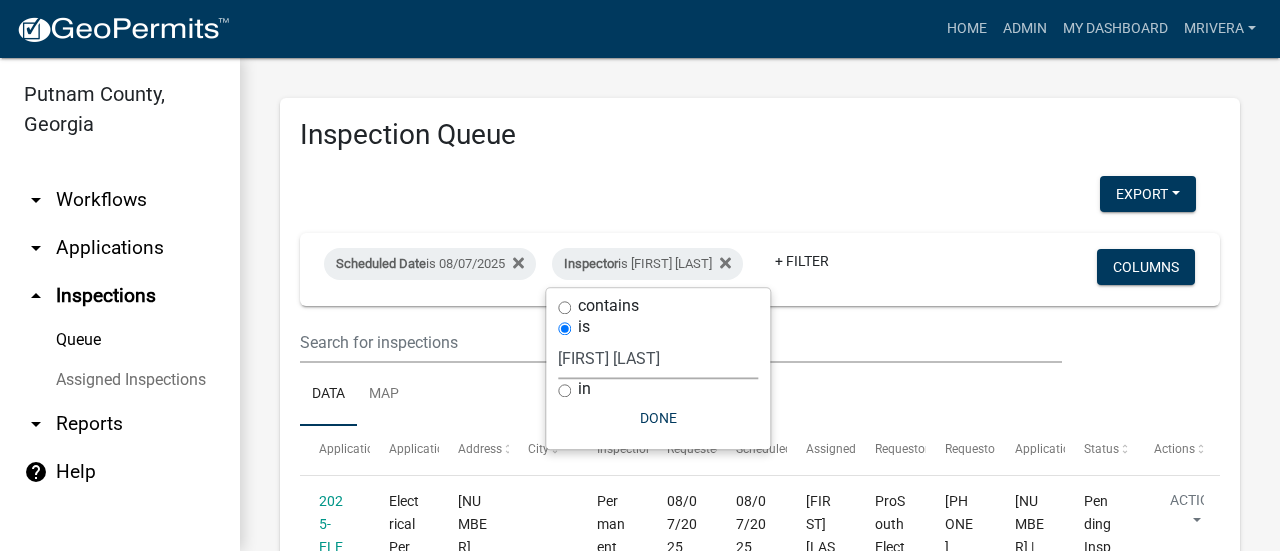 click on "Select an option   None   [FIRST] [LAST]   [FIRST] [LAST]   [FIRST] [LAST]   [FIRST] [LAST]   [FIRST] [LAST]   [FIRST] [LAST]   [FIRST] [LAST]   [FIRST] [LAST]   [FIRST] [LAST]   [FIRST] [LAST]   [FIRST] [LAST]   [FIRST] [LAST]" at bounding box center [658, 358] 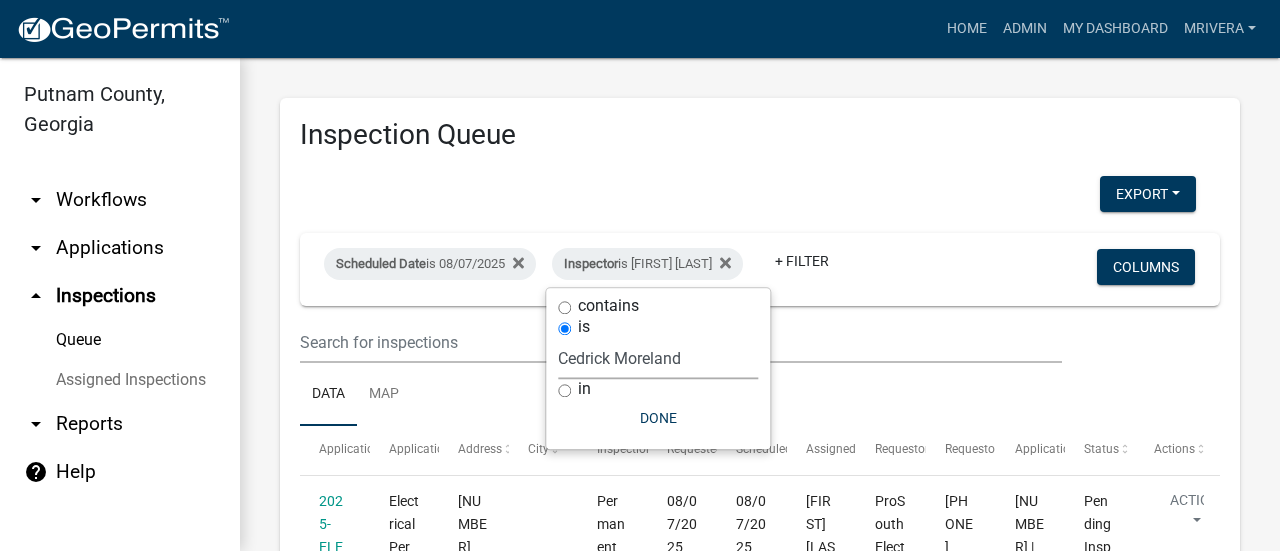 click on "Select an option   None   [FIRST] [LAST]   [FIRST] [LAST]   [FIRST] [LAST]   [FIRST] [LAST]   [FIRST] [LAST]   [FIRST] [LAST]   [FIRST] [LAST]   [FIRST] [LAST]   [FIRST] [LAST]   [FIRST] [LAST]   [FIRST] [LAST]   [FIRST] [LAST]" at bounding box center [658, 358] 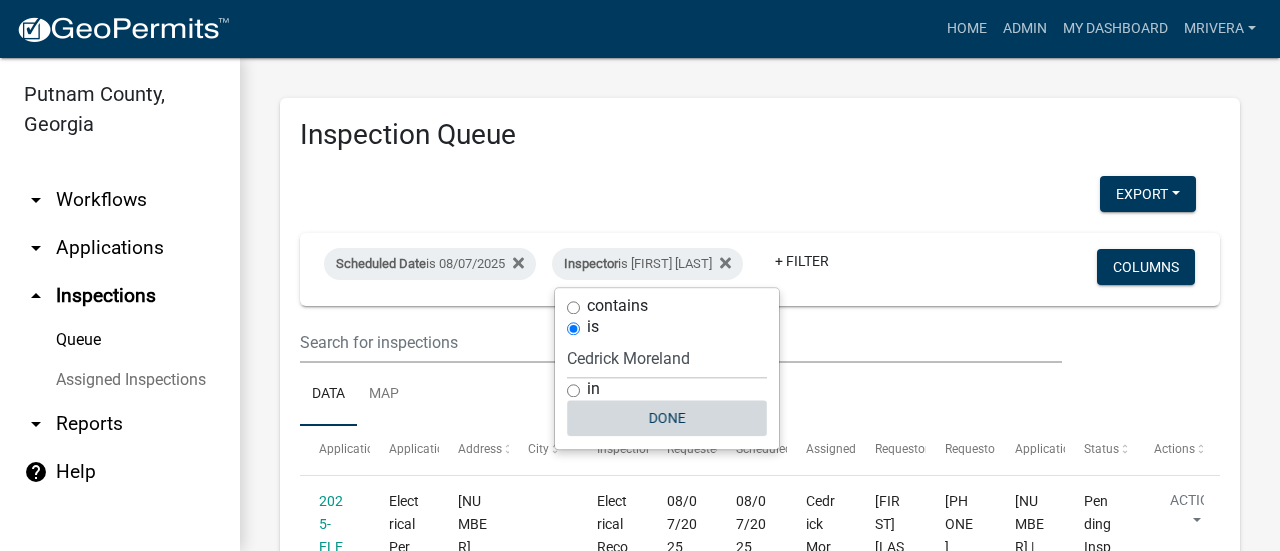 click on "Done" at bounding box center [667, 418] 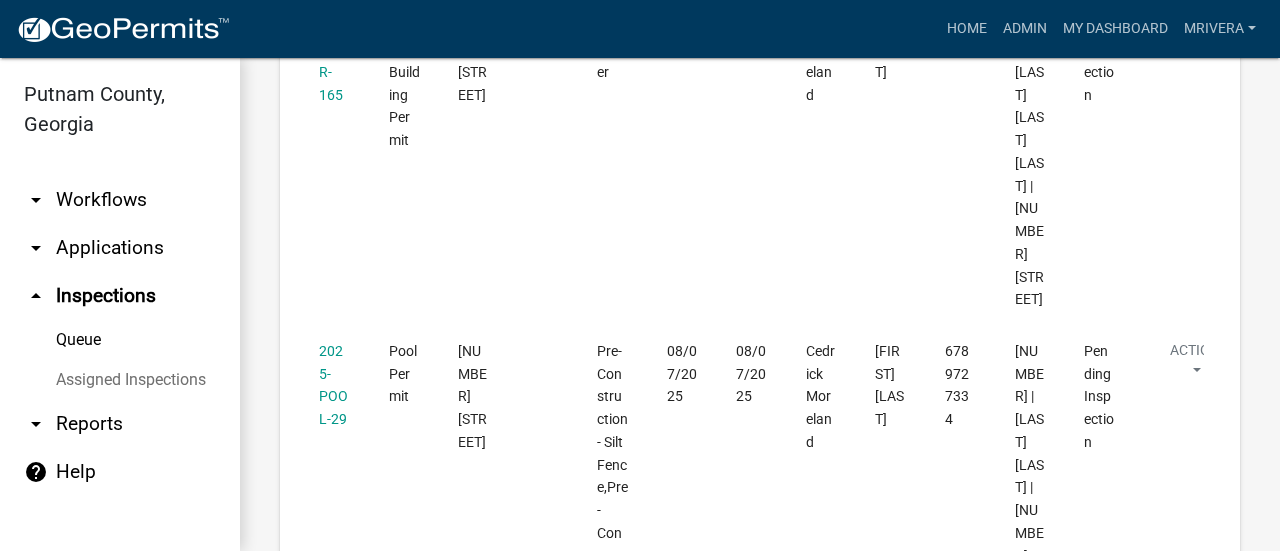 scroll, scrollTop: 0, scrollLeft: 0, axis: both 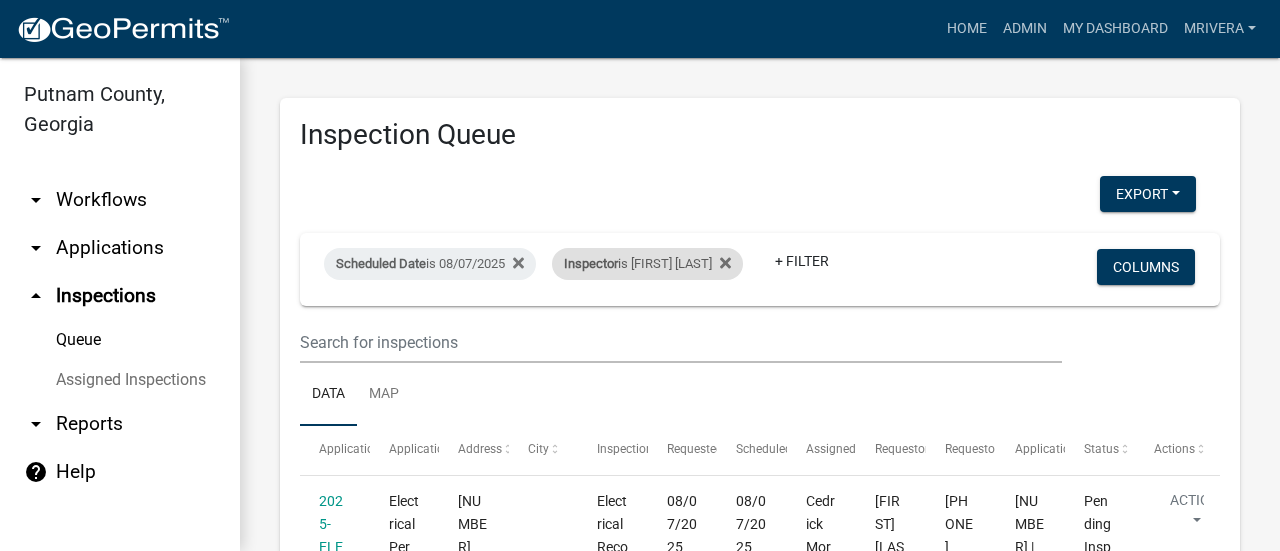 click on "Inspector is [FIRST] [LAST]" at bounding box center (647, 264) 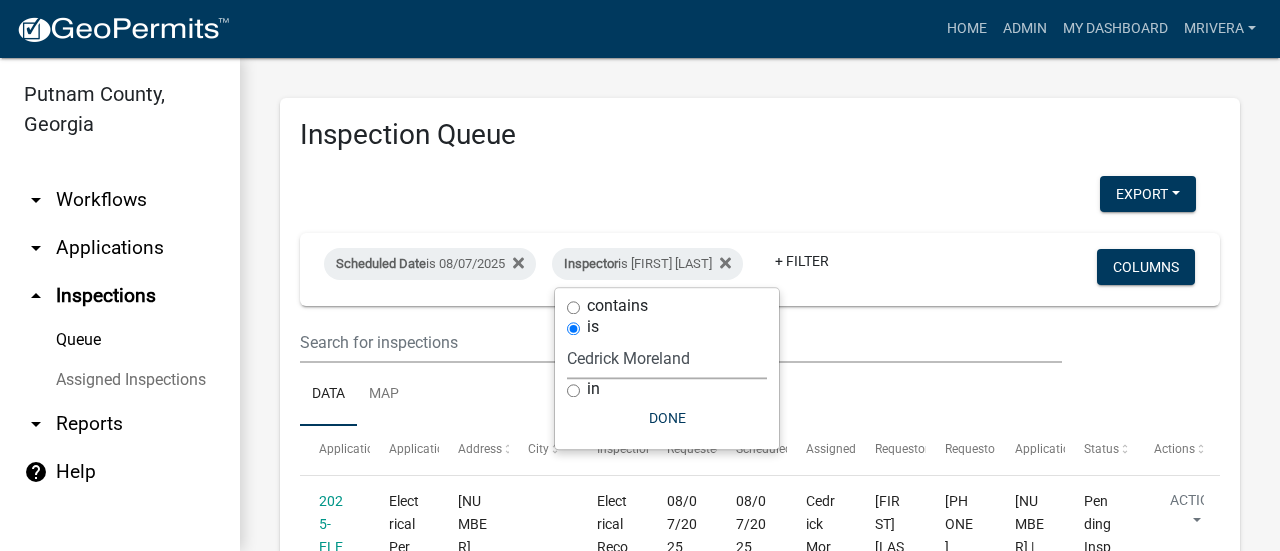 click on "Select an option   None   [FIRST] [LAST]   [FIRST] [LAST]   [FIRST] [LAST]   [FIRST] [LAST]   [FIRST] [LAST]   [FIRST] [LAST]   [FIRST] [LAST]   [FIRST] [LAST]   [FIRST] [LAST]   [FIRST] [LAST]   [FIRST] [LAST]   [FIRST] [LAST]" at bounding box center (667, 358) 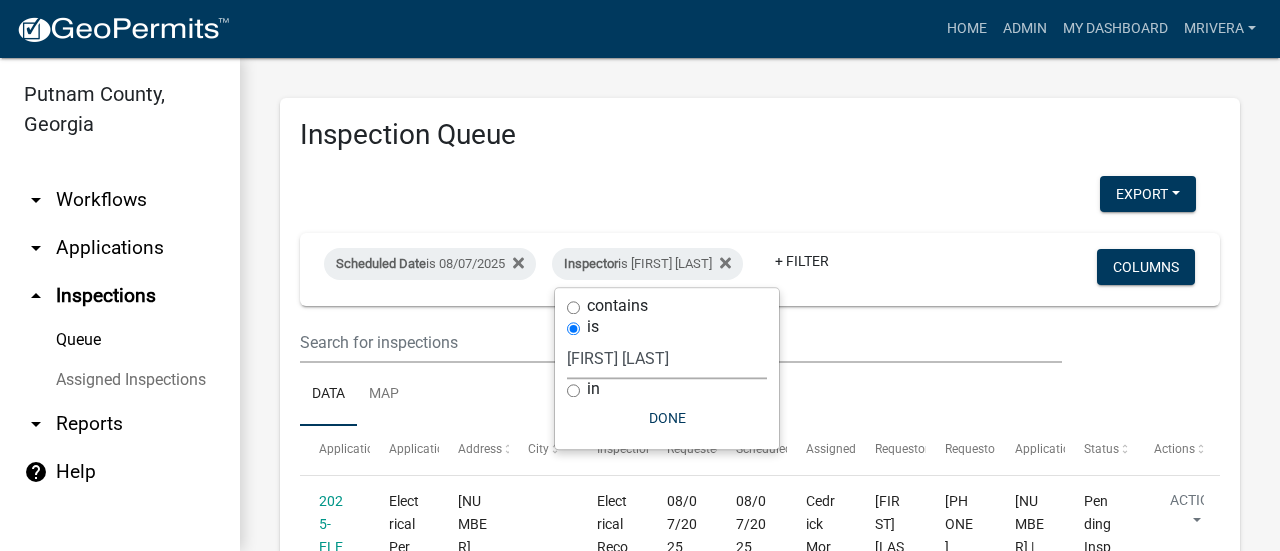 click on "Select an option   None   [FIRST] [LAST]   [FIRST] [LAST]   [FIRST] [LAST]   [FIRST] [LAST]   [FIRST] [LAST]   [FIRST] [LAST]   [FIRST] [LAST]   [FIRST] [LAST]   [FIRST] [LAST]   [FIRST] [LAST]   [FIRST] [LAST]   [FIRST] [LAST]" at bounding box center (667, 358) 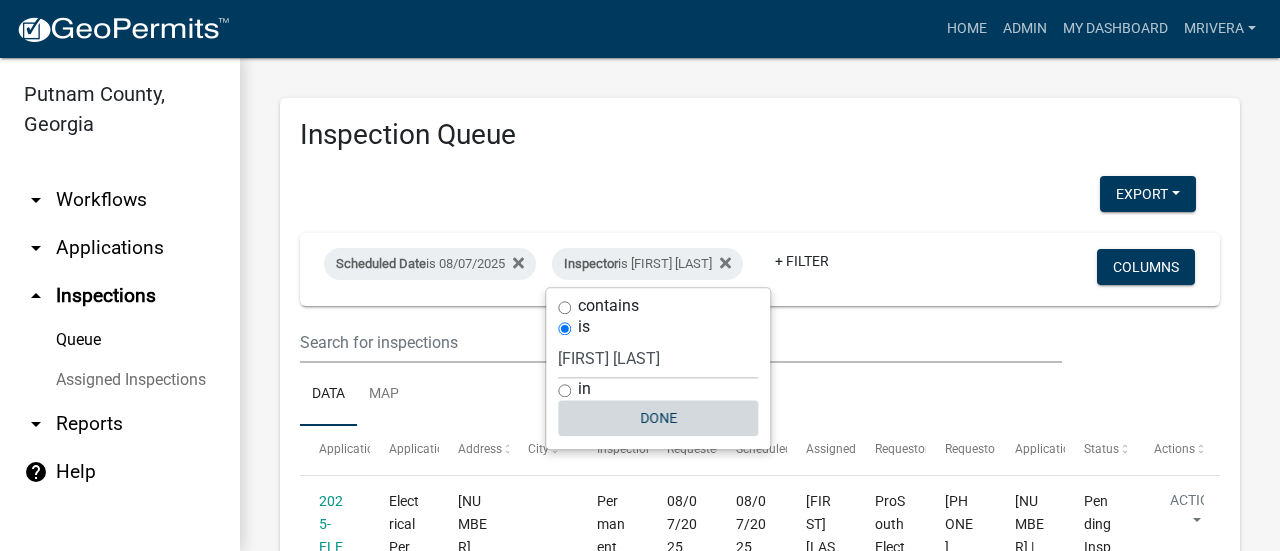 click on "Done" at bounding box center (658, 418) 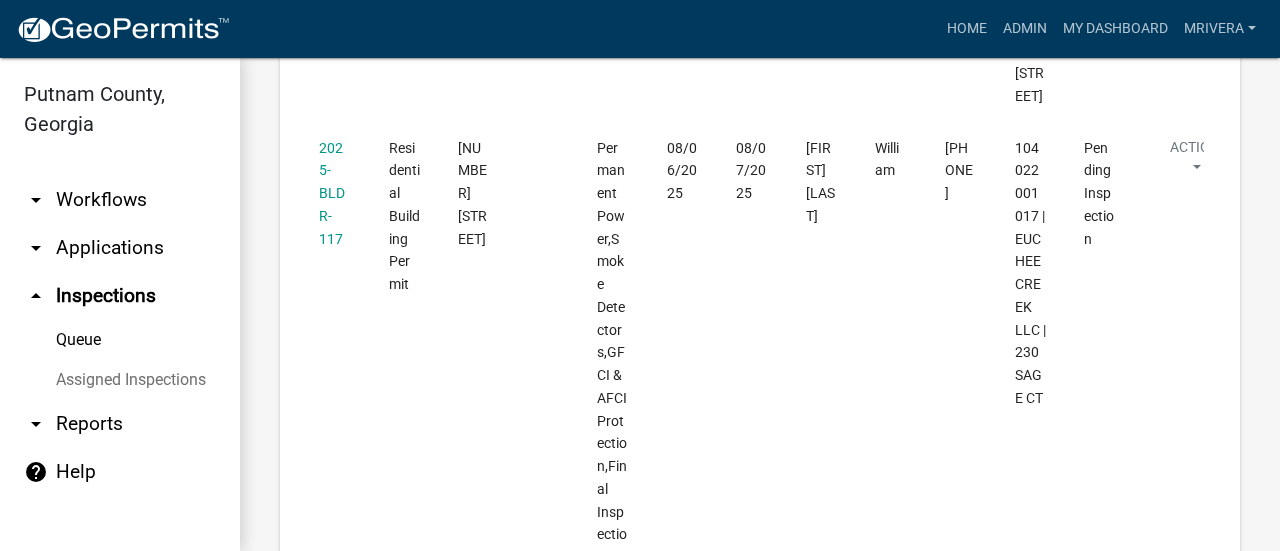 scroll, scrollTop: 0, scrollLeft: 0, axis: both 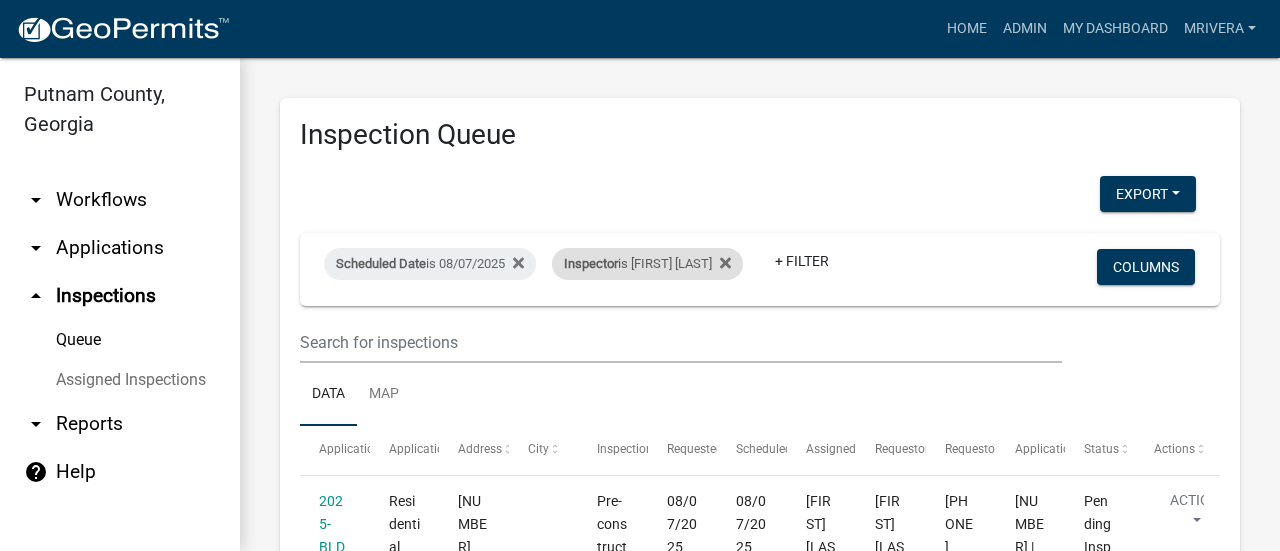click on "Inspector  is [FIRST] [LAST]" at bounding box center [647, 264] 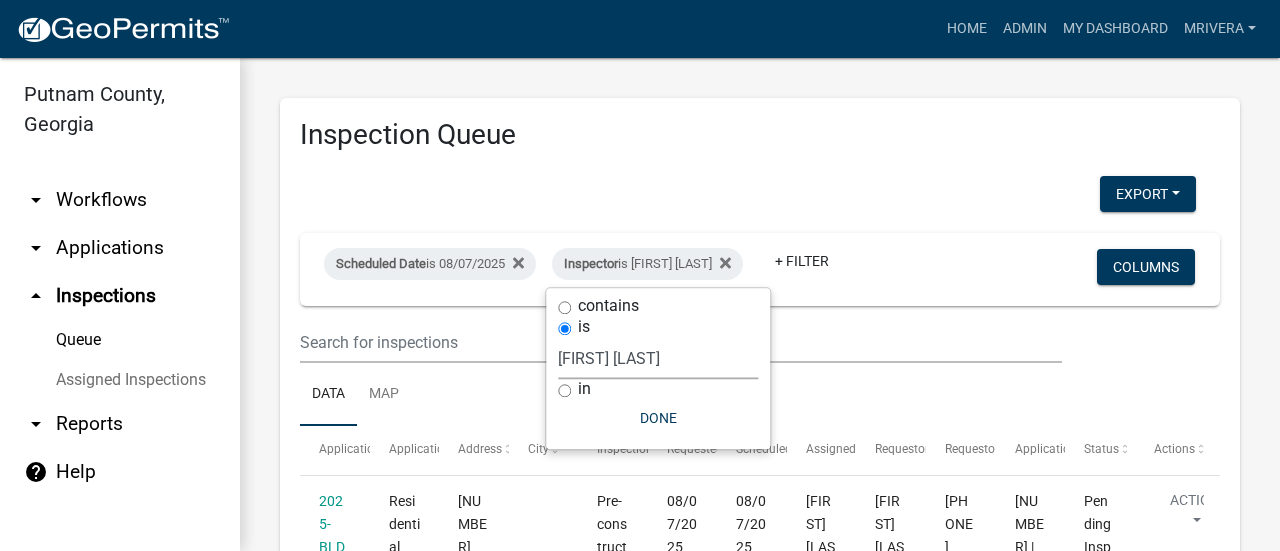 click on "Select an option   None   [FIRST] [LAST]   [FIRST] [LAST]   [FIRST] [LAST]   [FIRST] [LAST]   [FIRST] [LAST]   [FIRST] [LAST]   [FIRST] [LAST]   [FIRST] [LAST]   [FIRST] [LAST]   [FIRST] [LAST]   [FIRST] [LAST]   [FIRST] [LAST]" at bounding box center (658, 358) 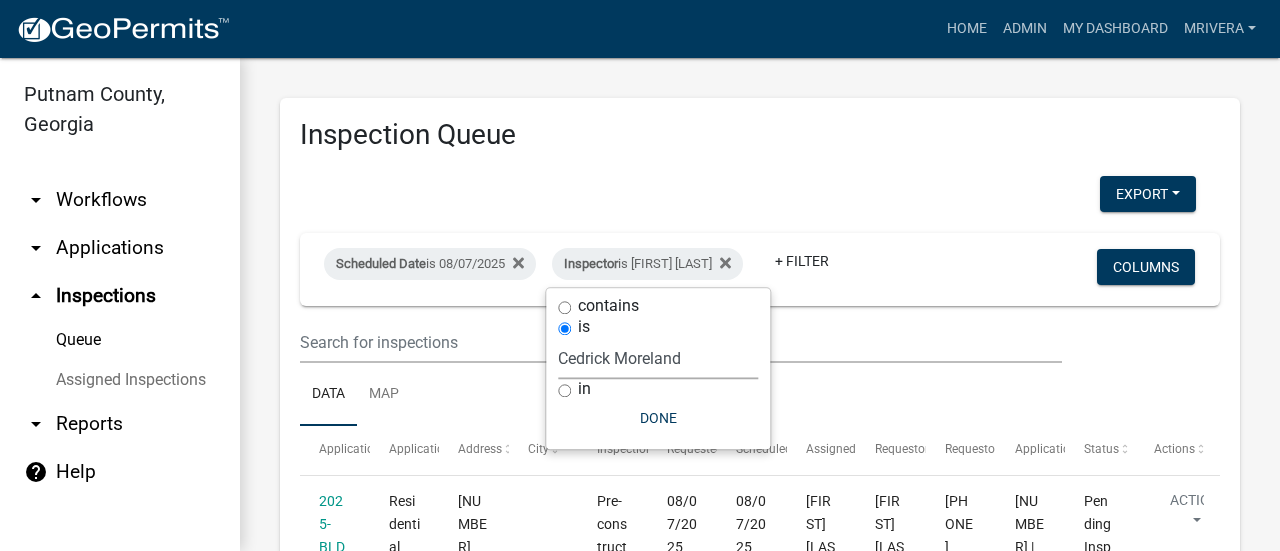 click on "Select an option   None   [FIRST] [LAST]   [FIRST] [LAST]   [FIRST] [LAST]   [FIRST] [LAST]   [FIRST] [LAST]   [FIRST] [LAST]   [FIRST] [LAST]   [FIRST] [LAST]   [FIRST] [LAST]   [FIRST] [LAST]   [FIRST] [LAST]   [FIRST] [LAST]" at bounding box center (658, 358) 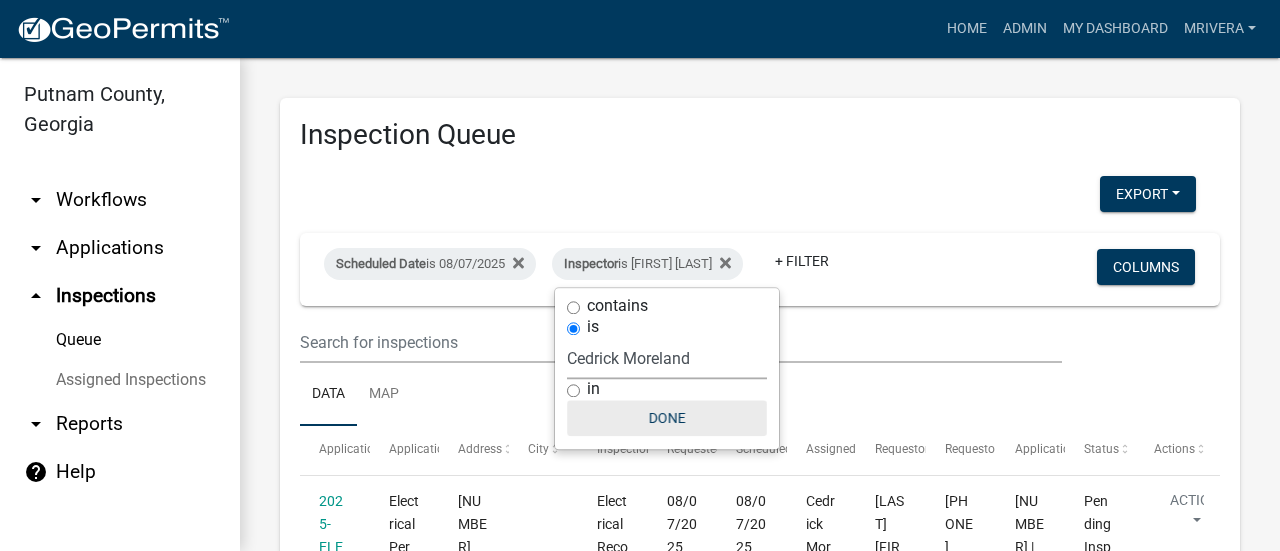 click on "Done" at bounding box center [667, 418] 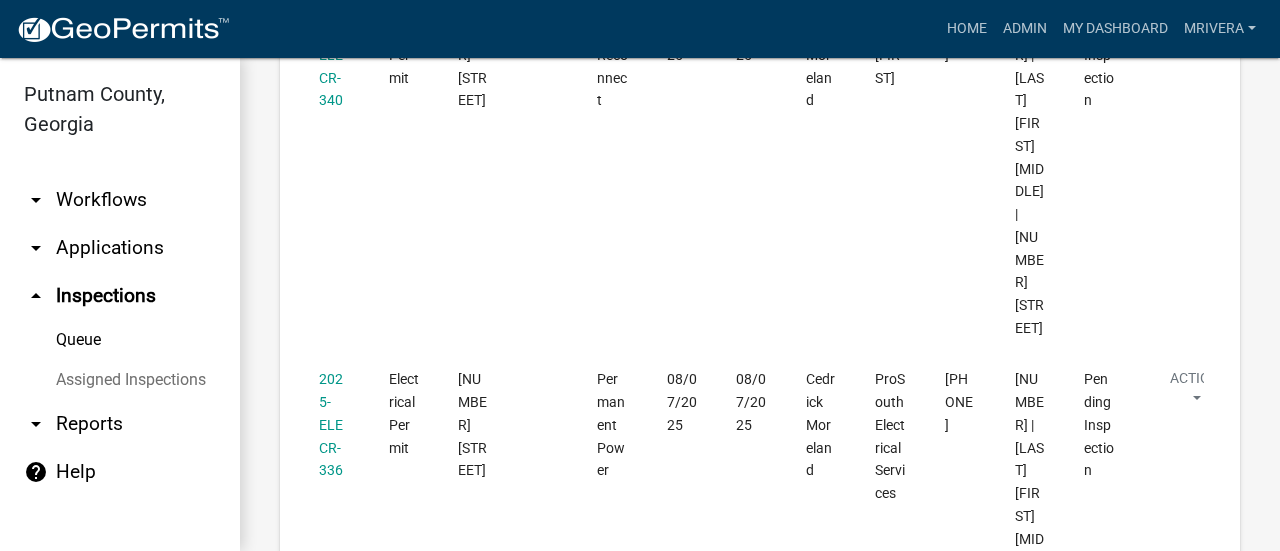 scroll, scrollTop: 0, scrollLeft: 0, axis: both 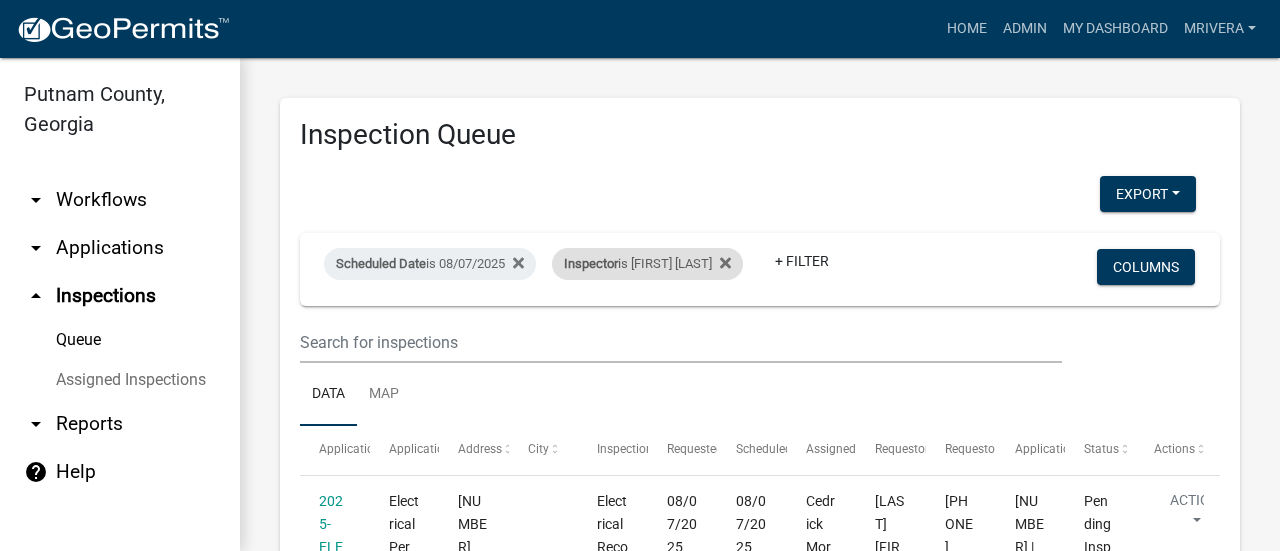 click on "Inspector  is [FIRST] [LAST]" at bounding box center [647, 264] 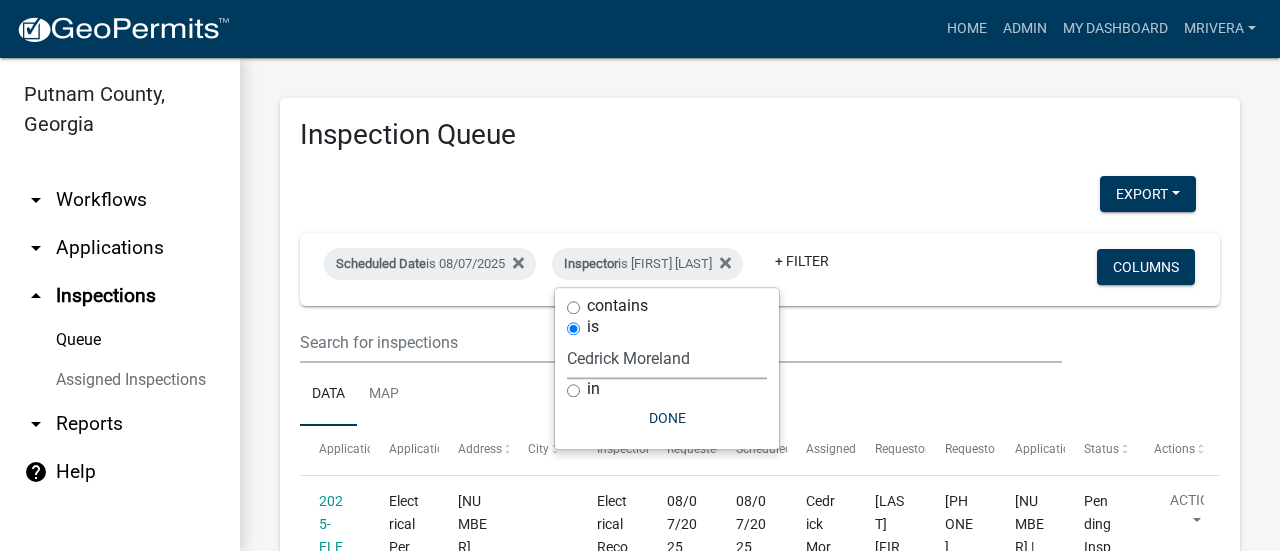 click on "Select an option   None   [FIRST] [LAST]   [FIRST] [LAST]   [FIRST] [LAST]   [FIRST] [LAST]   [FIRST] [LAST]   [FIRST] [LAST]   [FIRST] [LAST]   [FIRST] [LAST]   [FIRST] [LAST]   [FIRST] [LAST]   [FIRST] [LAST]   [FIRST] [LAST]" at bounding box center (667, 358) 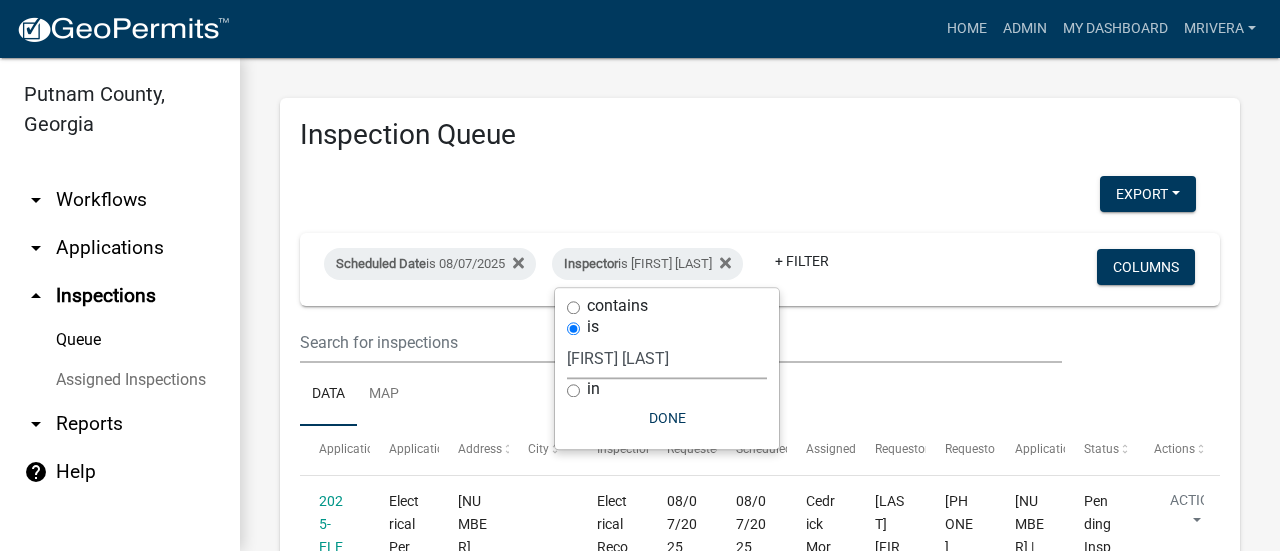 click on "Select an option   None   [FIRST] [LAST]   [FIRST] [LAST]   [FIRST] [LAST]   [FIRST] [LAST]   [FIRST] [LAST]   [FIRST] [LAST]   [FIRST] [LAST]   [FIRST] [LAST]   [FIRST] [LAST]   [FIRST] [LAST]   [FIRST] [LAST]   [FIRST] [LAST]" at bounding box center [667, 358] 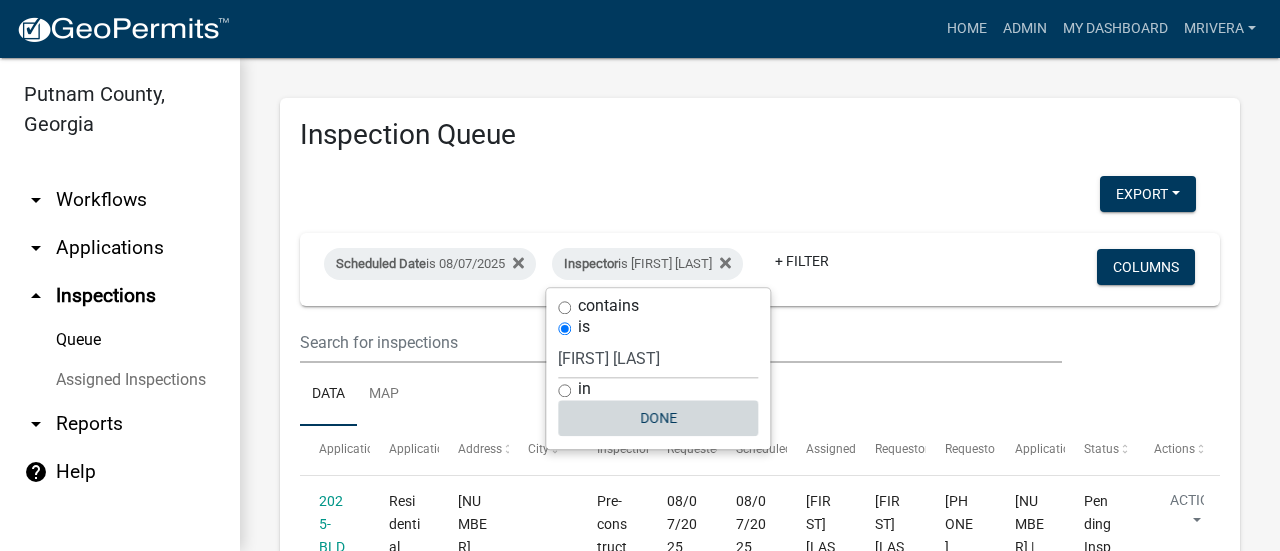 click on "Done" at bounding box center [658, 418] 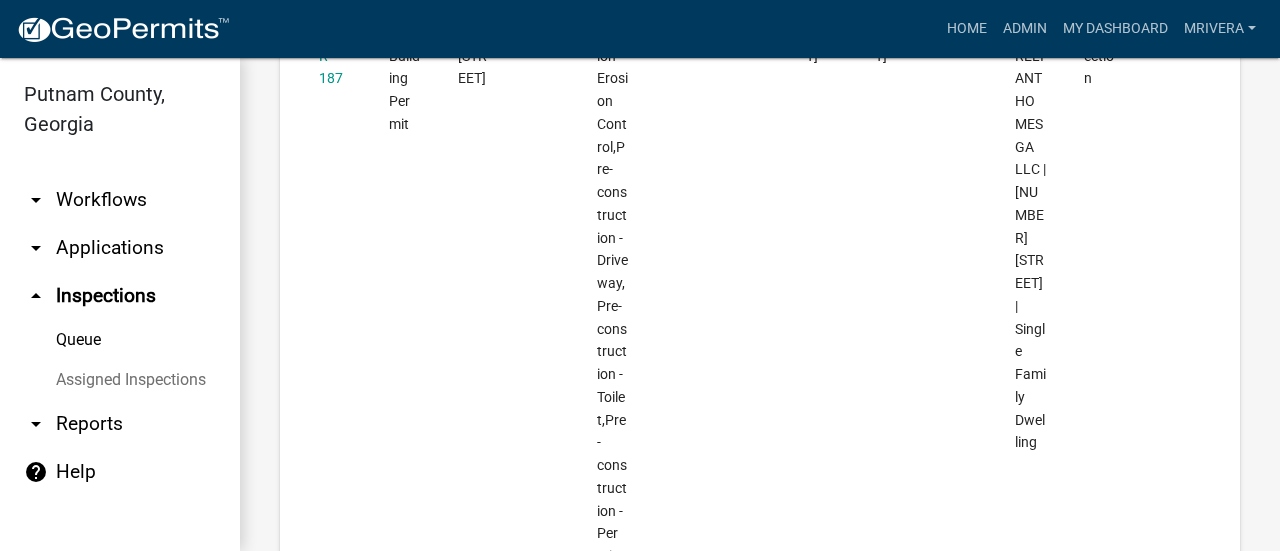 scroll, scrollTop: 0, scrollLeft: 0, axis: both 